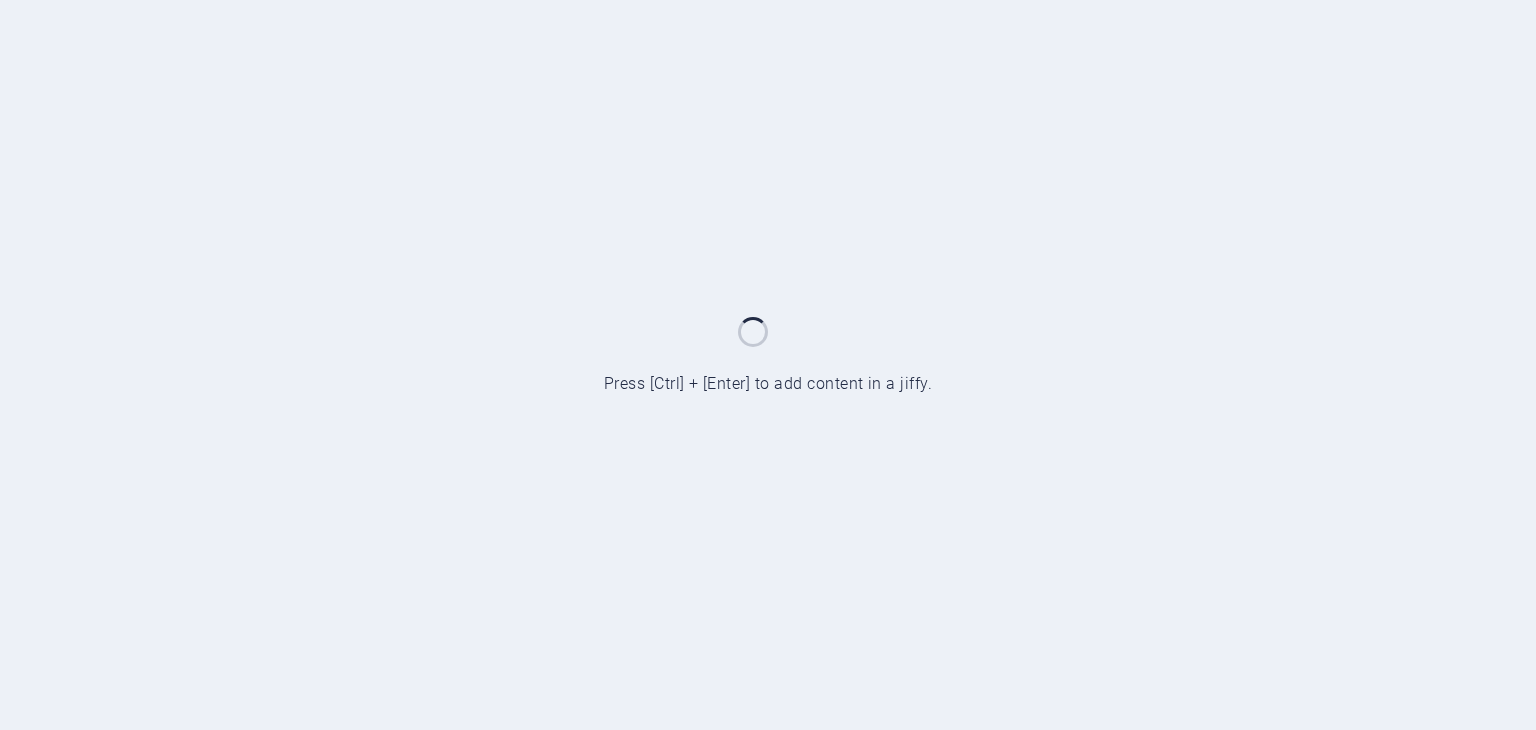 scroll, scrollTop: 0, scrollLeft: 0, axis: both 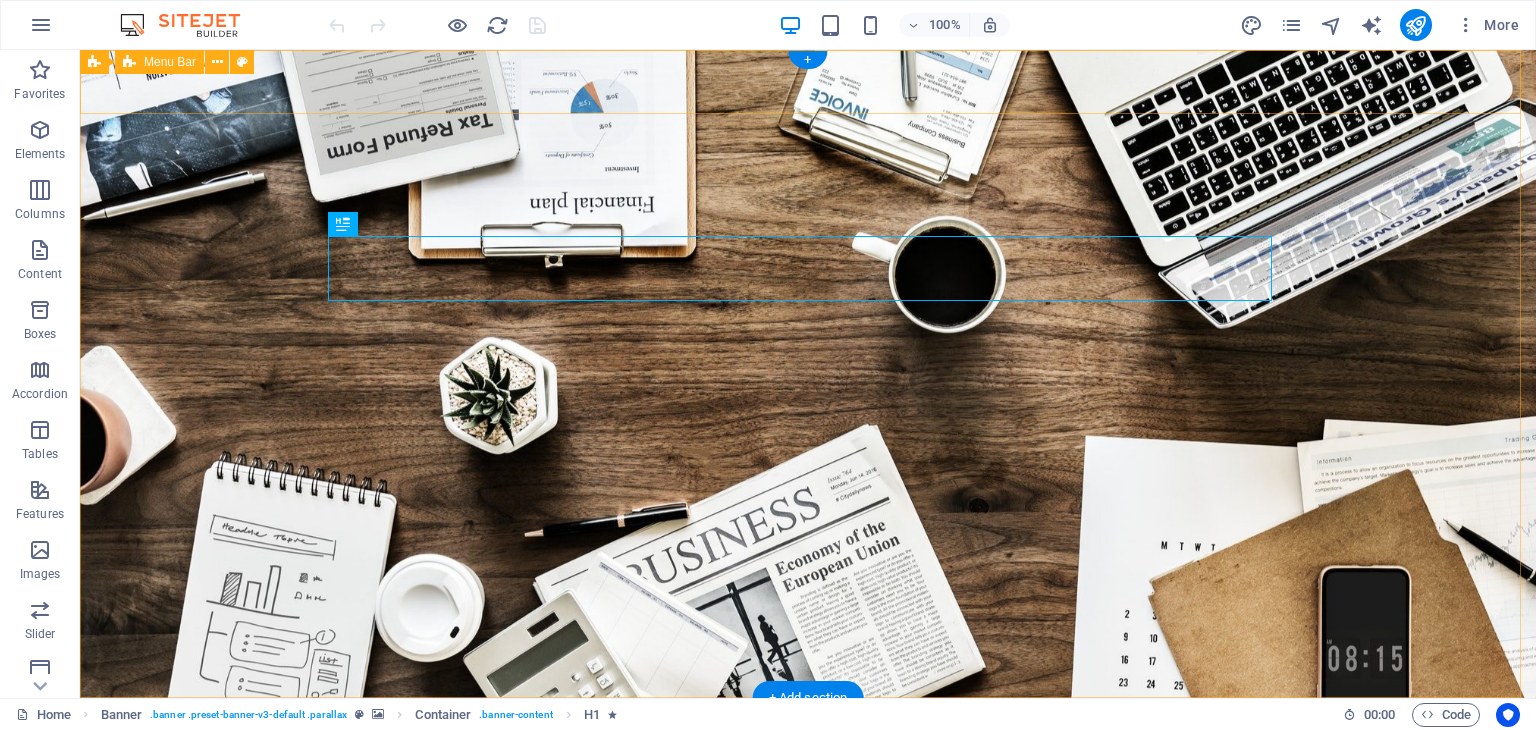 click on "Home About us Services Projects Team Contact" at bounding box center (808, 745) 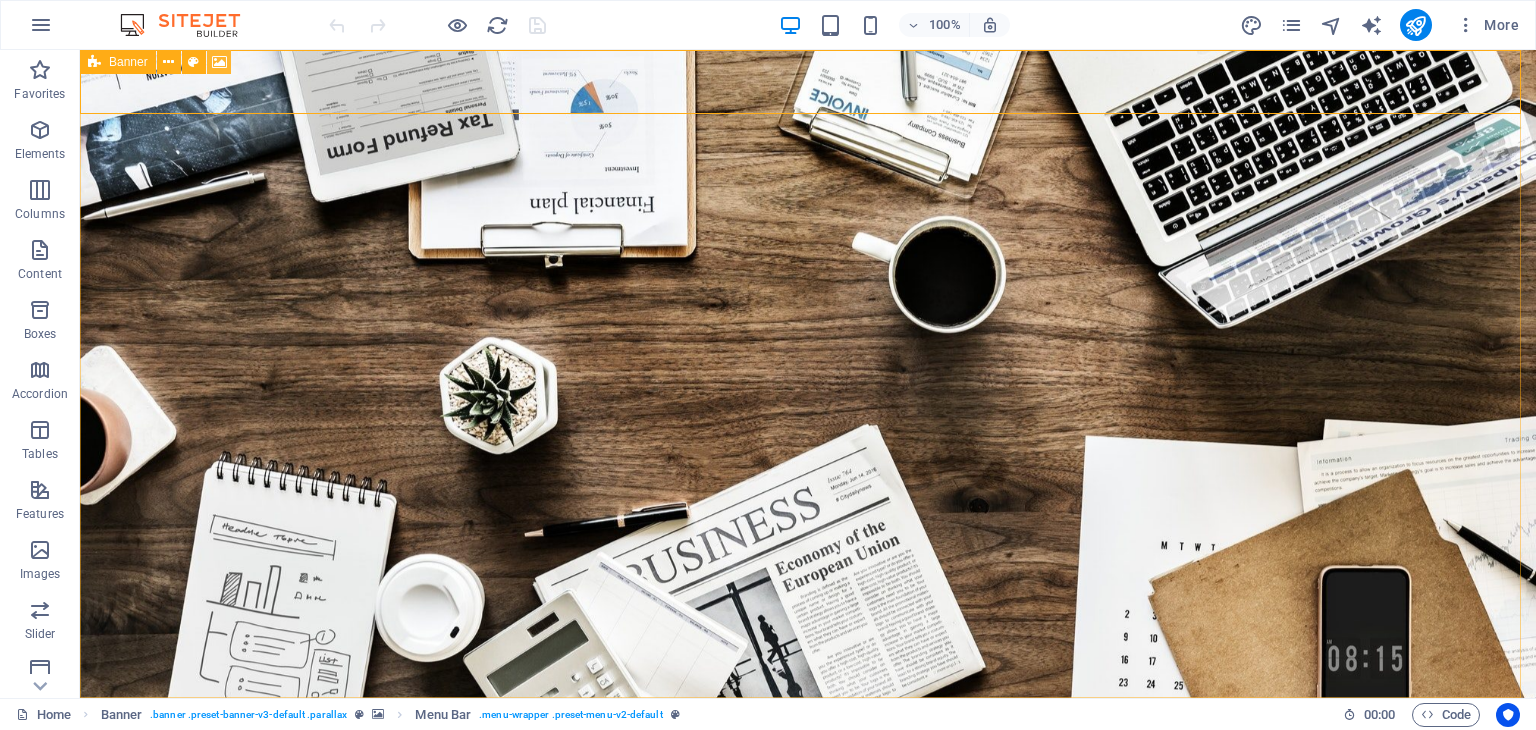 click at bounding box center (219, 62) 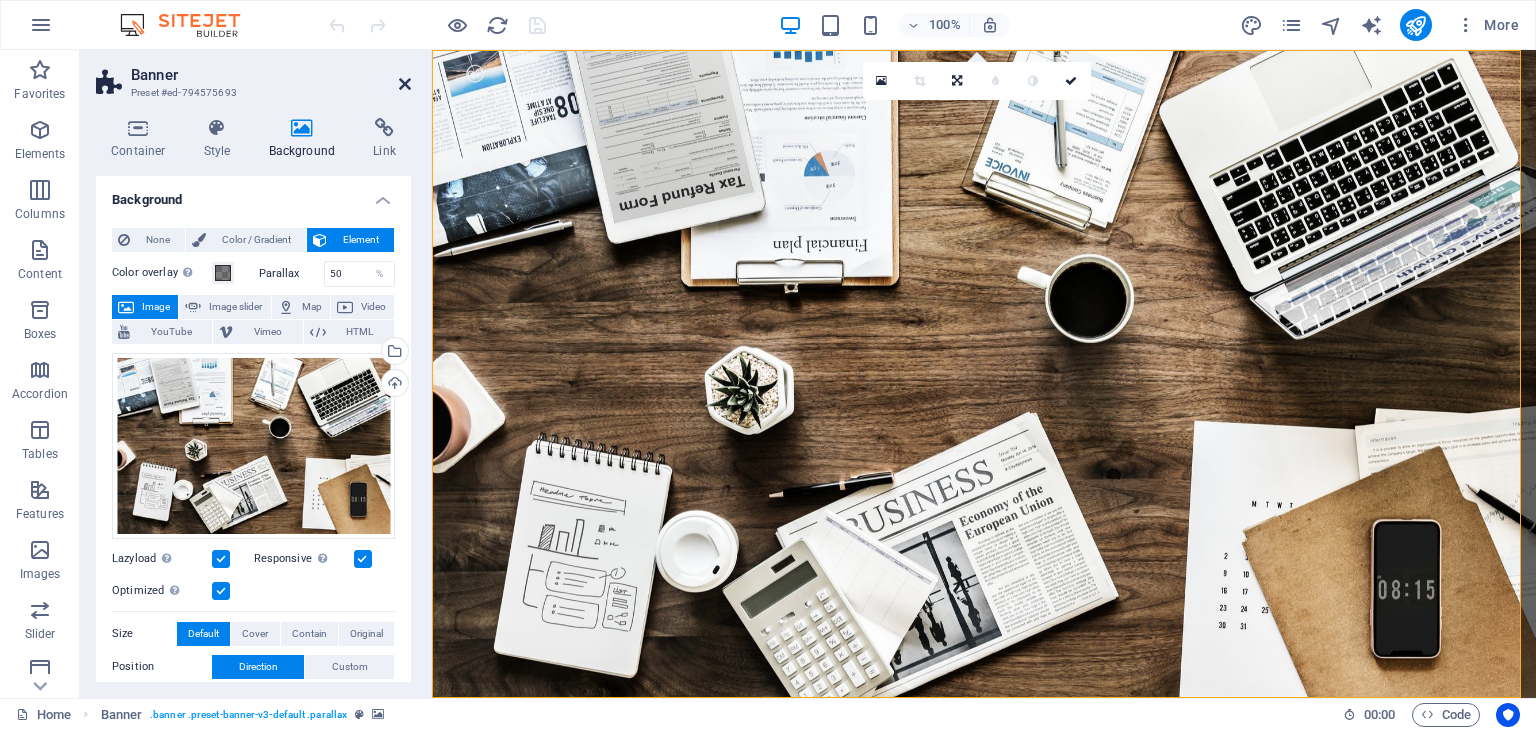 click at bounding box center (405, 84) 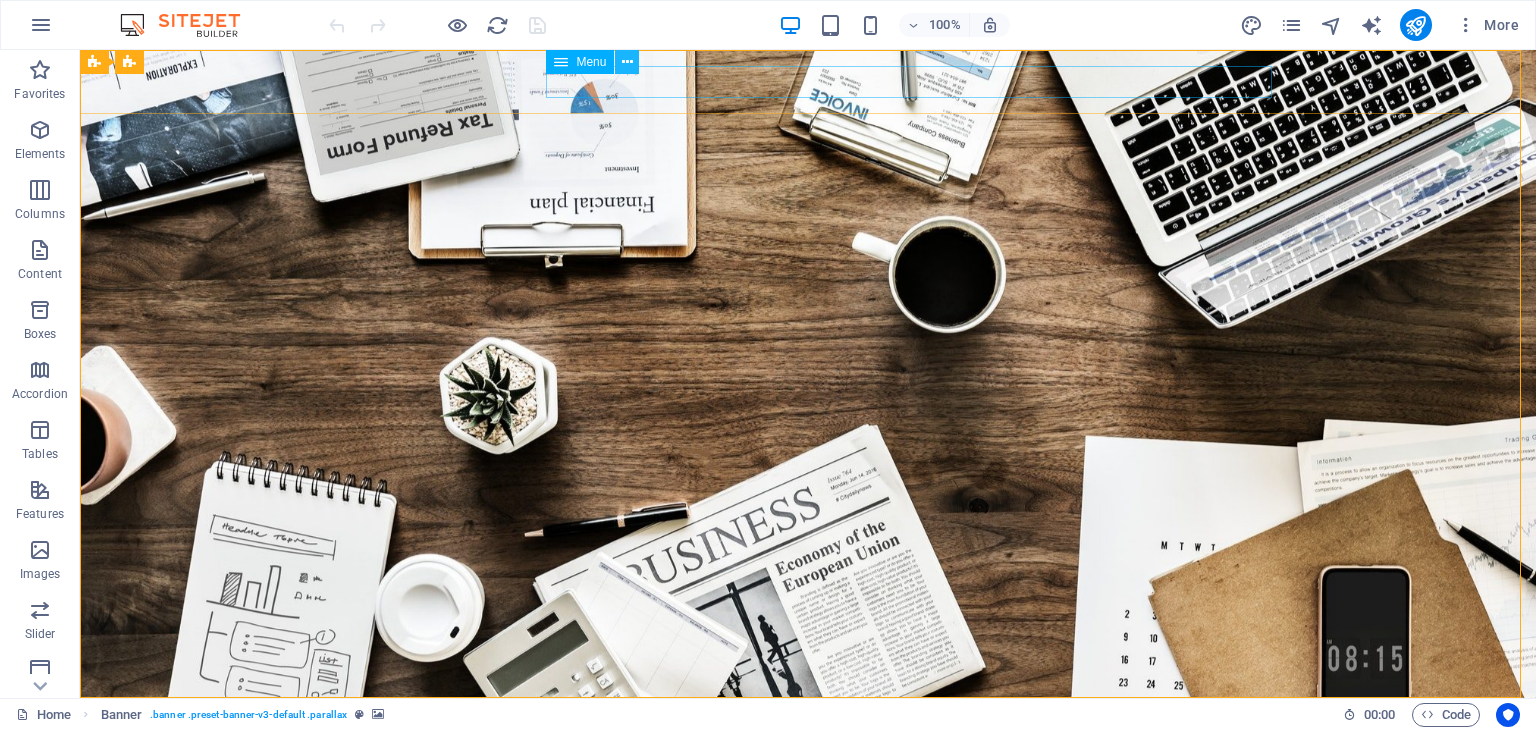 click at bounding box center [627, 62] 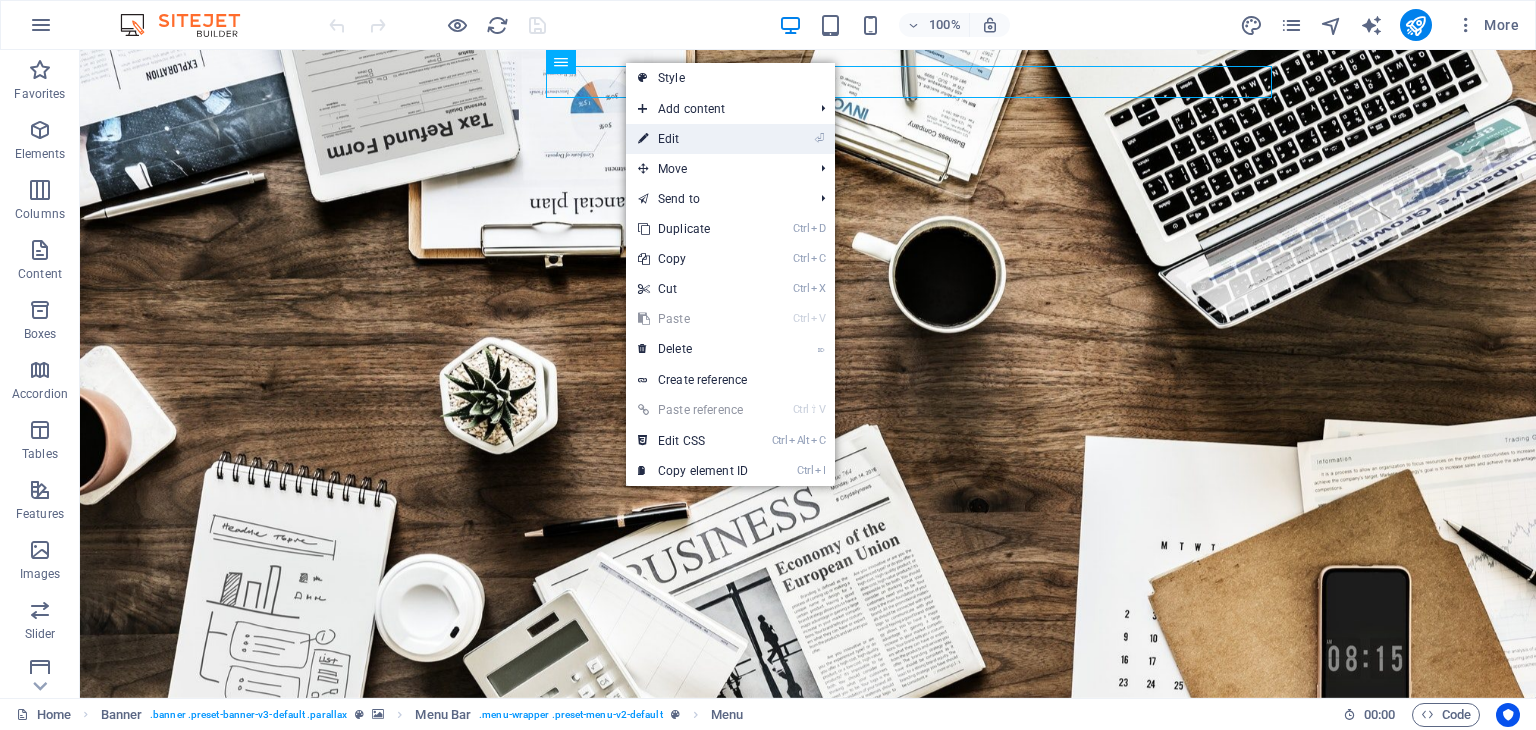 click on "⏎  Edit" at bounding box center [693, 139] 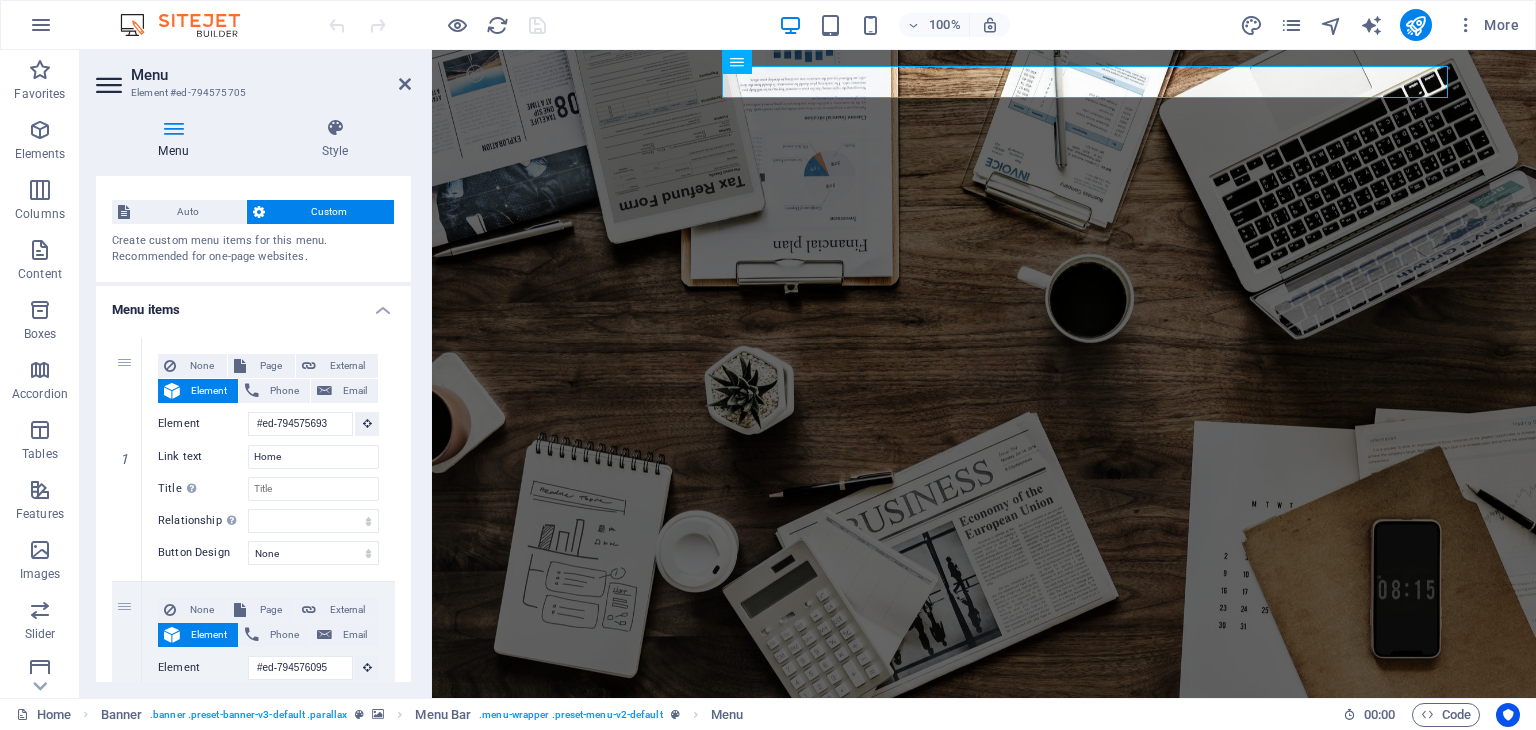 scroll, scrollTop: 0, scrollLeft: 0, axis: both 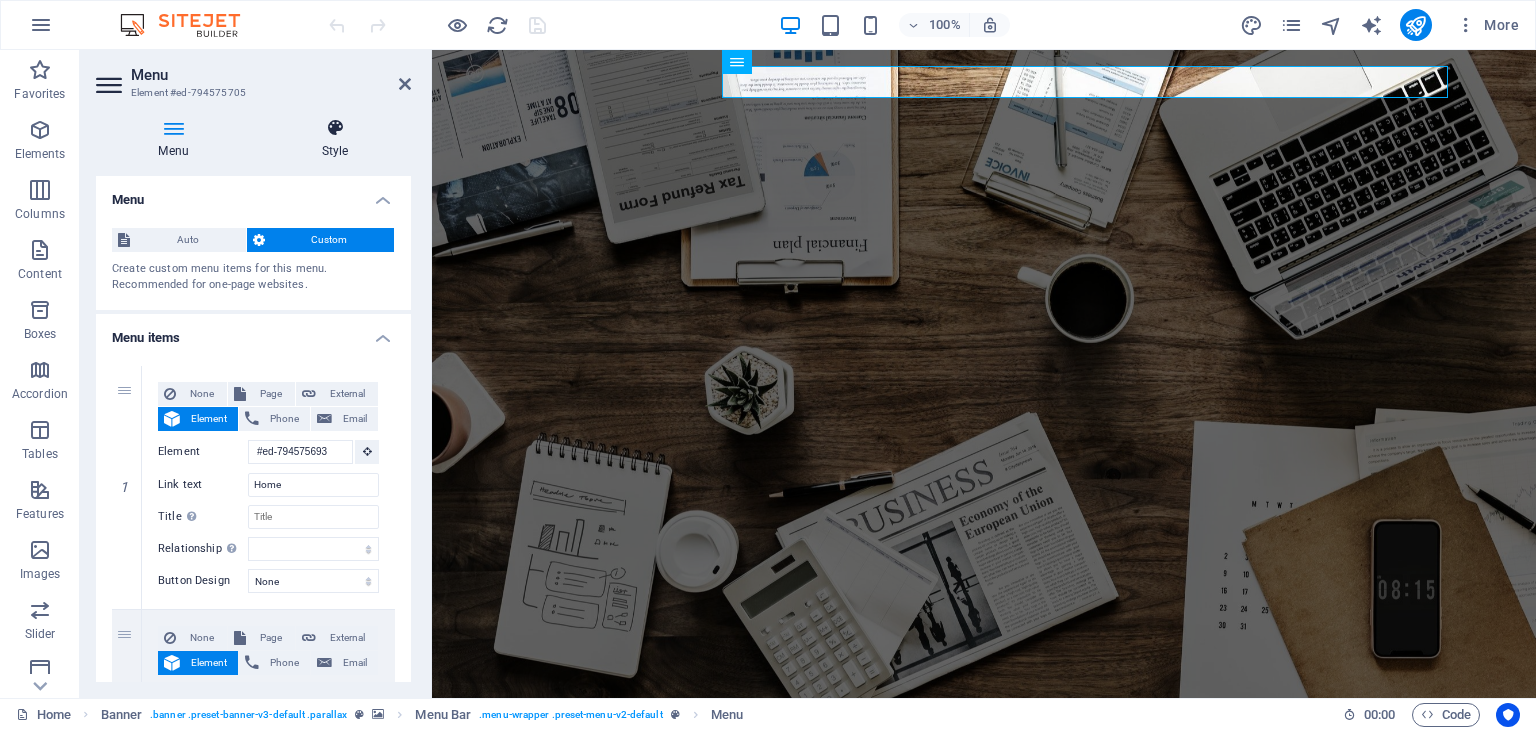 click at bounding box center (335, 128) 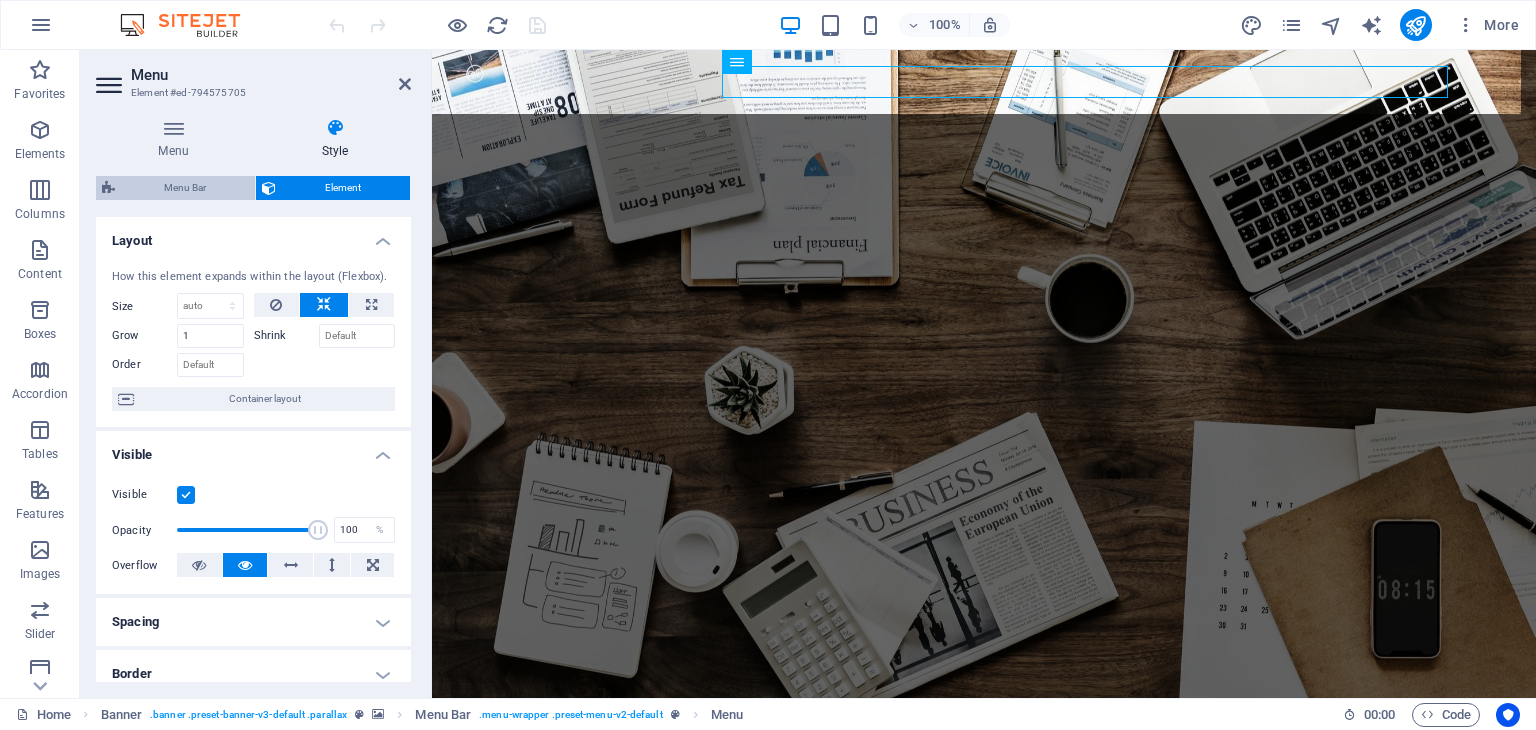 click on "Menu Bar" at bounding box center (185, 188) 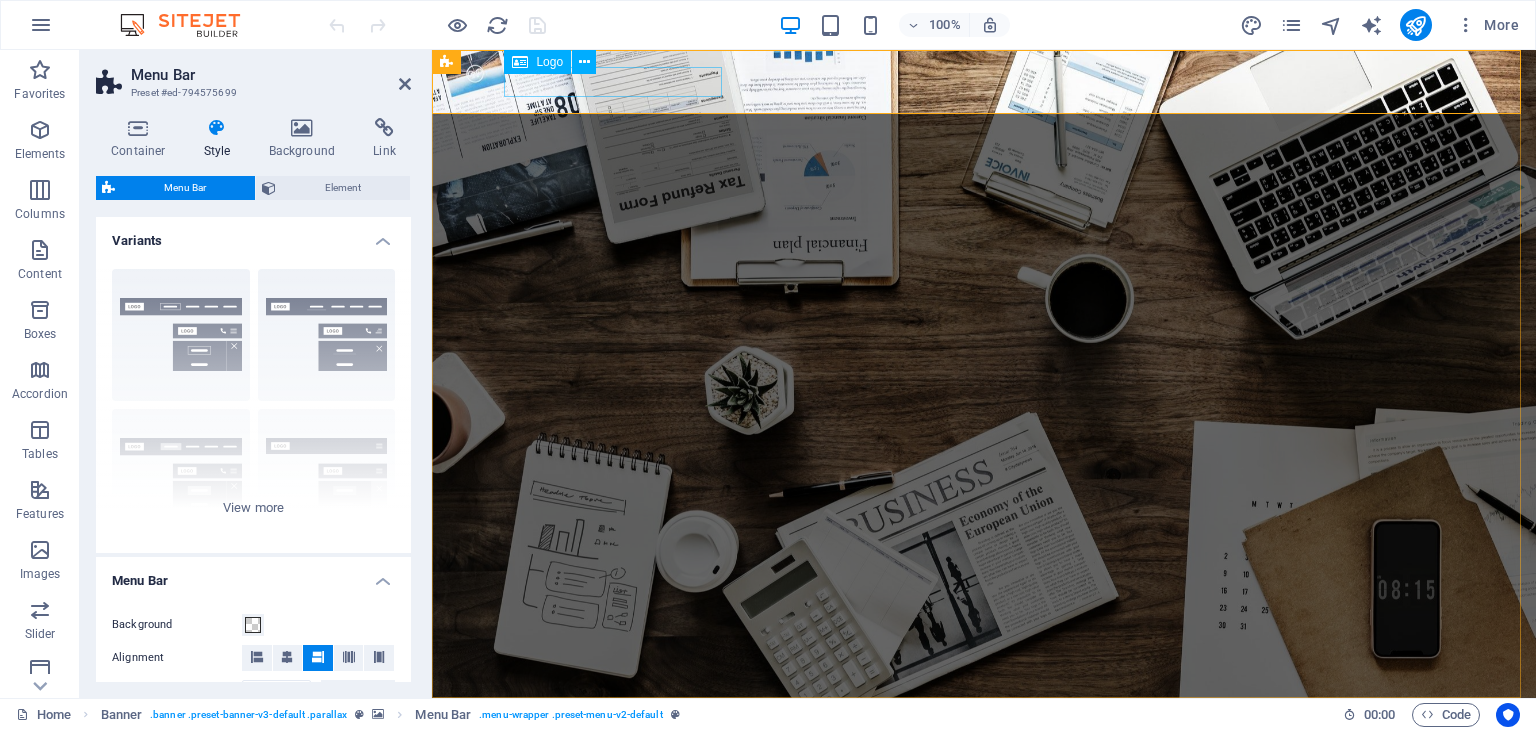 click on "Logo" at bounding box center (549, 62) 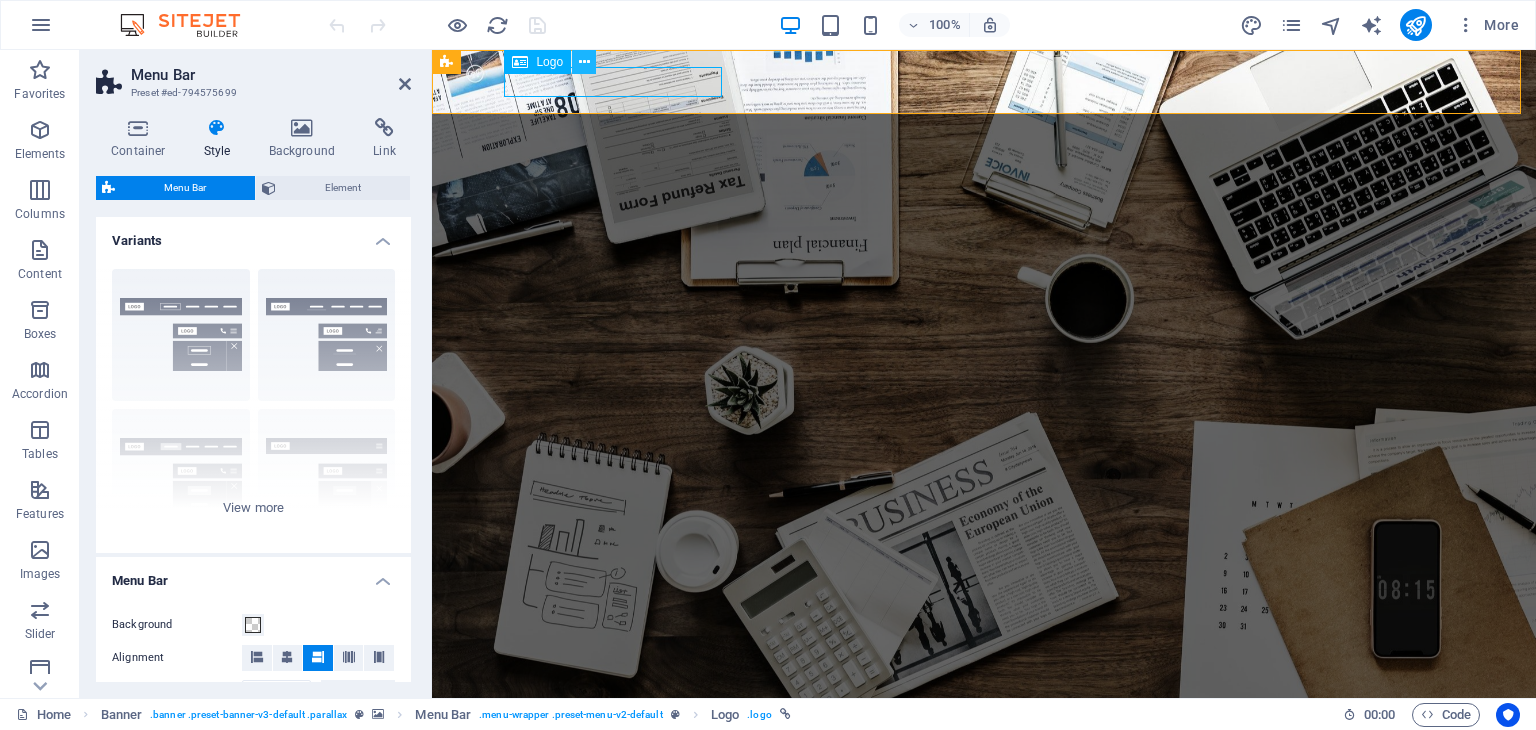 click at bounding box center [584, 62] 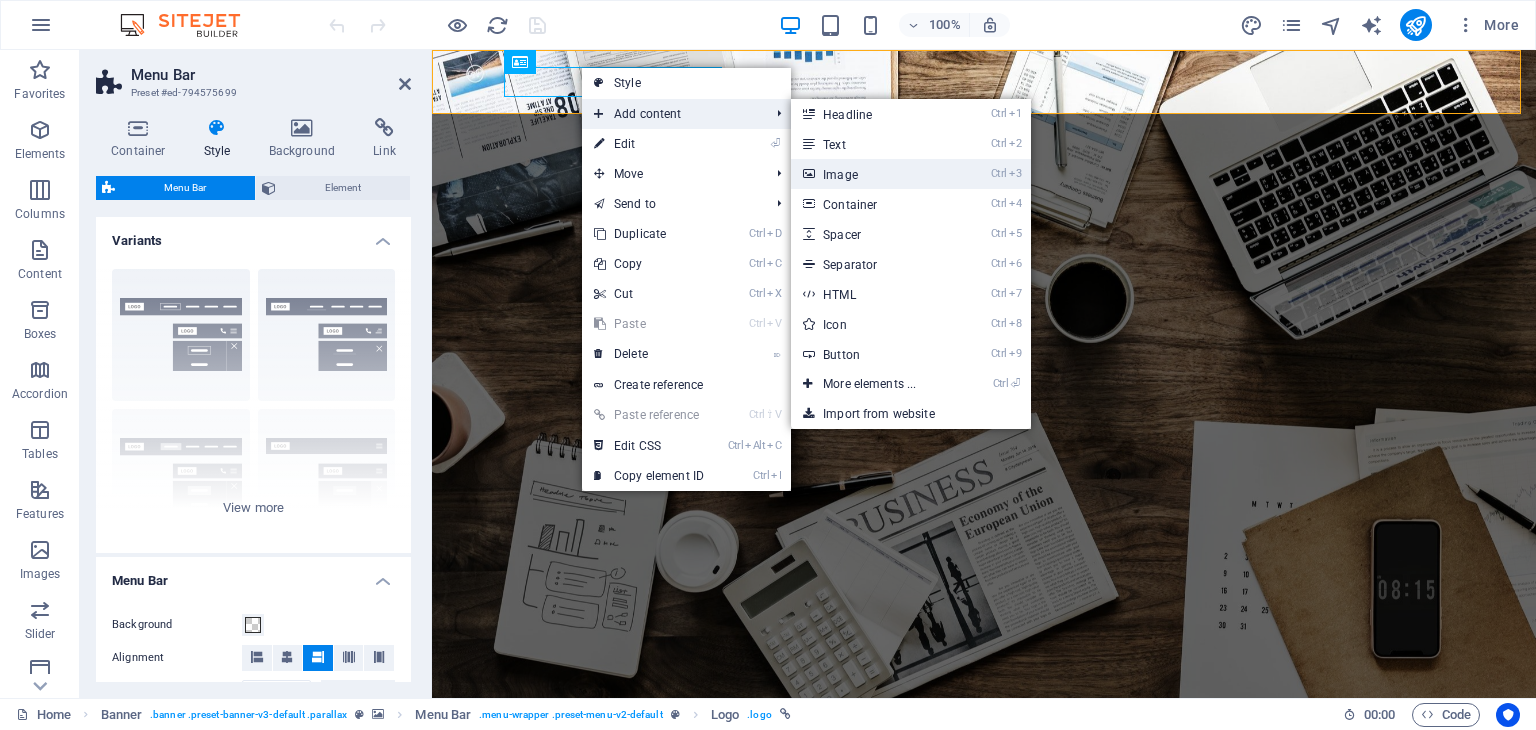 click on "Ctrl 3  Image" at bounding box center (873, 174) 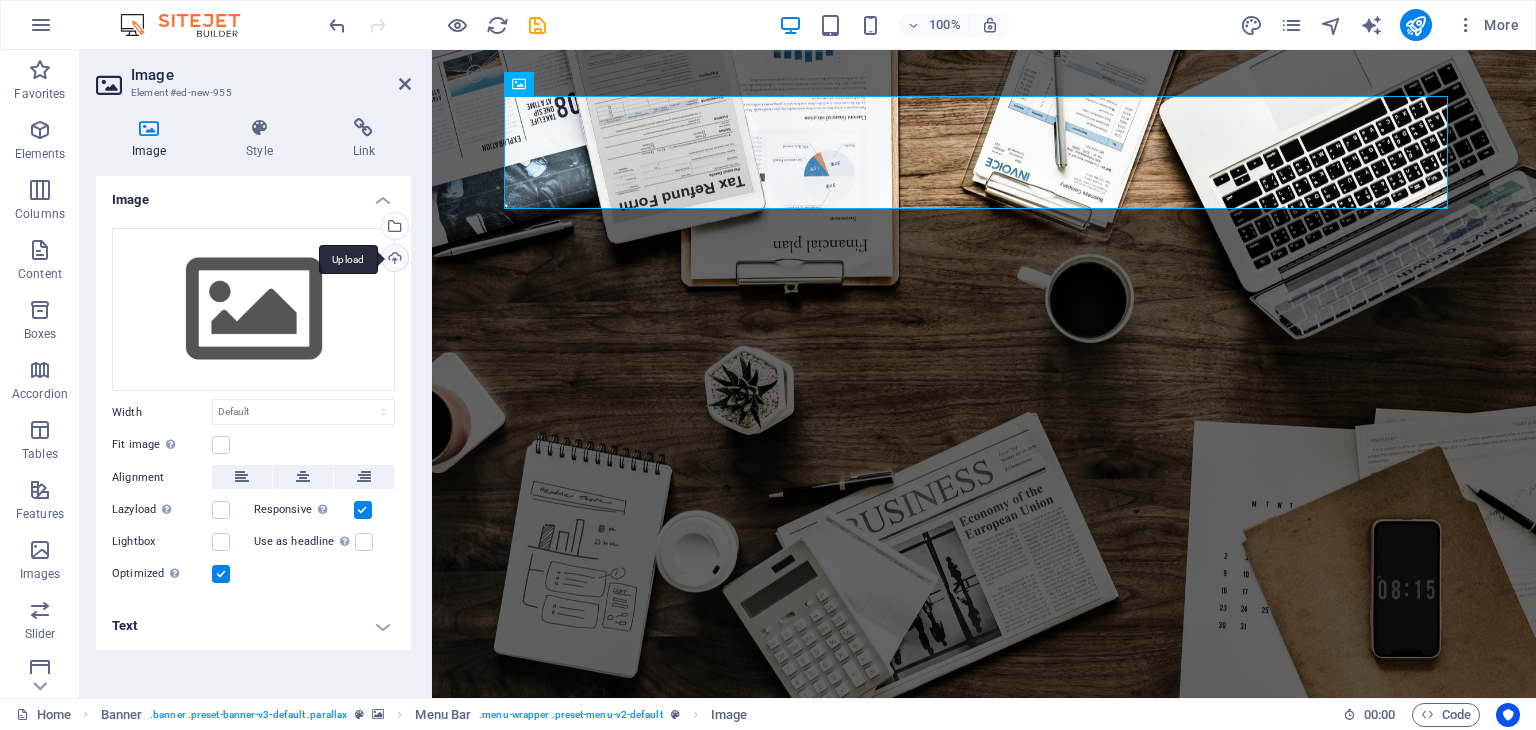 click on "Upload" at bounding box center (393, 260) 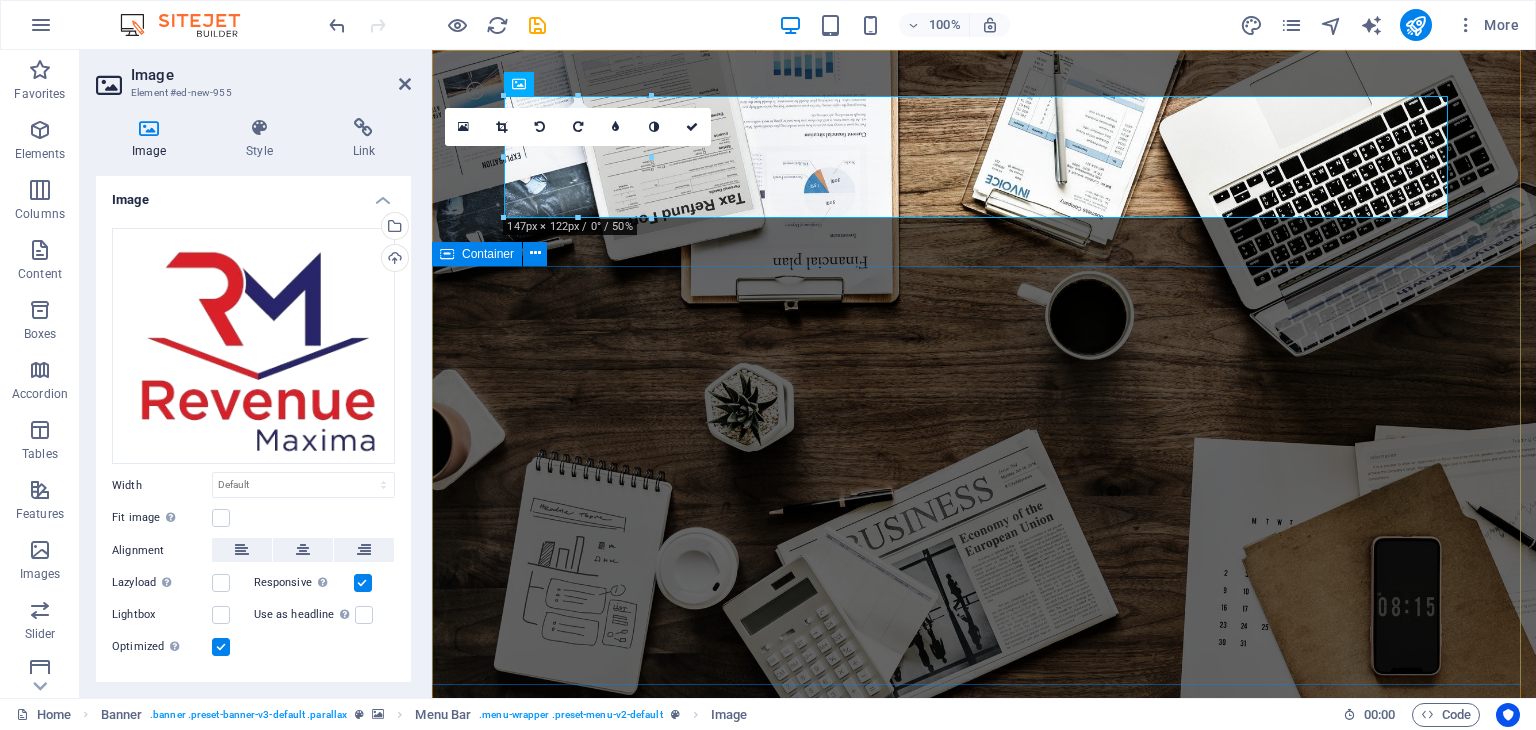 click on "O nline Marketing S OCIAL MEDIA MARKETING R EVIEW & STATISTICS Learn more" at bounding box center [984, 1279] 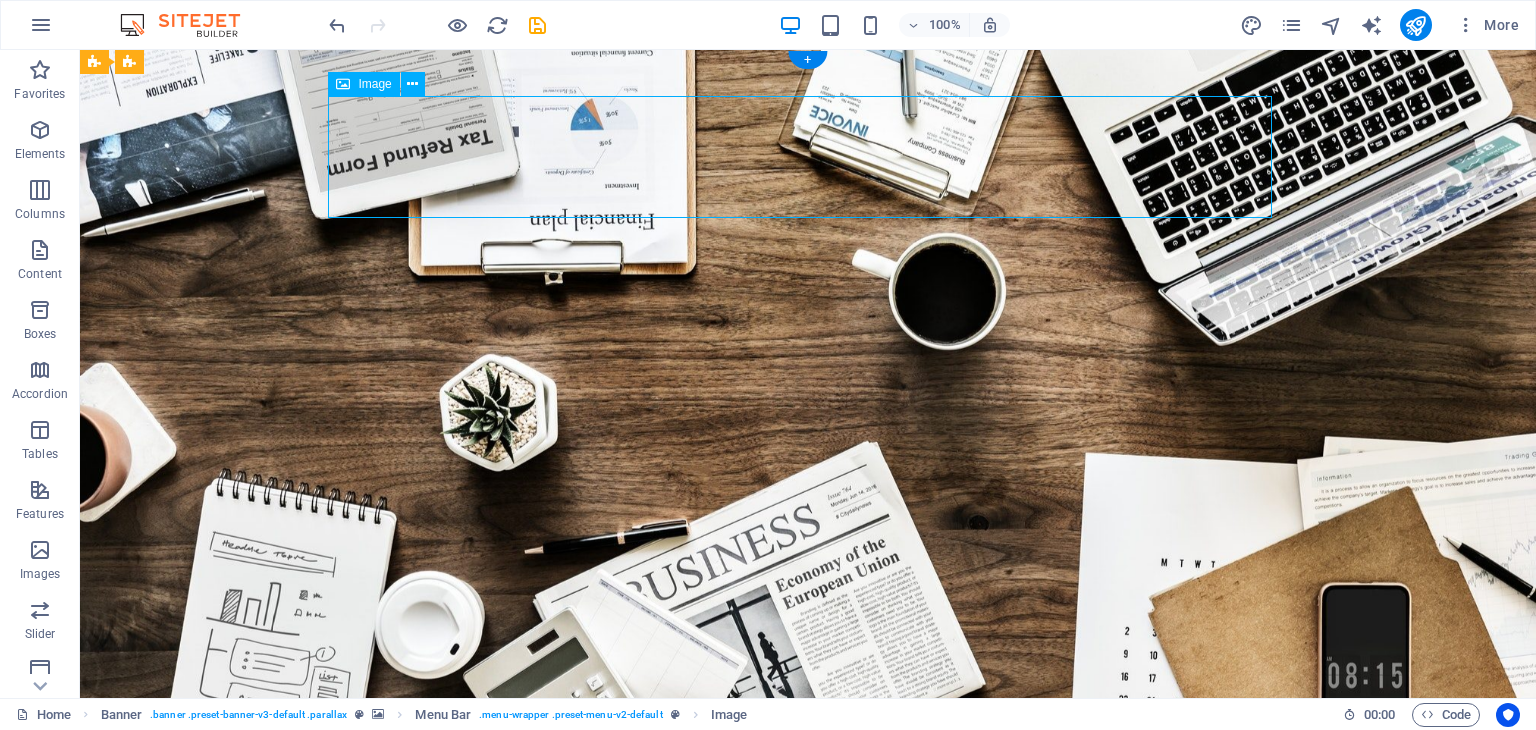 drag, startPoint x: 392, startPoint y: 150, endPoint x: 333, endPoint y: 141, distance: 59.682495 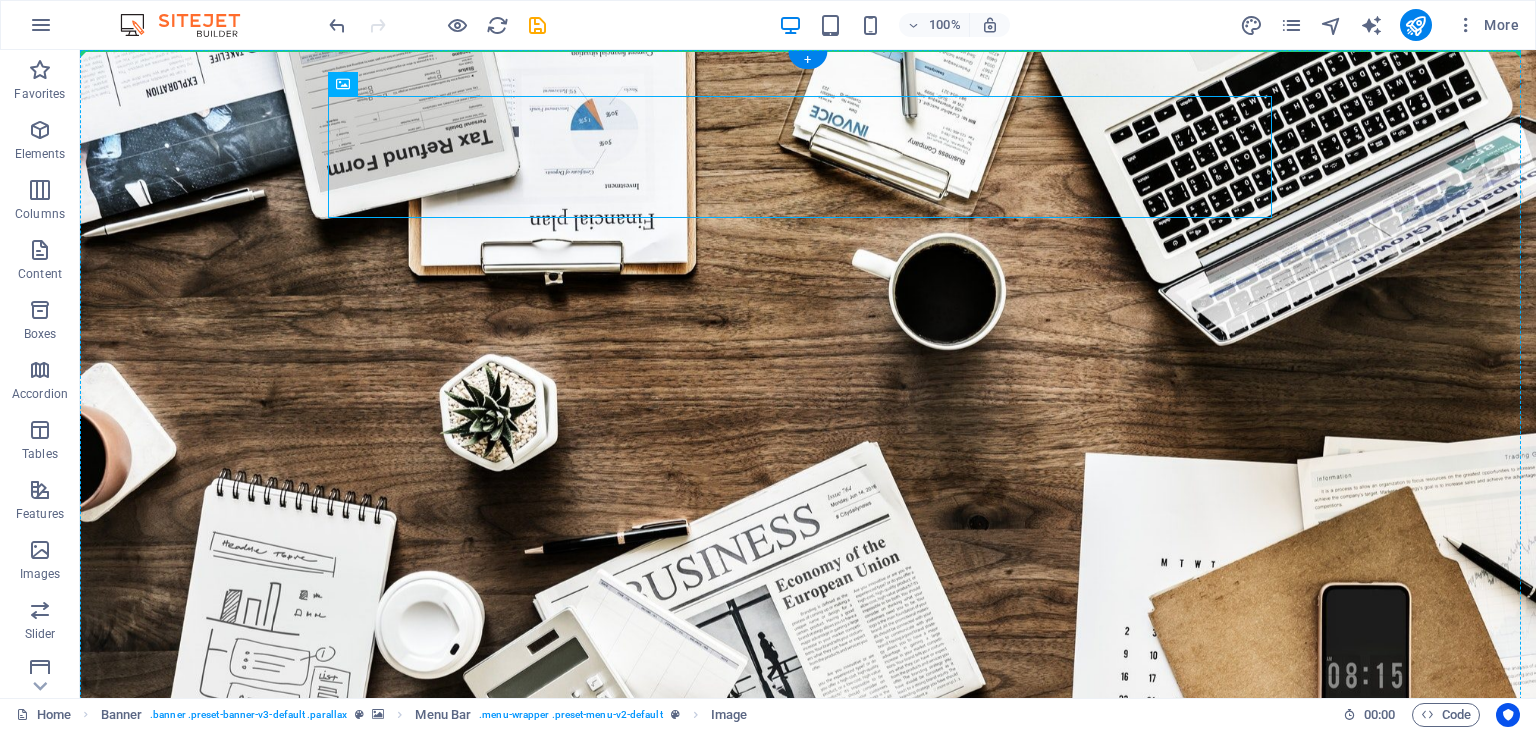 drag, startPoint x: 473, startPoint y: 141, endPoint x: 272, endPoint y: 149, distance: 201.15913 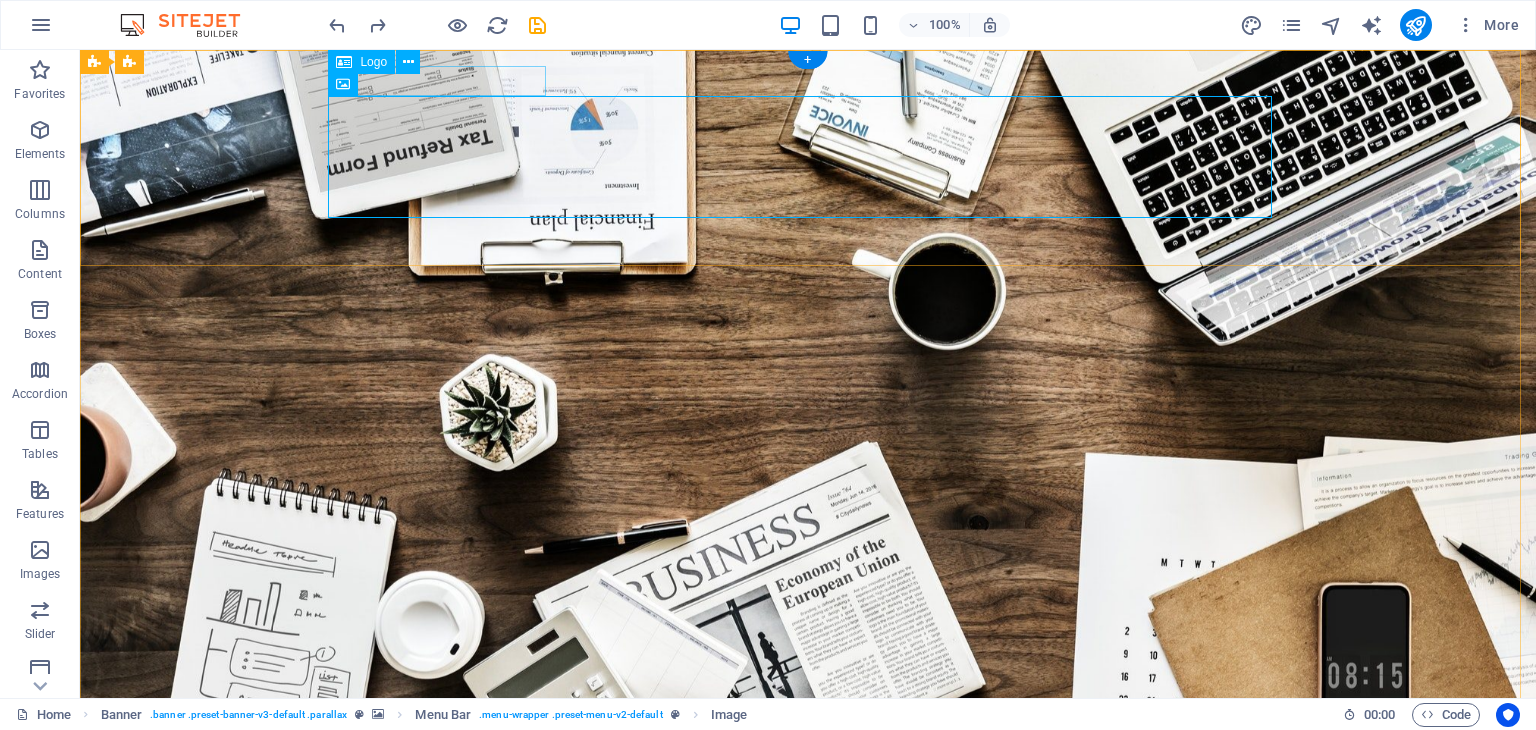 click at bounding box center [808, 763] 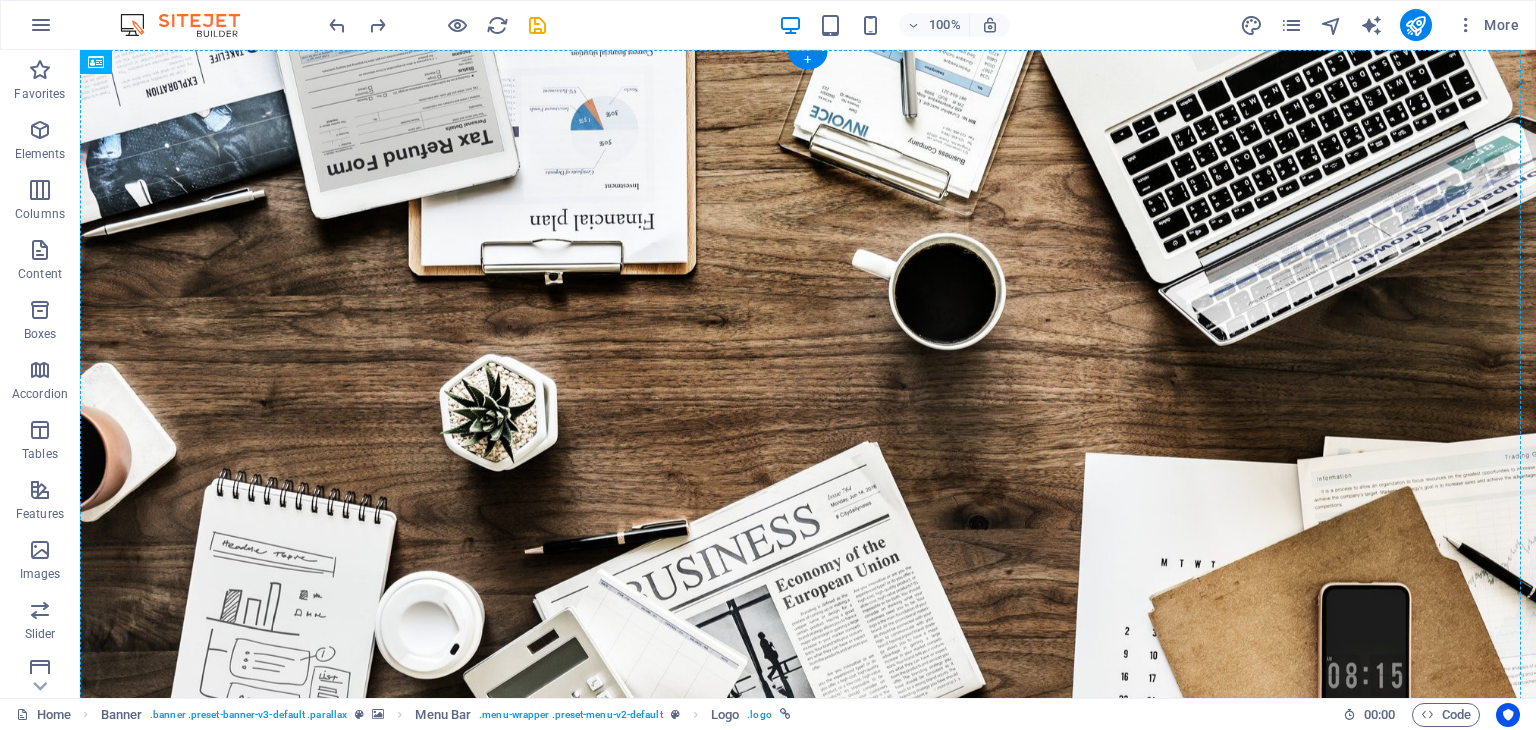 drag, startPoint x: 496, startPoint y: 75, endPoint x: 715, endPoint y: 135, distance: 227.07048 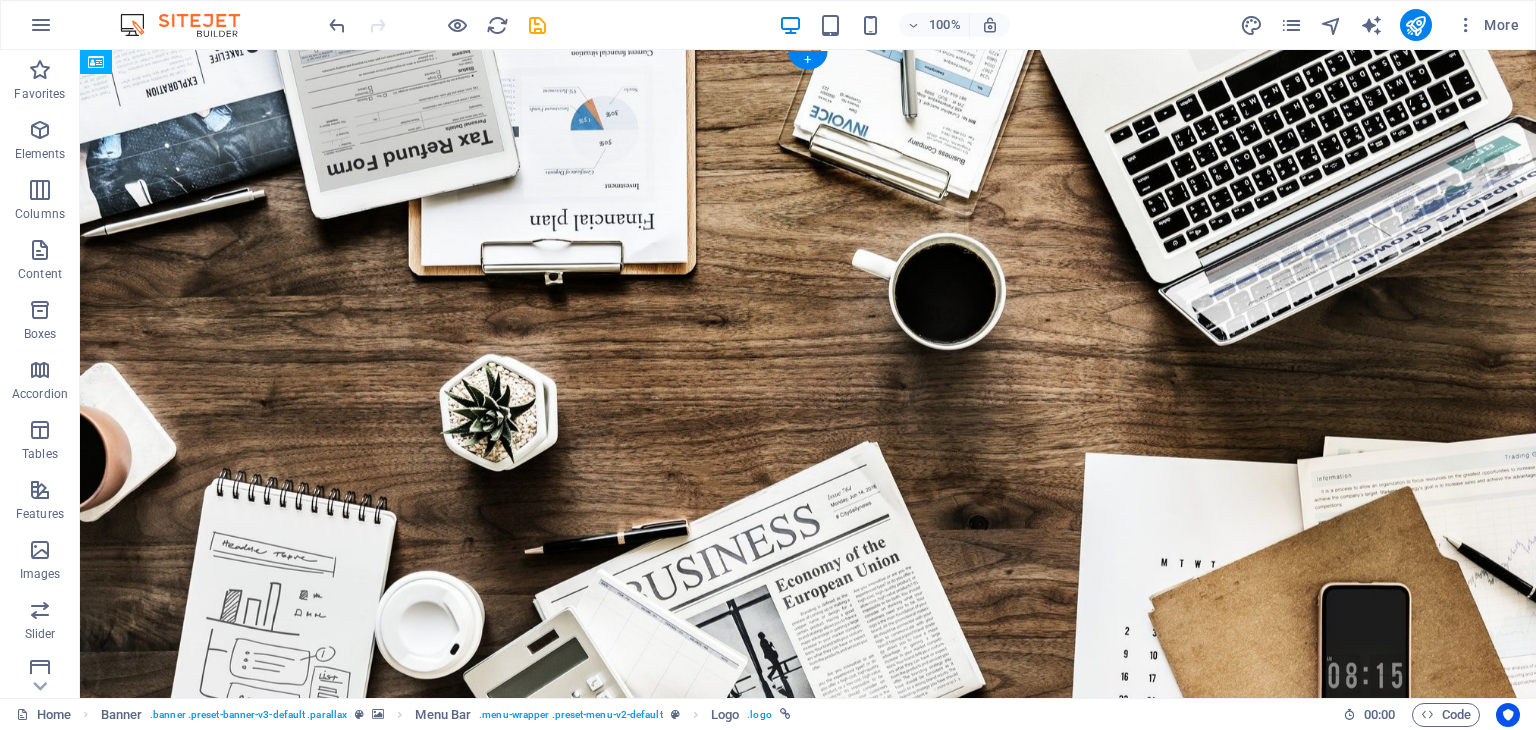 drag, startPoint x: 373, startPoint y: 201, endPoint x: 376, endPoint y: 164, distance: 37.12142 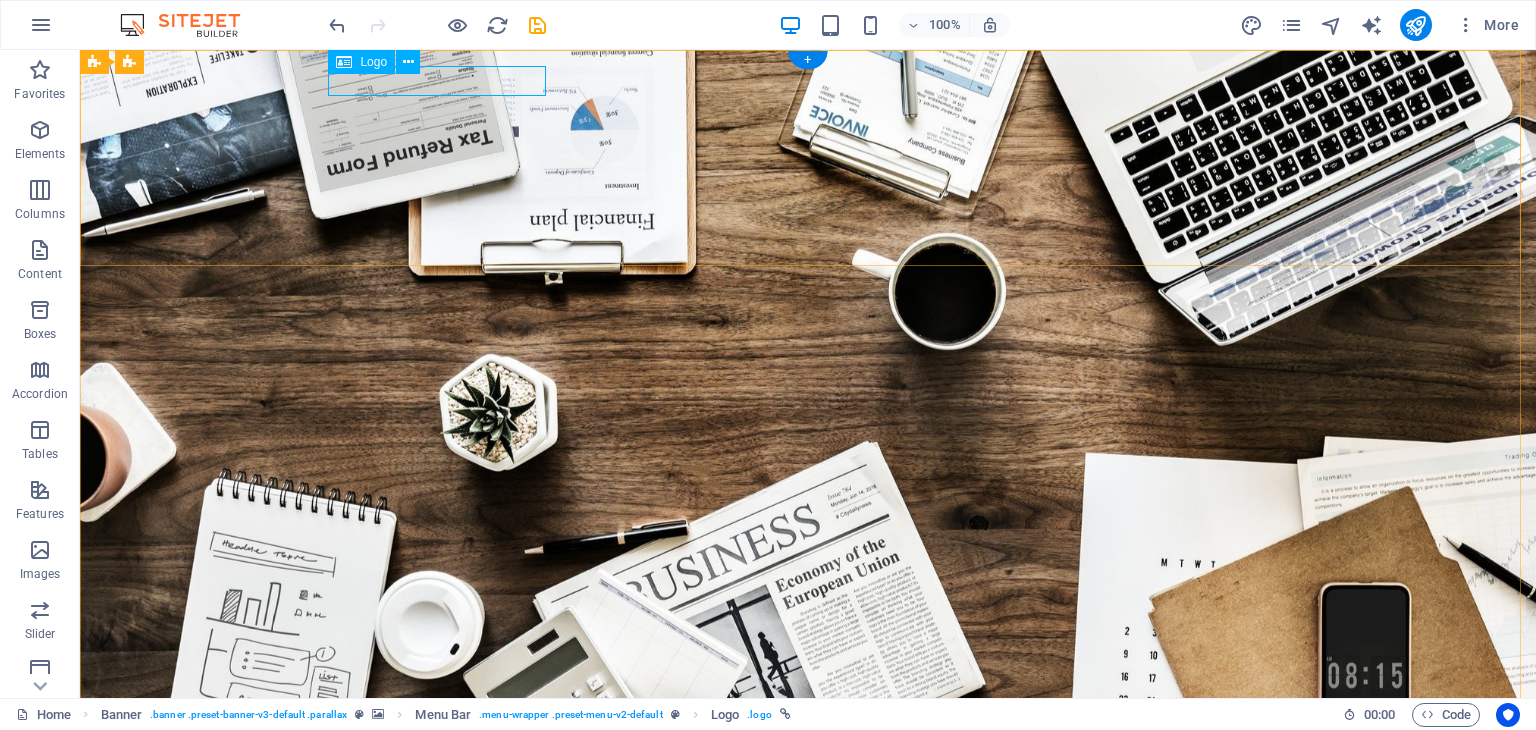 click at bounding box center [808, 763] 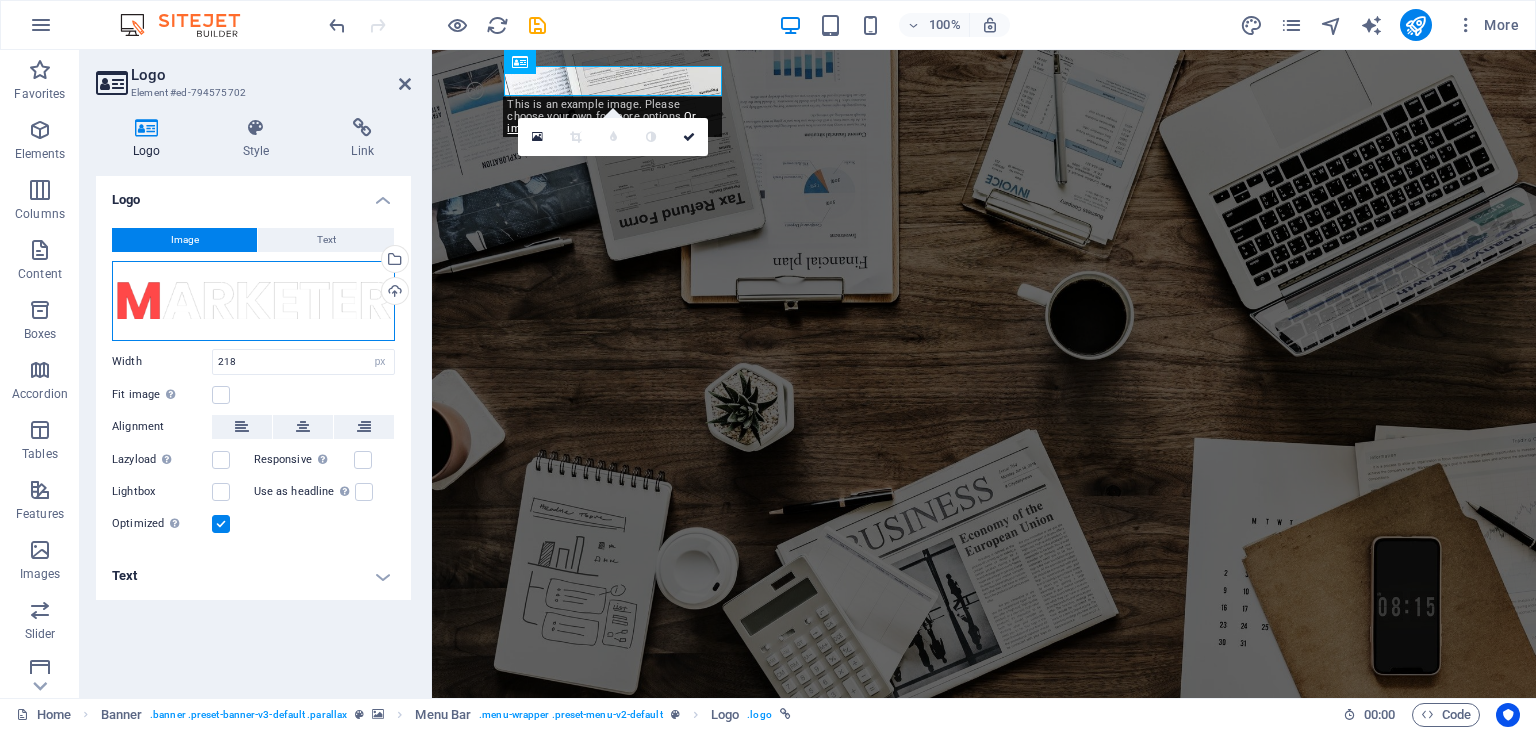 click on "Drag files here, click to choose files or select files from Files or our free stock photos & videos" at bounding box center (253, 301) 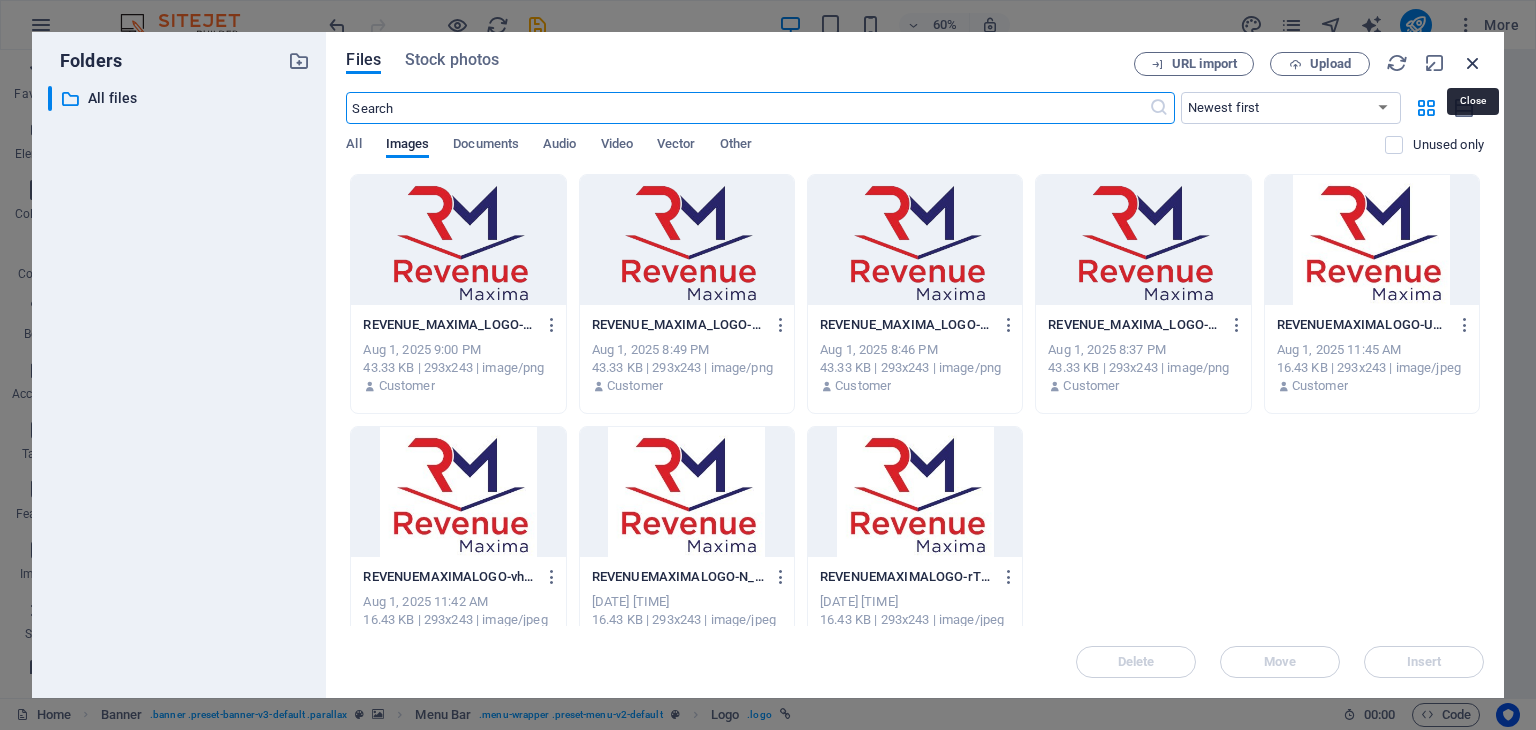 click at bounding box center (1473, 63) 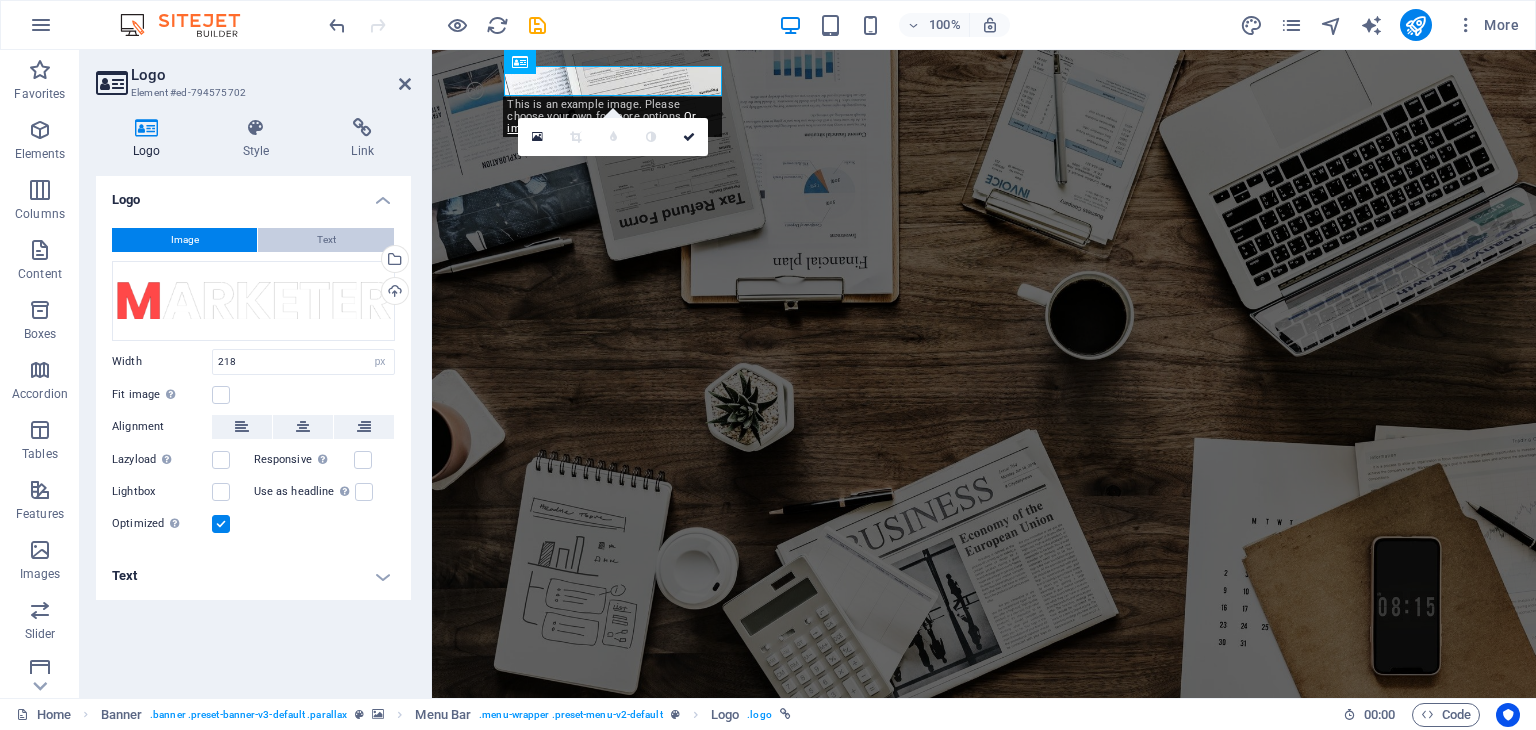 click on "Text" at bounding box center [326, 240] 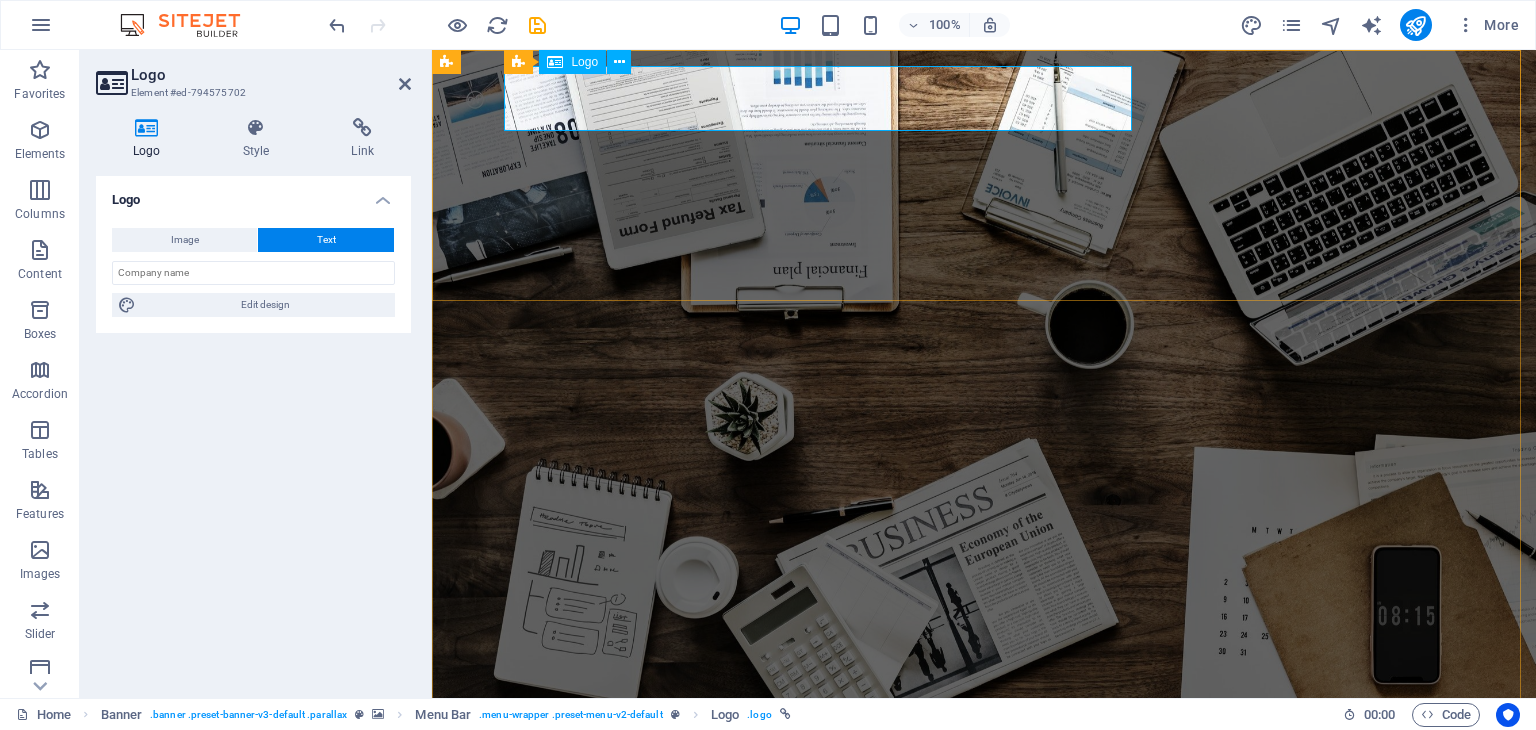 click on "[DOMAIN]" at bounding box center (984, 798) 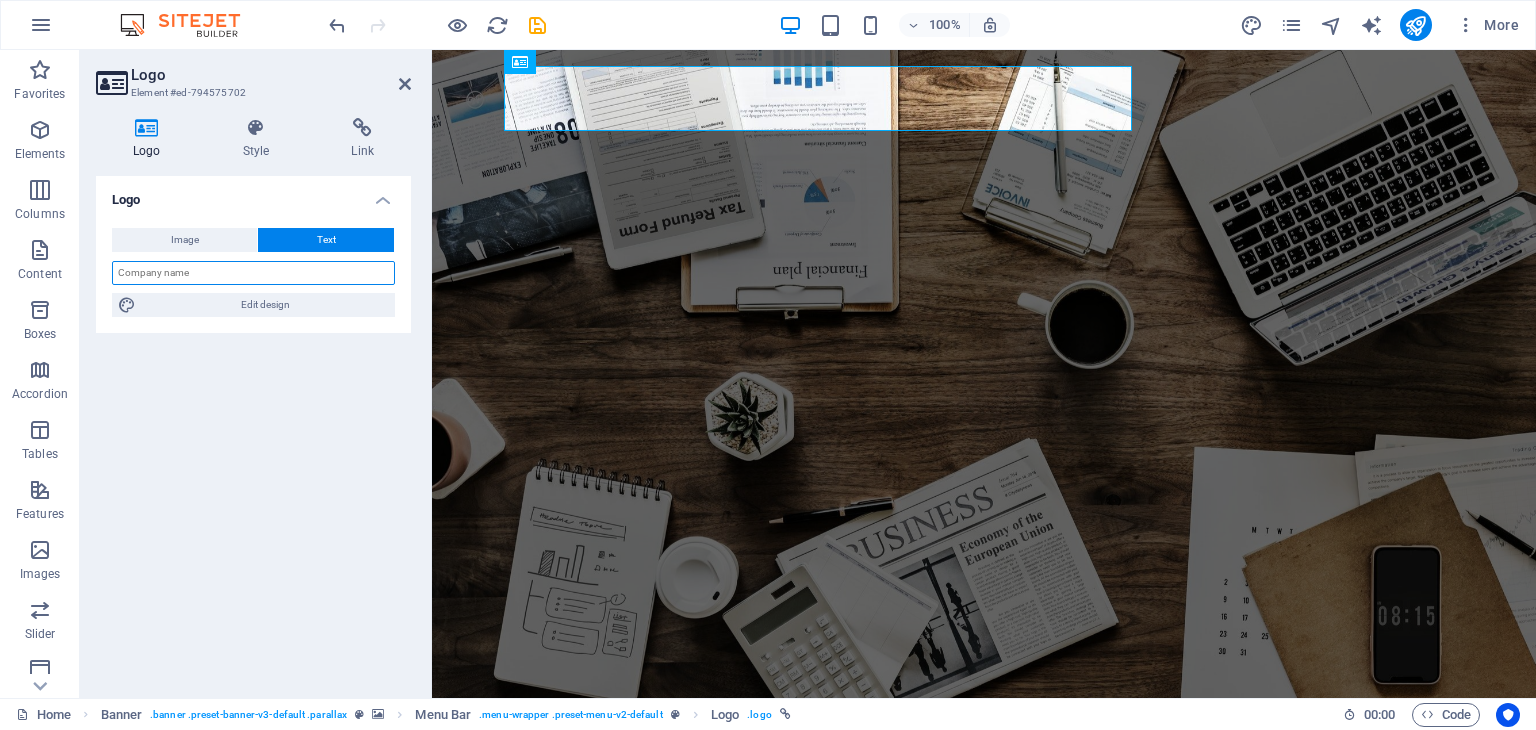 click at bounding box center (253, 273) 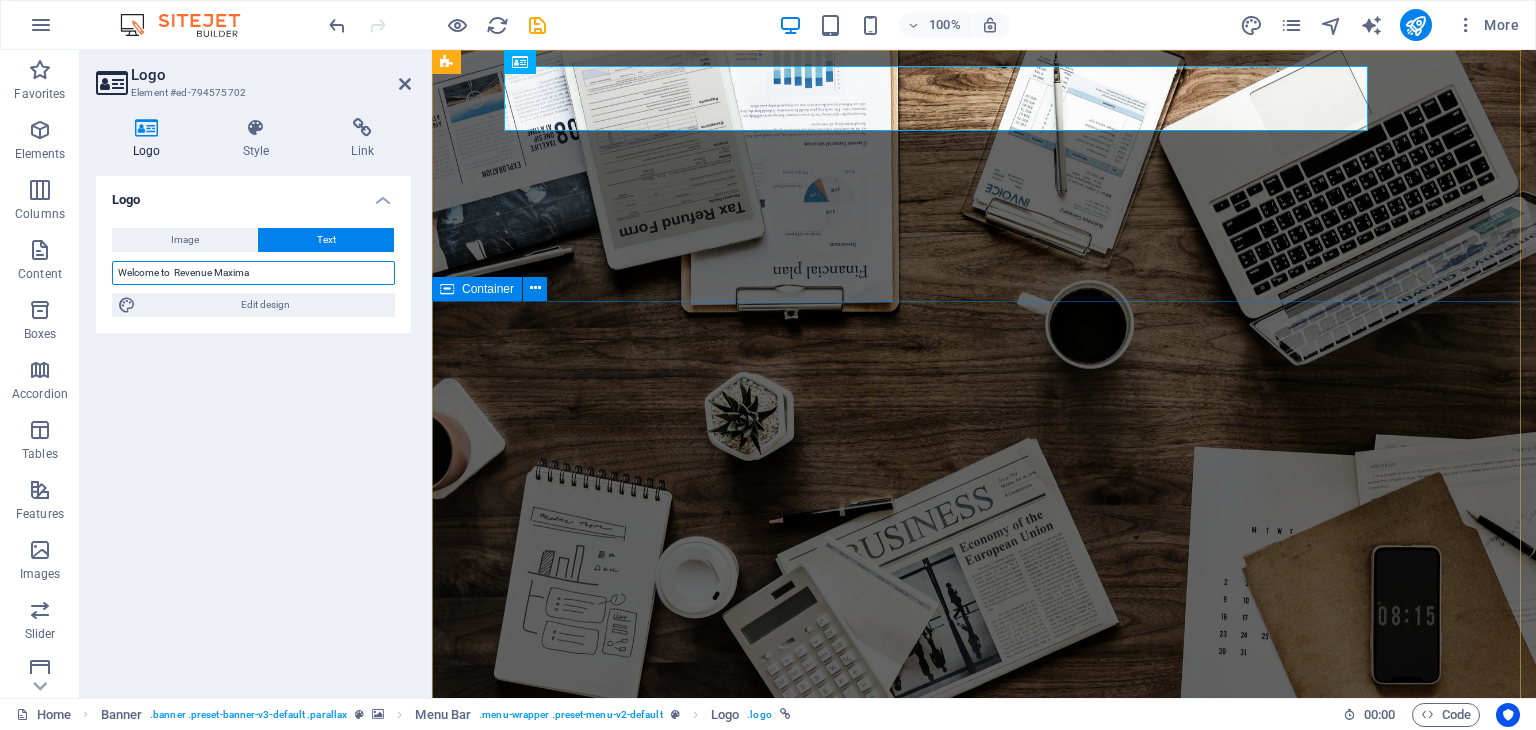 type on "Welcome to  Revenue Maxima" 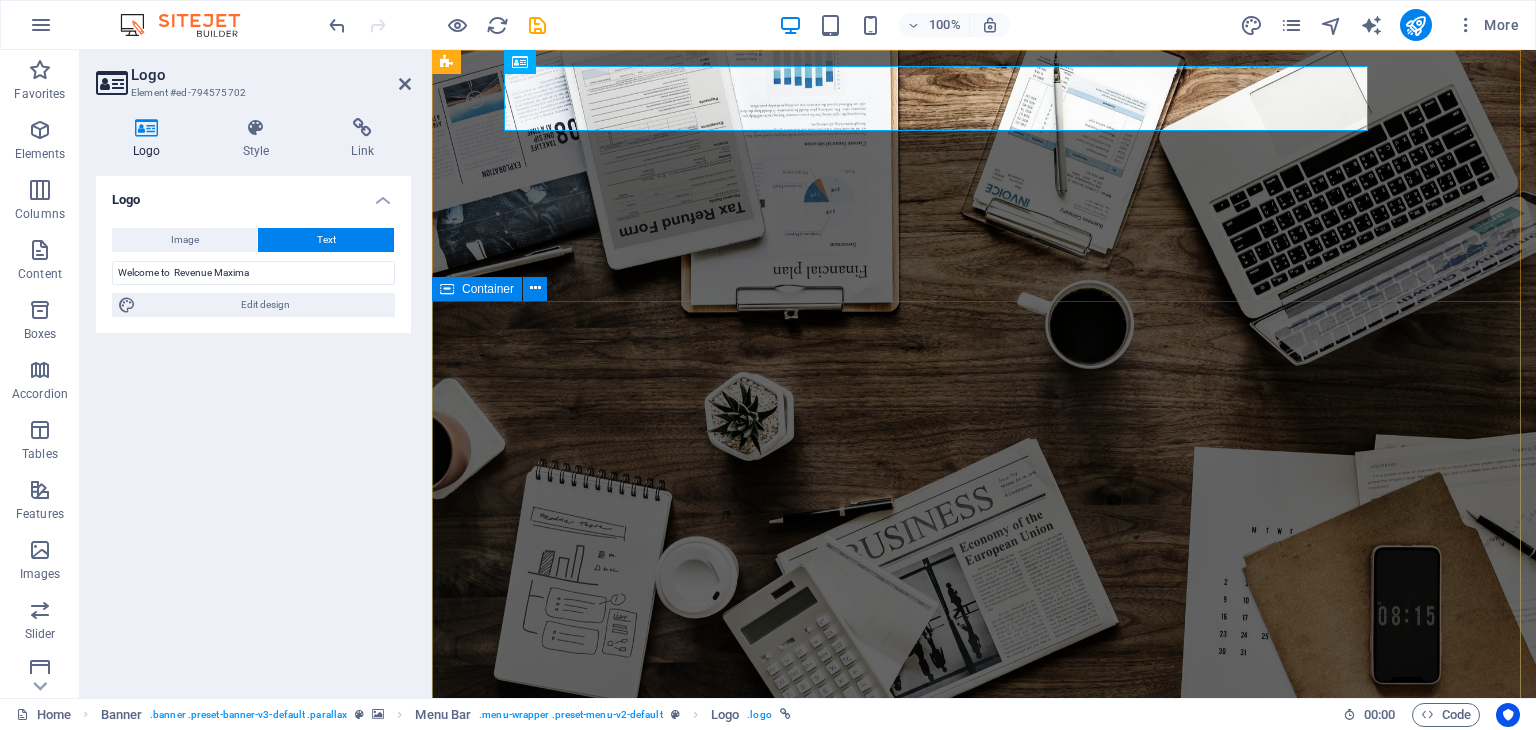 click on "O nline Marketing S OCIAL MEDIA MARKETING R EVIEW & STATISTICS Learn more" at bounding box center (984, 1332) 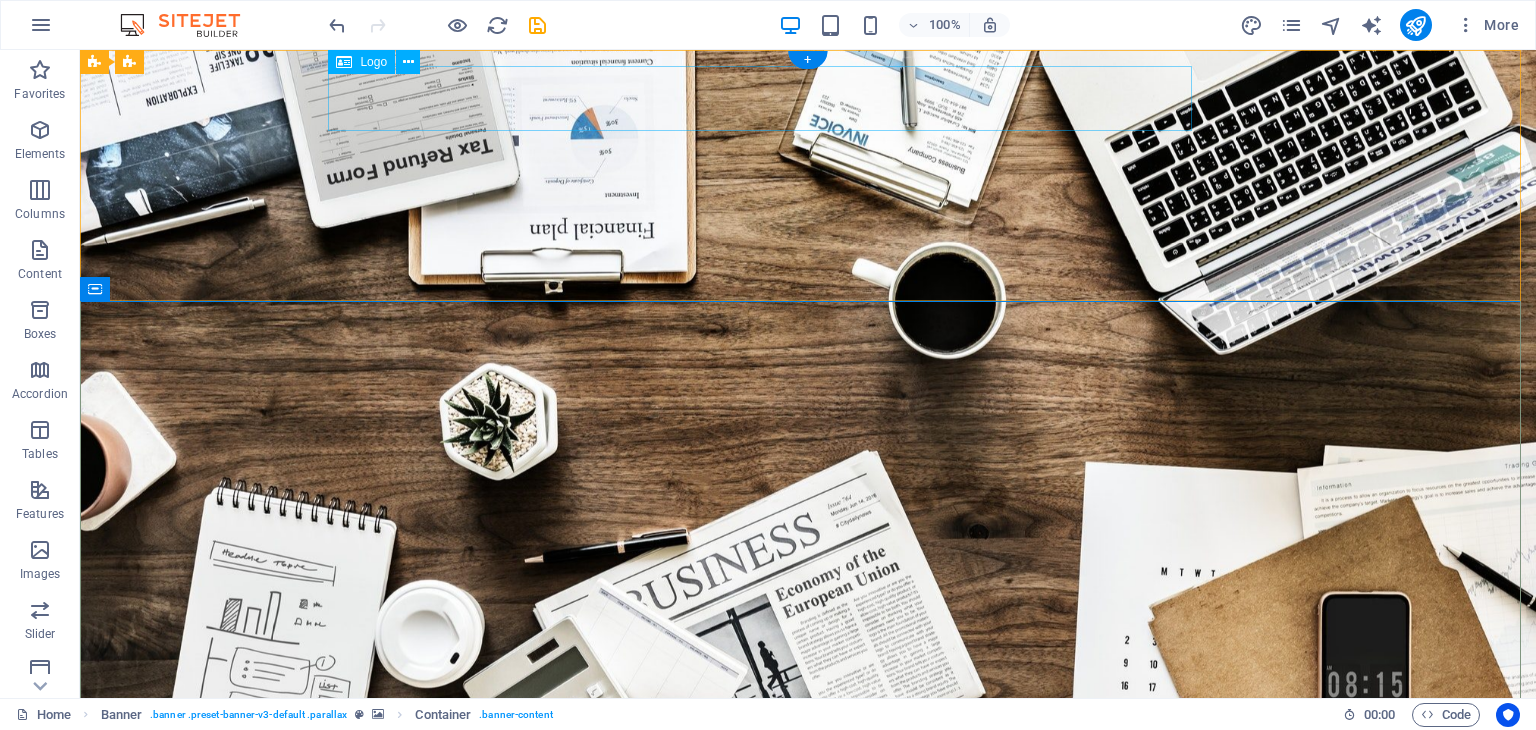 click on "Welcome to  Revenue Maxima" at bounding box center [808, 798] 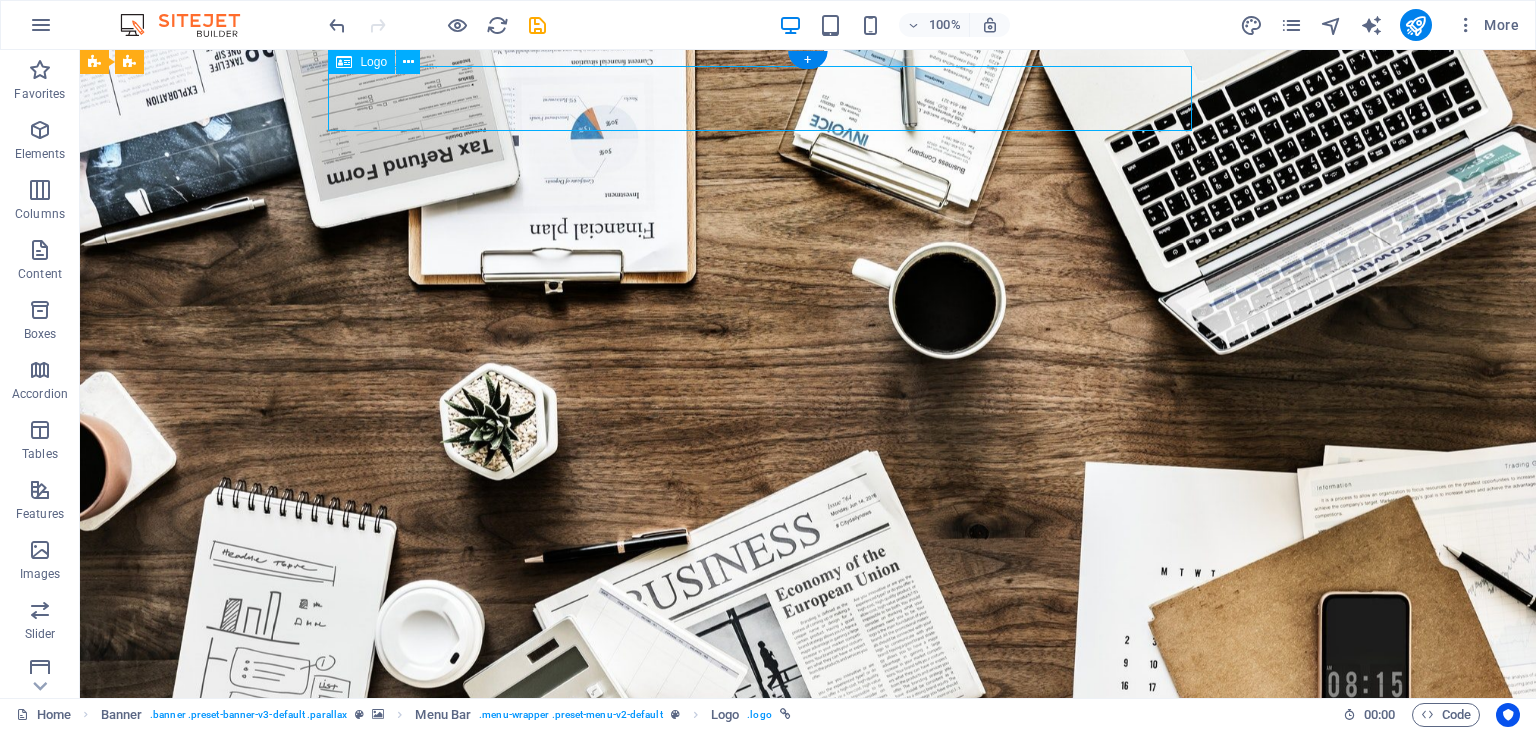 click on "Welcome to  Revenue Maxima" at bounding box center (808, 798) 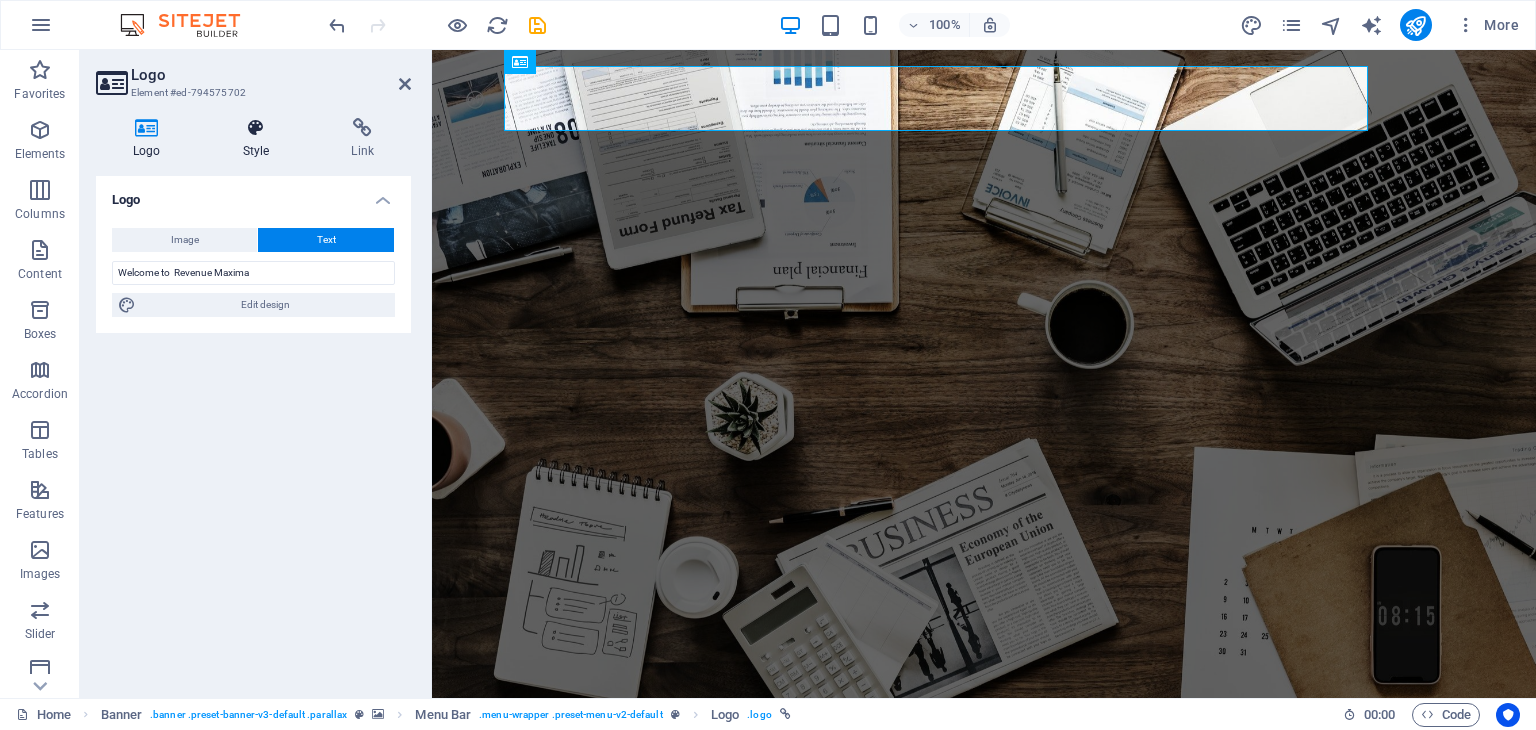 click on "Style" at bounding box center (260, 139) 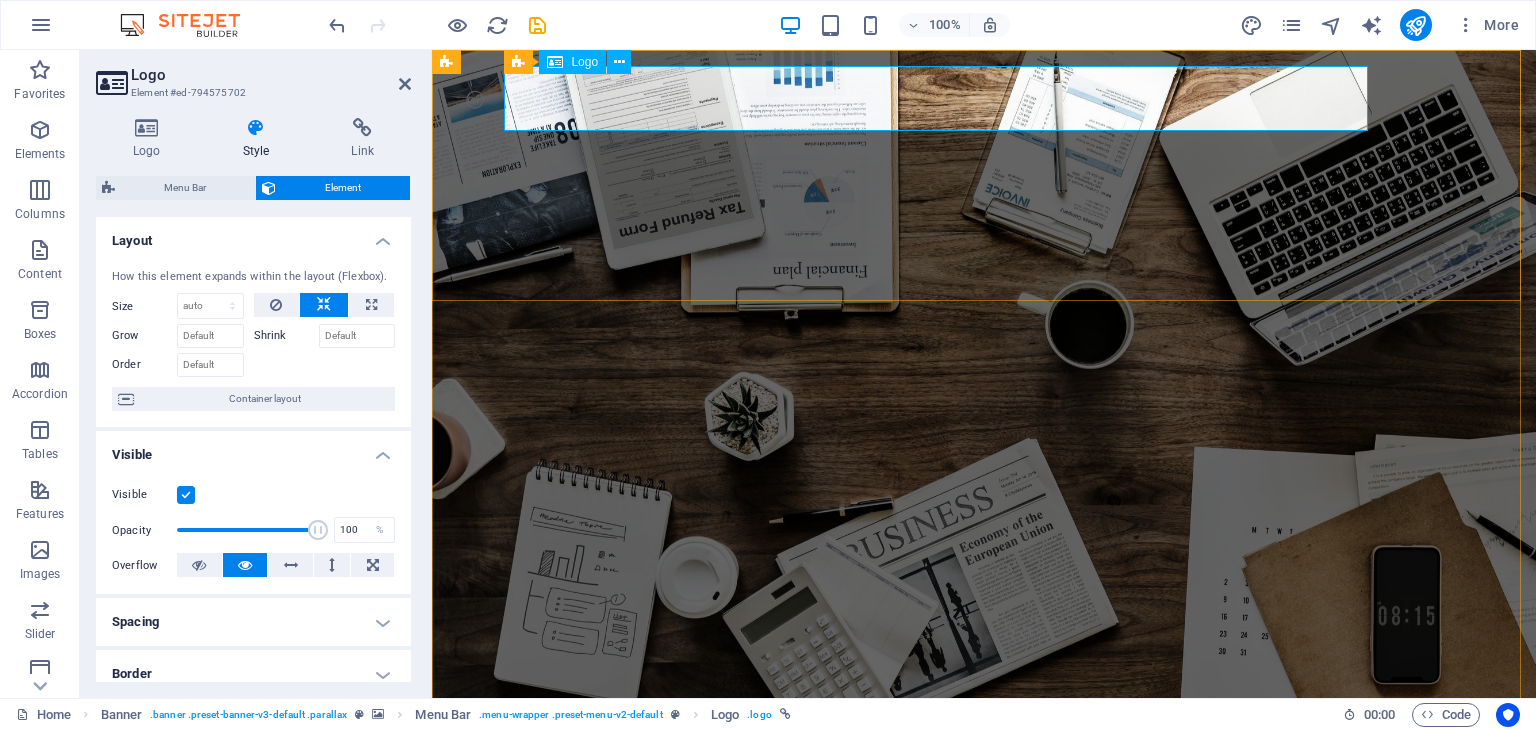 click on "Welcome to  Revenue Maxima" at bounding box center (984, 798) 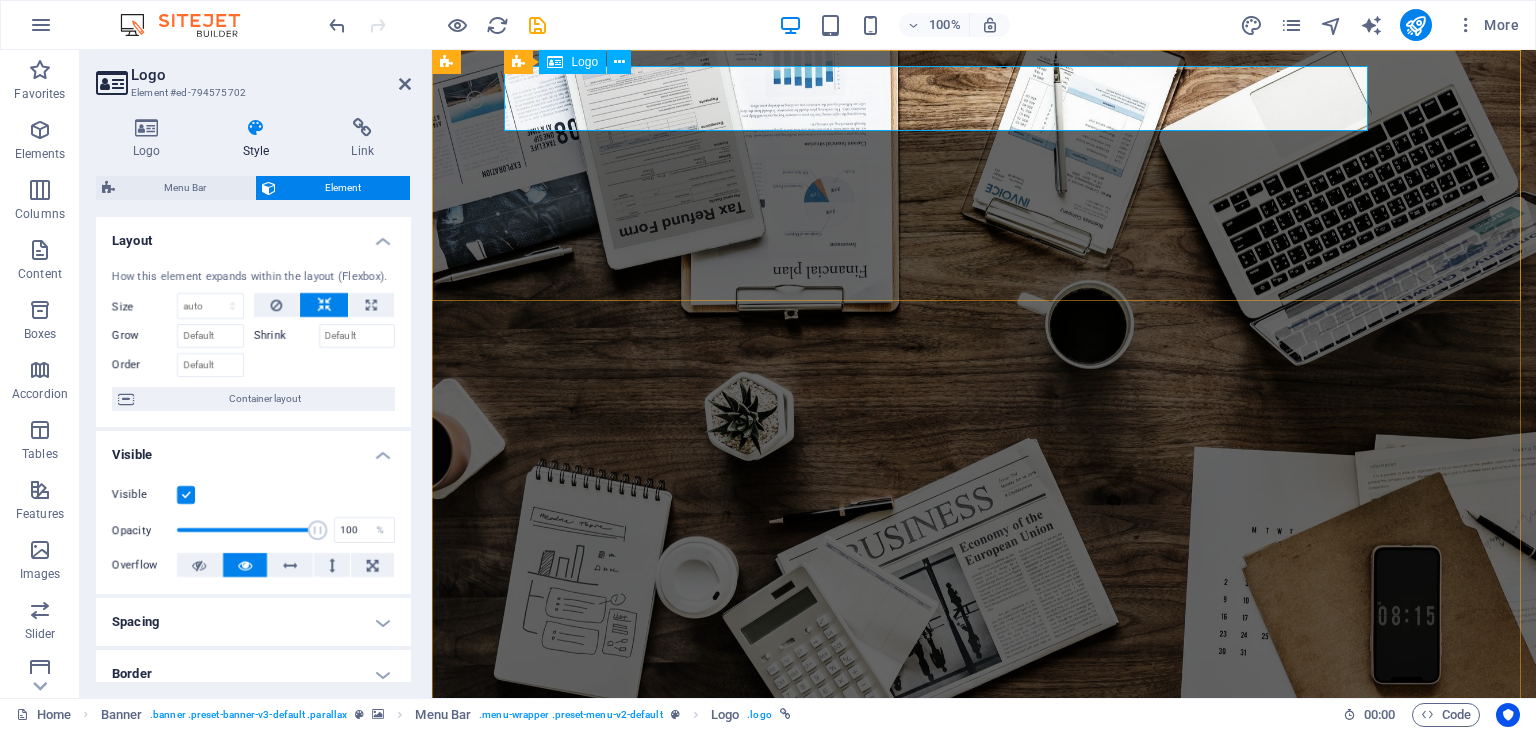 click on "Welcome to  Revenue Maxima" at bounding box center (984, 798) 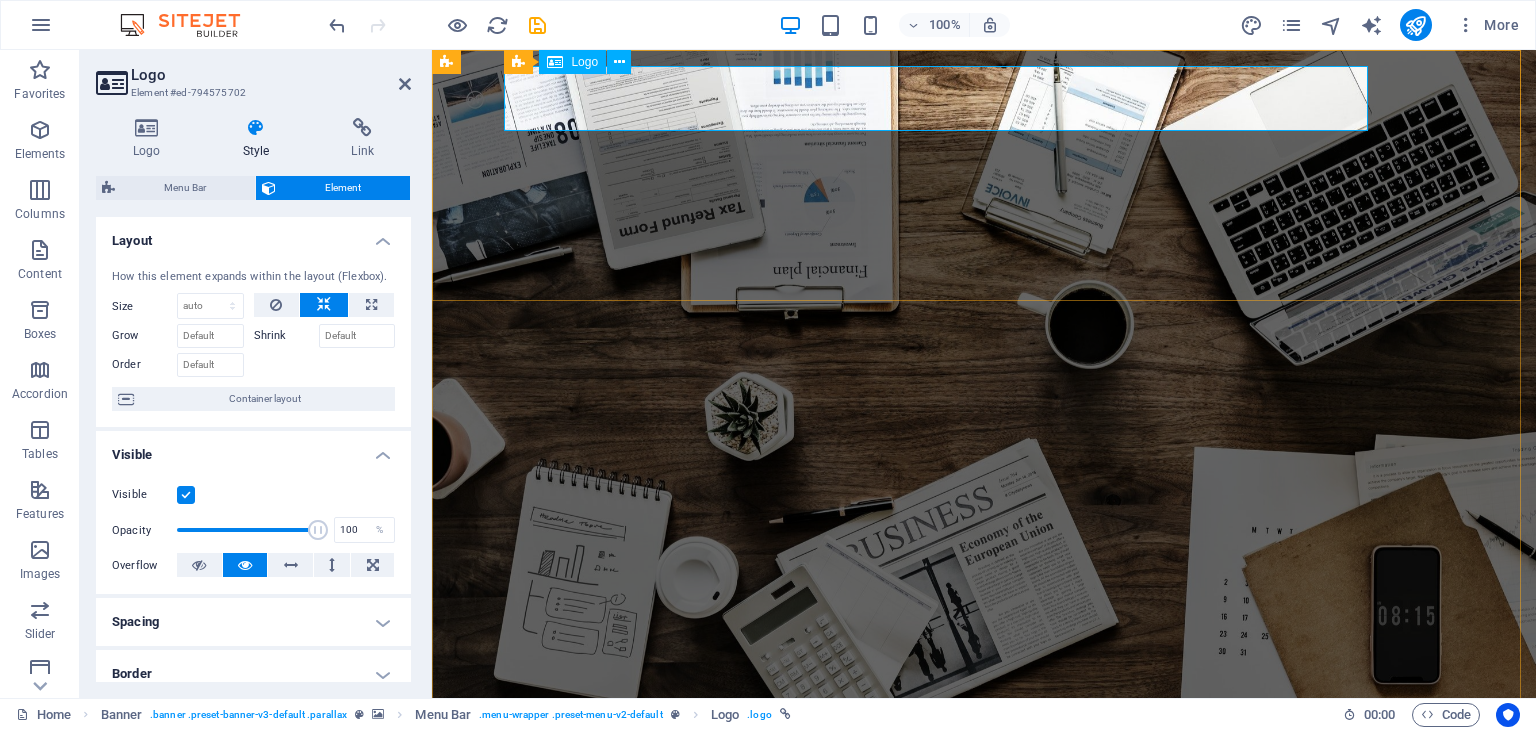 click on "Welcome to  Revenue Maxima" at bounding box center (984, 798) 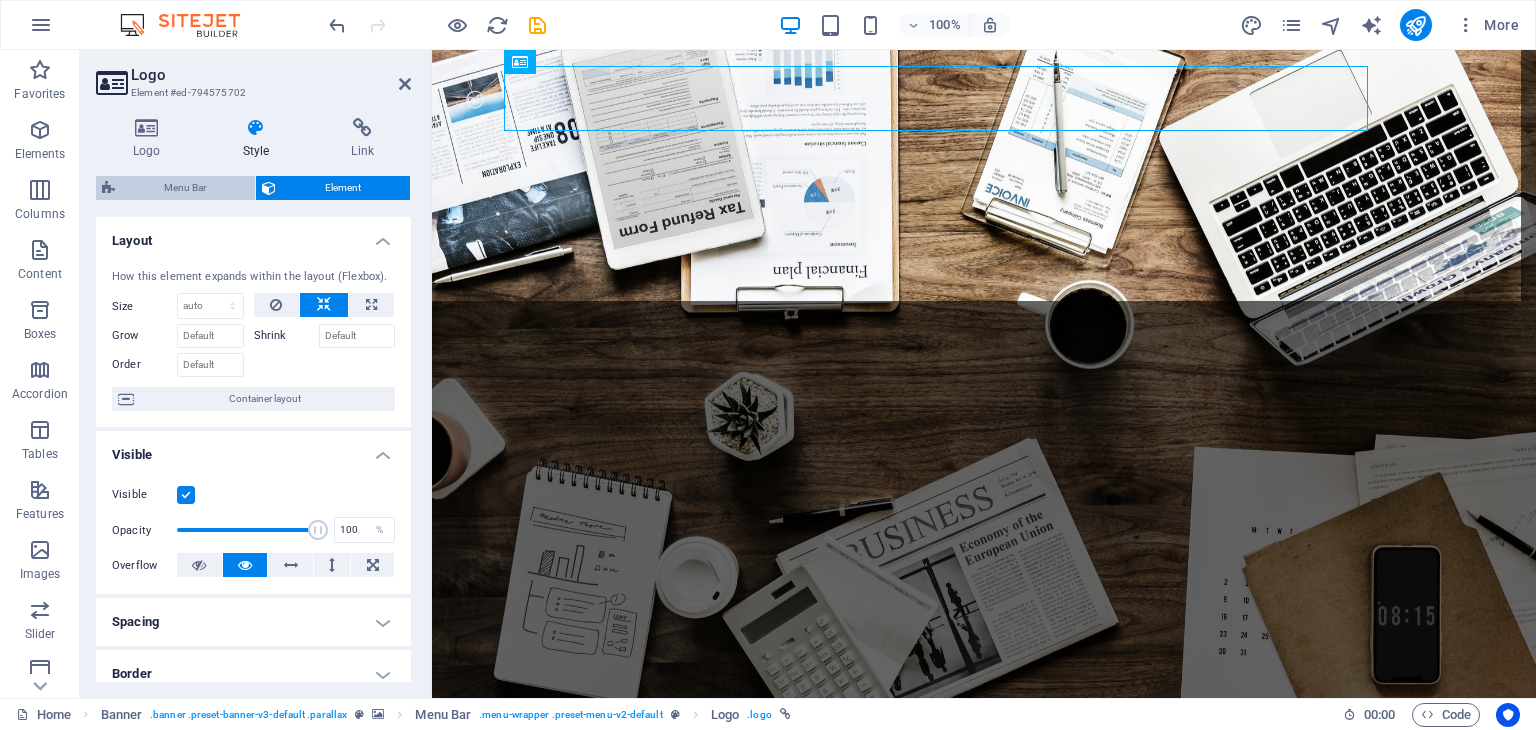 click on "Menu Bar" at bounding box center [185, 188] 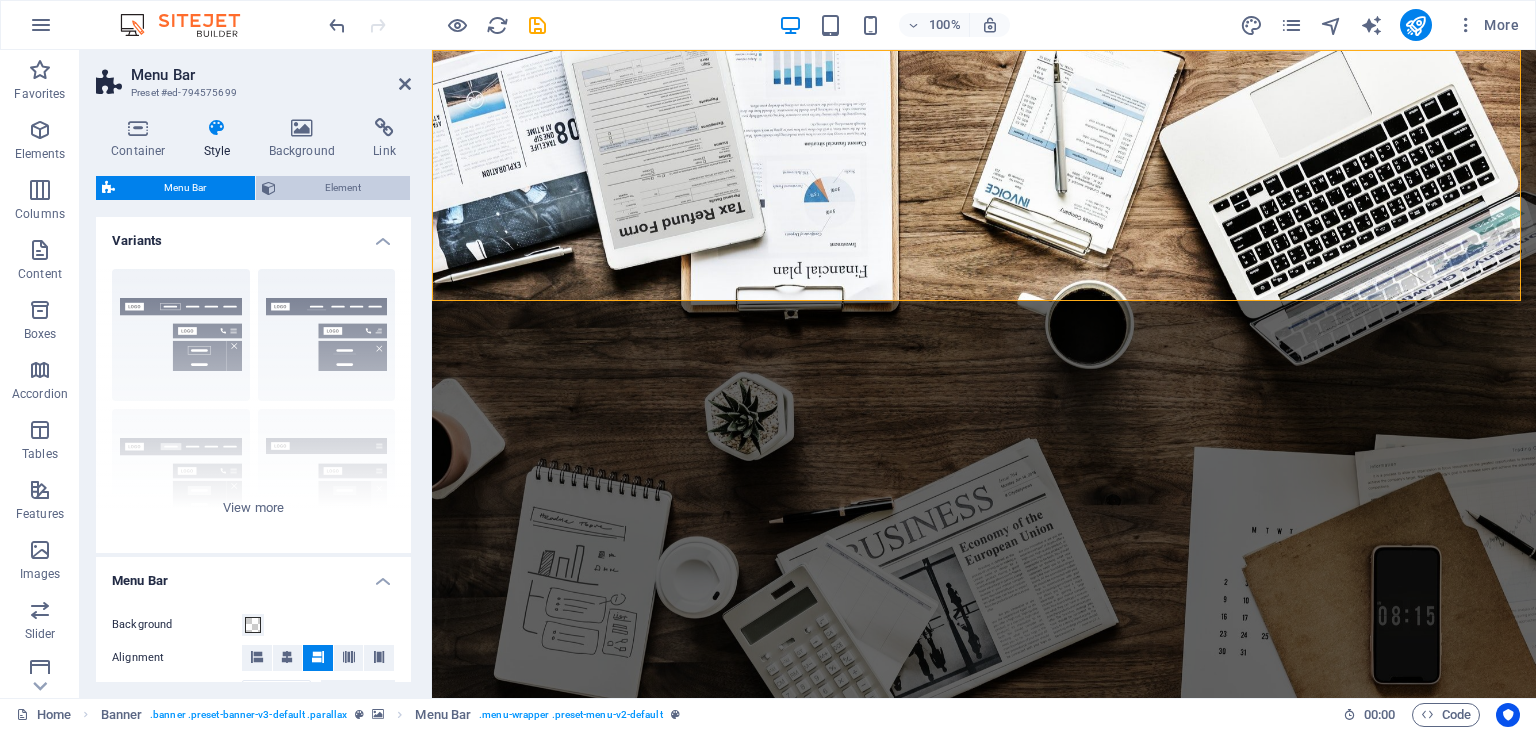 click on "Element" at bounding box center (343, 188) 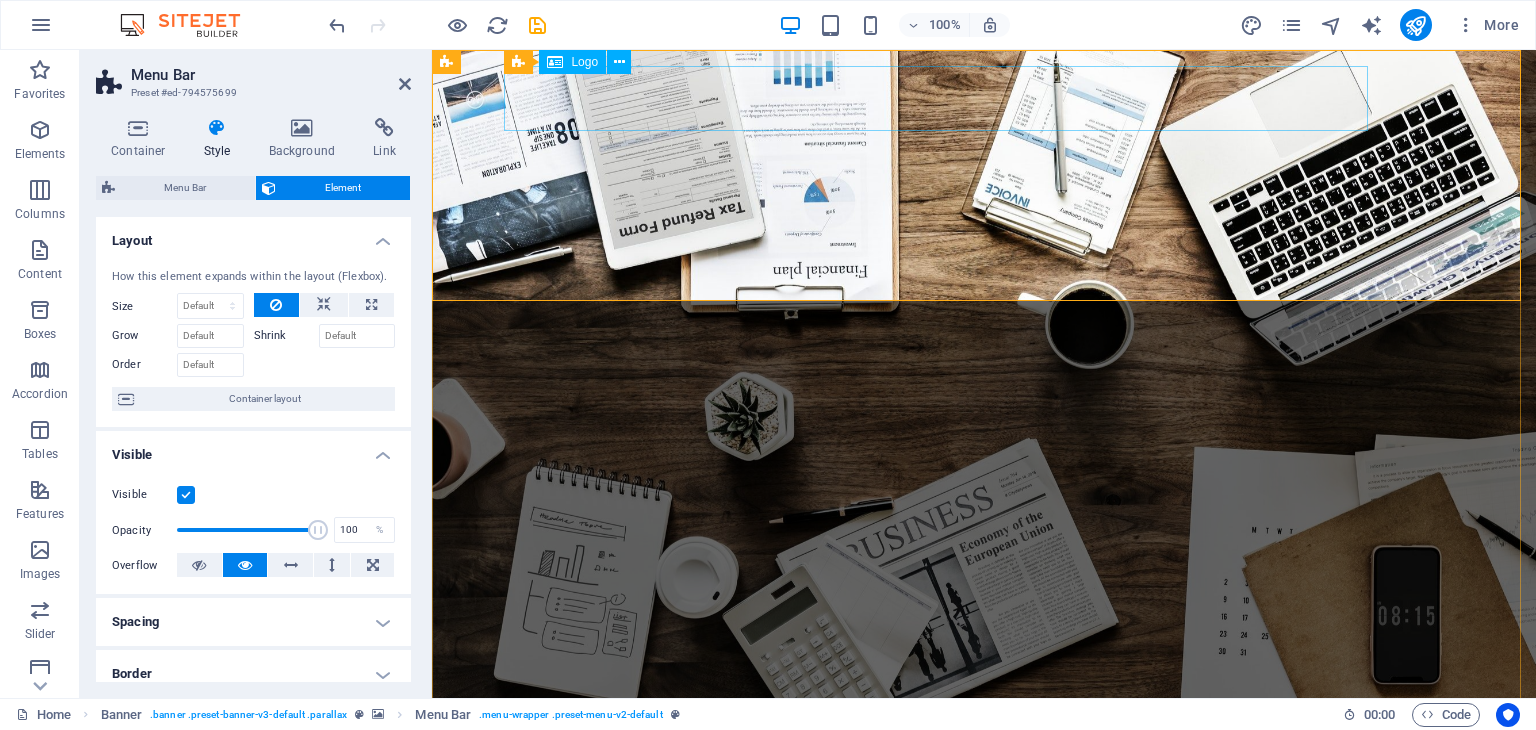 click on "Welcome to  Revenue Maxima" at bounding box center [984, 798] 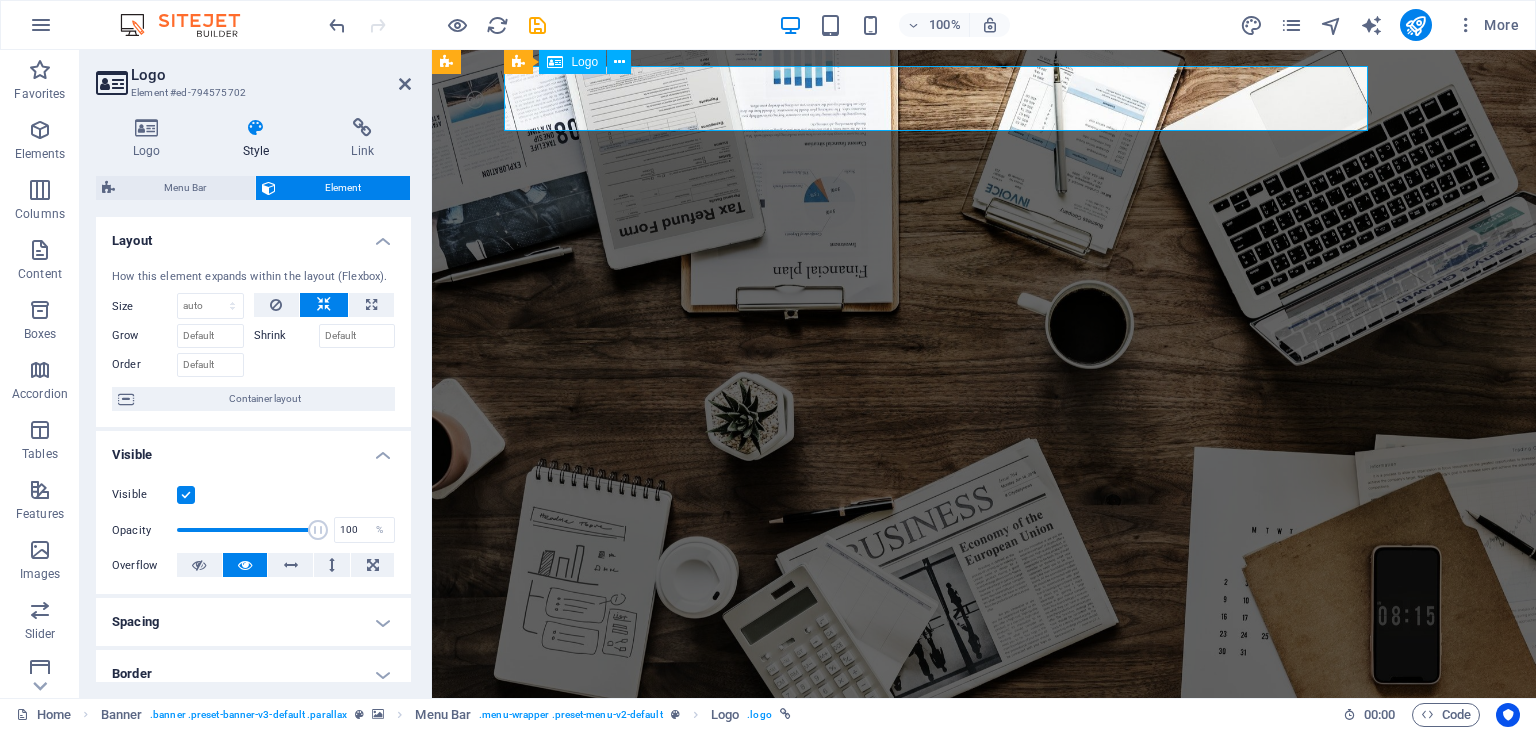 click on "Welcome to  Revenue Maxima" at bounding box center (984, 798) 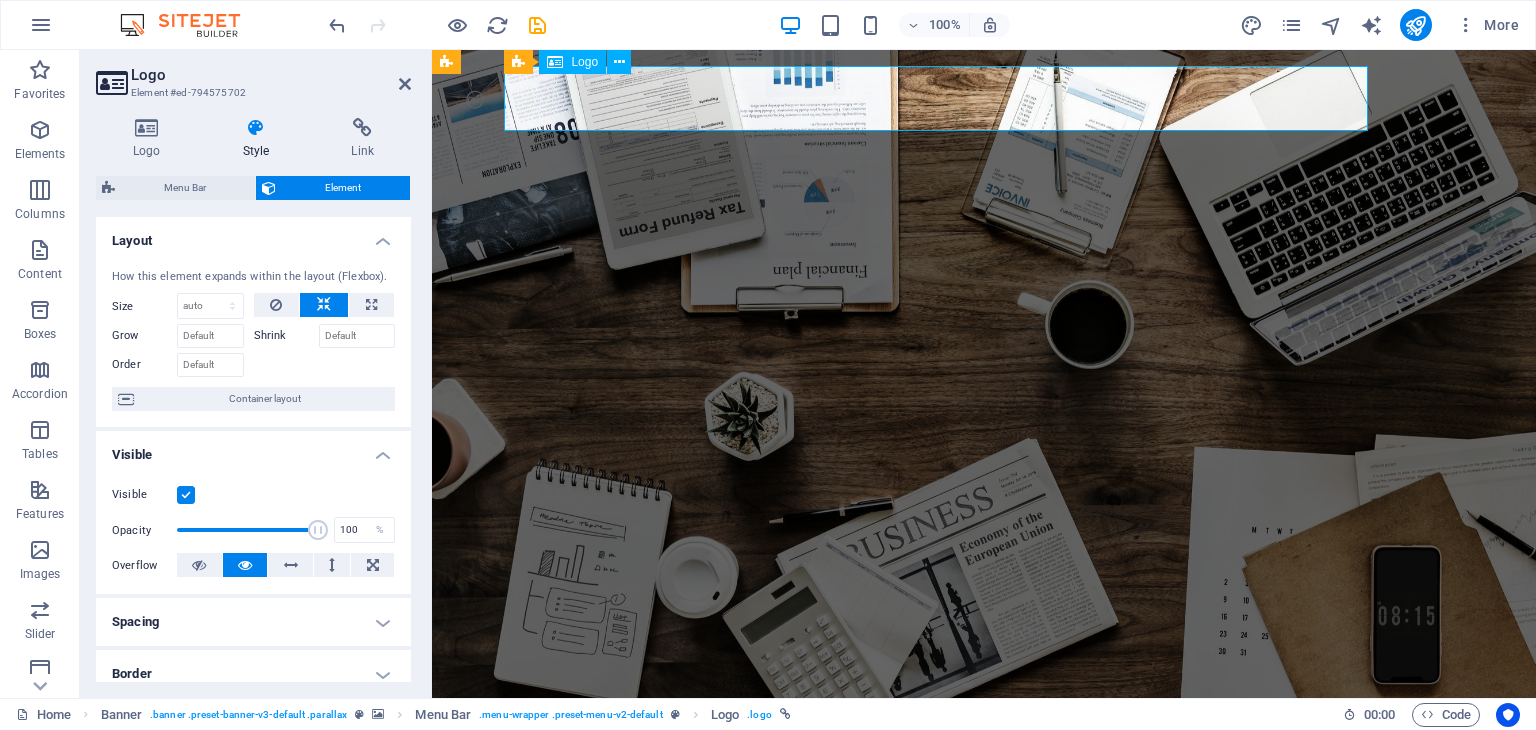 click on "Welcome to  Revenue Maxima" at bounding box center [984, 798] 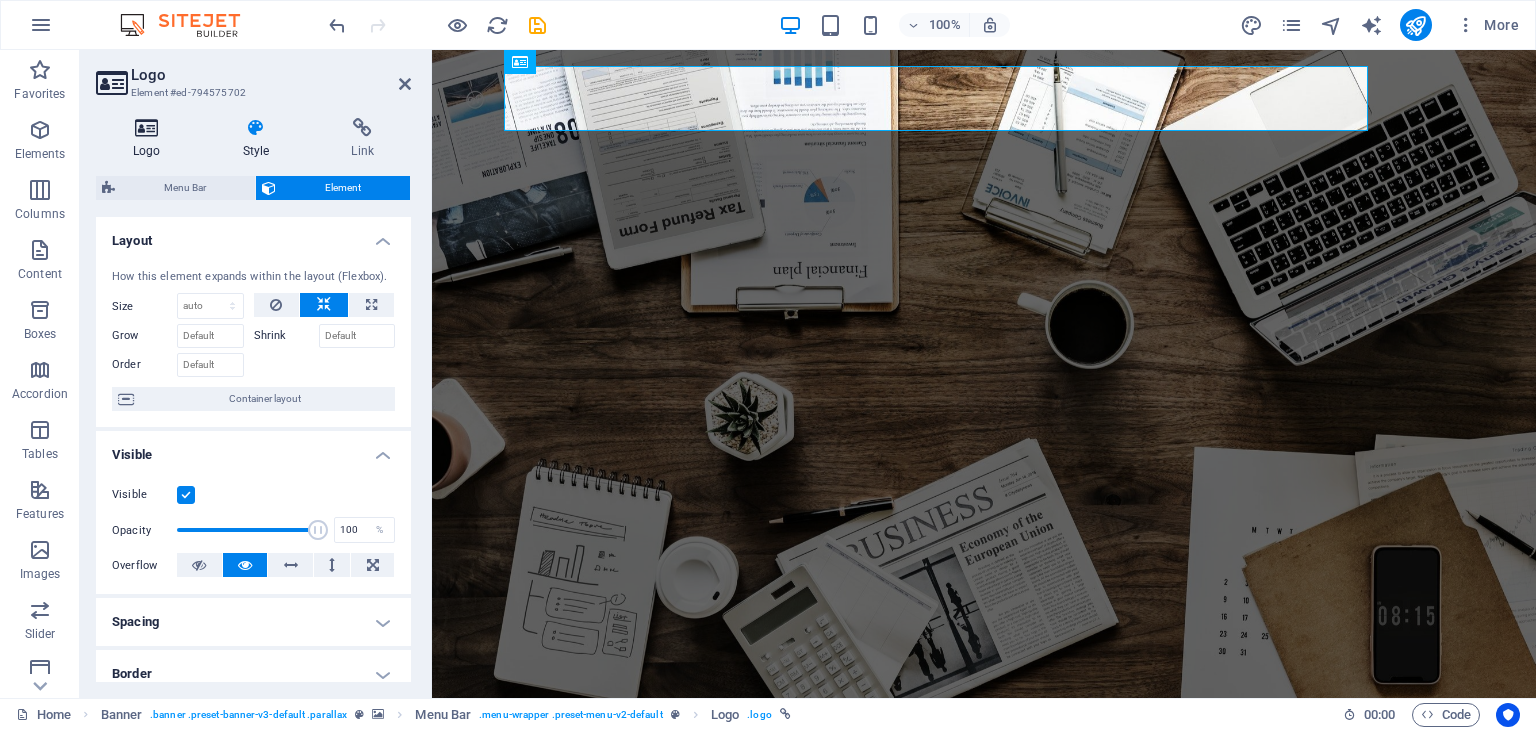 click on "Logo" at bounding box center (151, 139) 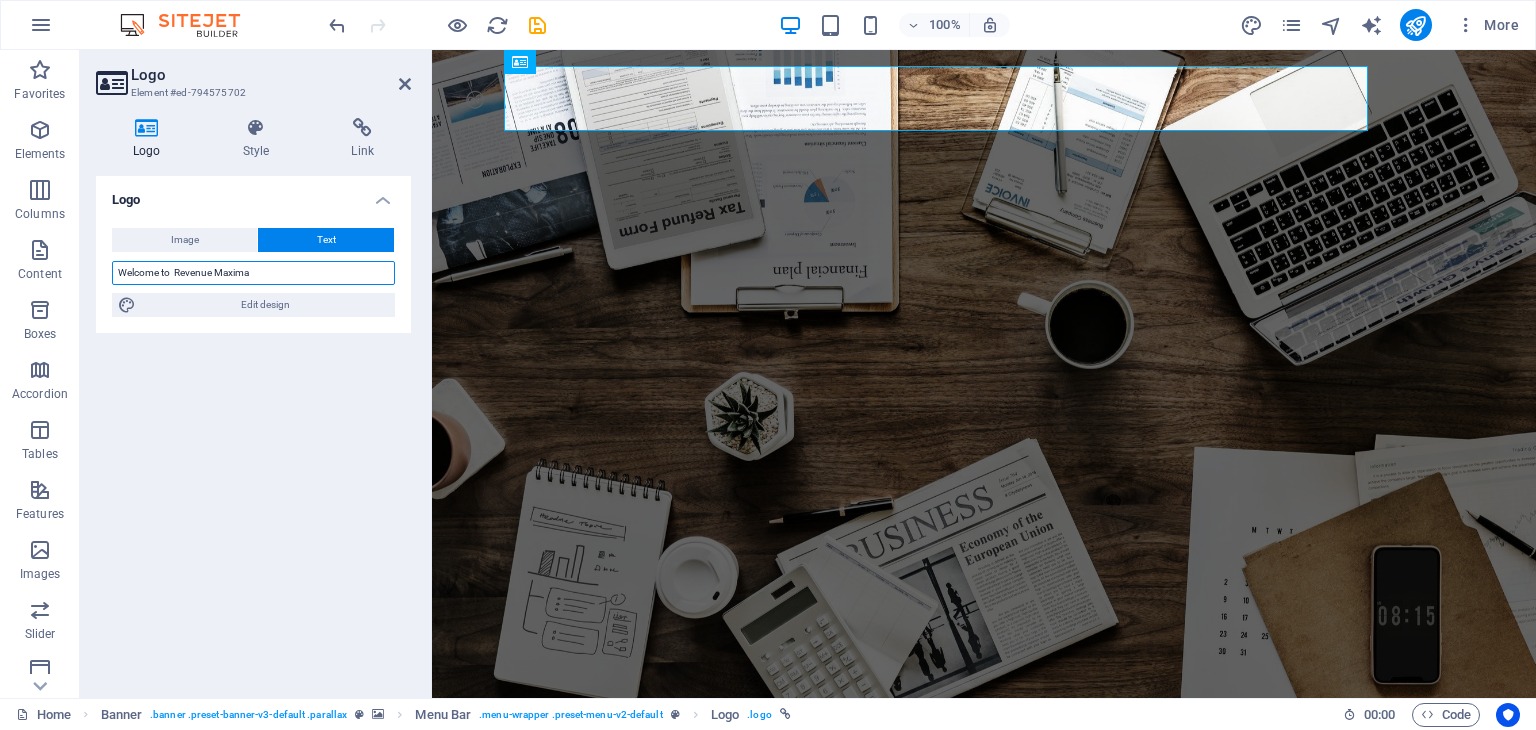 click on "Welcome to  Revenue Maxima" at bounding box center [253, 273] 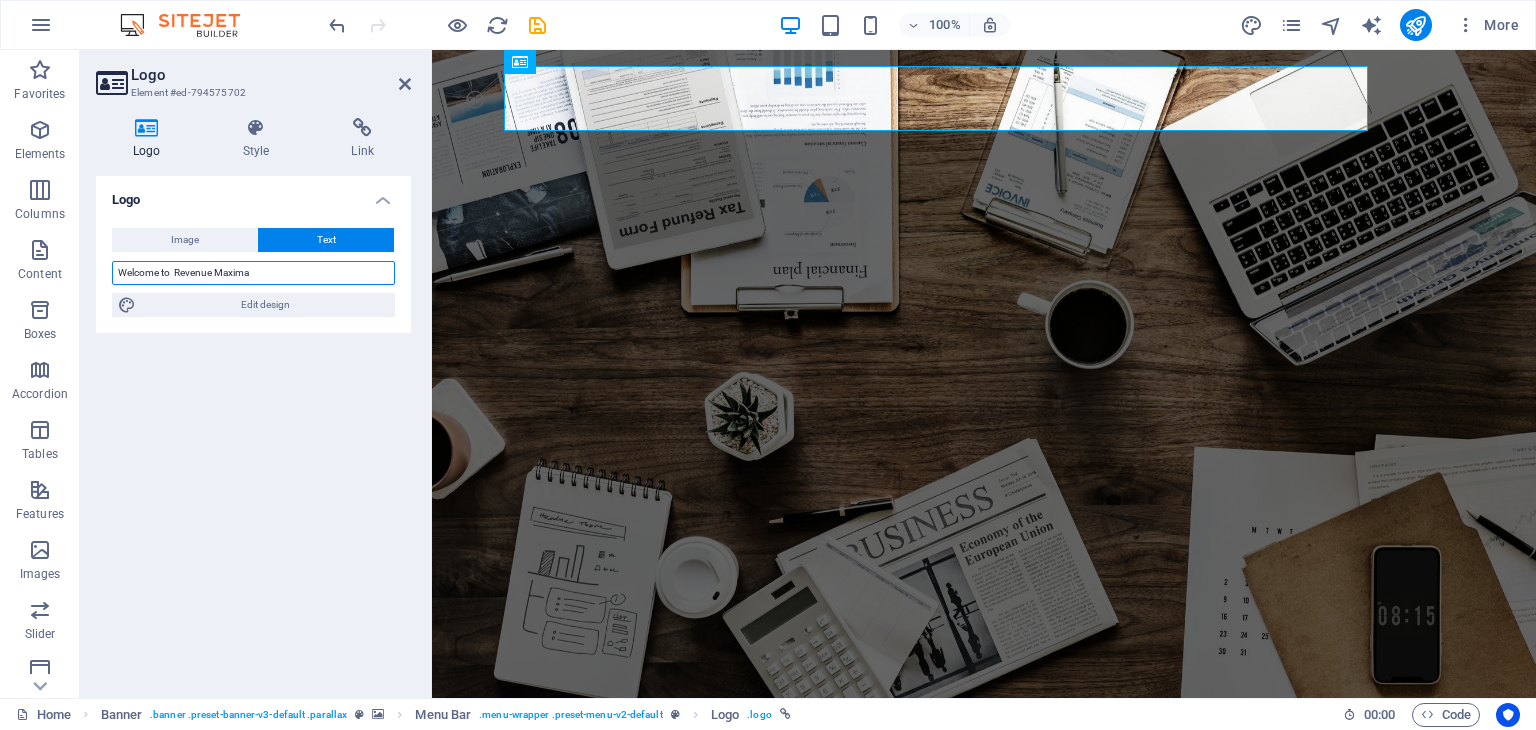 drag, startPoint x: 127, startPoint y: 271, endPoint x: 264, endPoint y: 280, distance: 137.2953 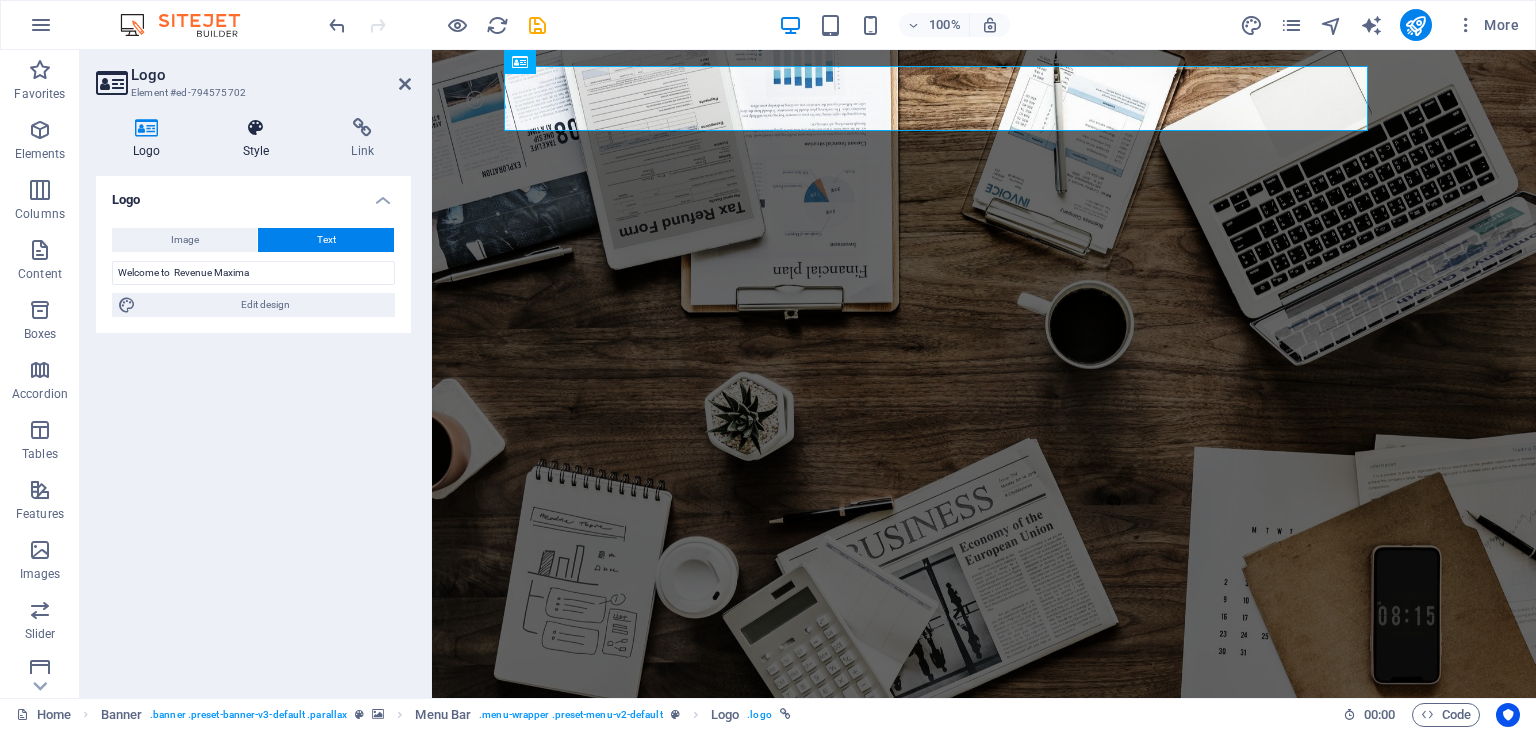 click on "Style" at bounding box center [260, 139] 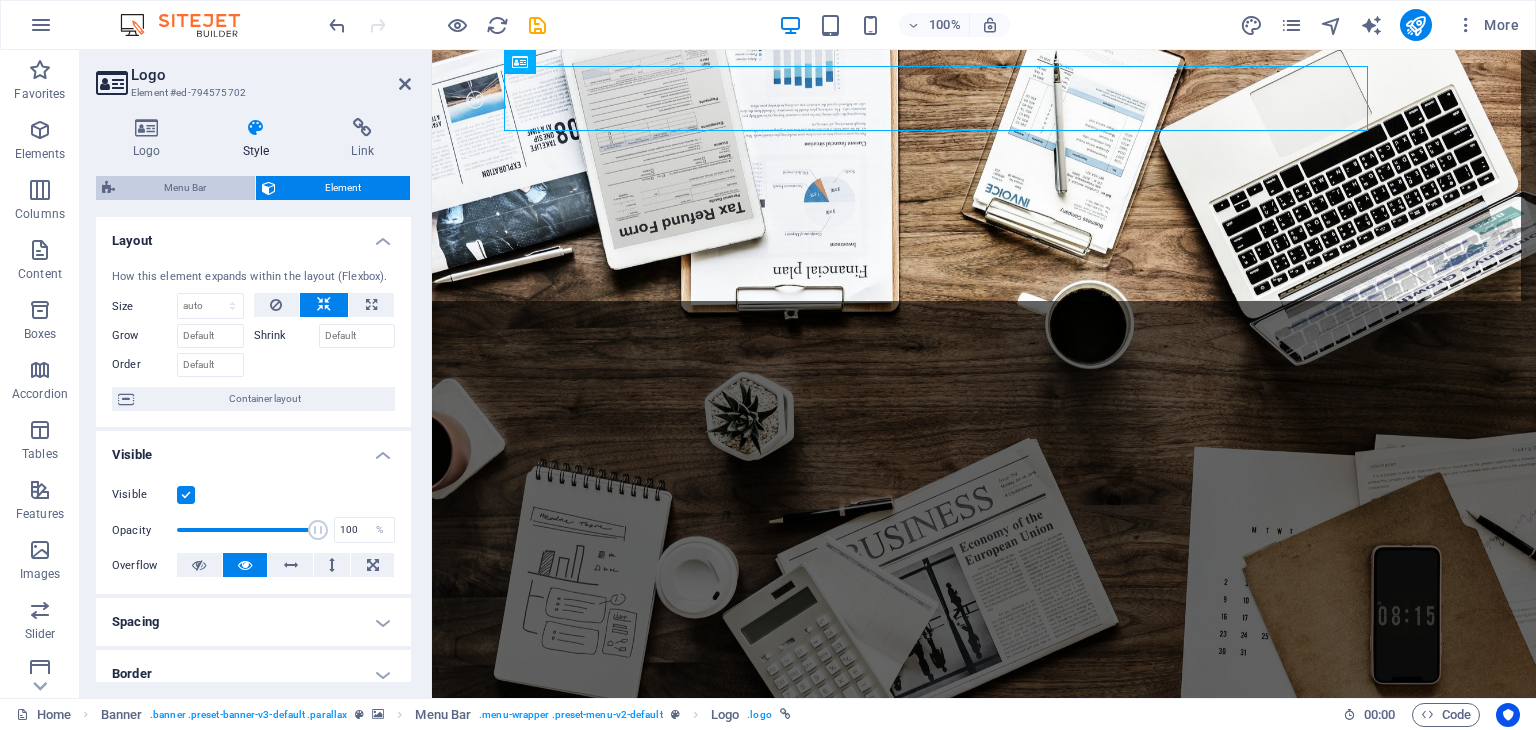click on "Menu Bar" at bounding box center (185, 188) 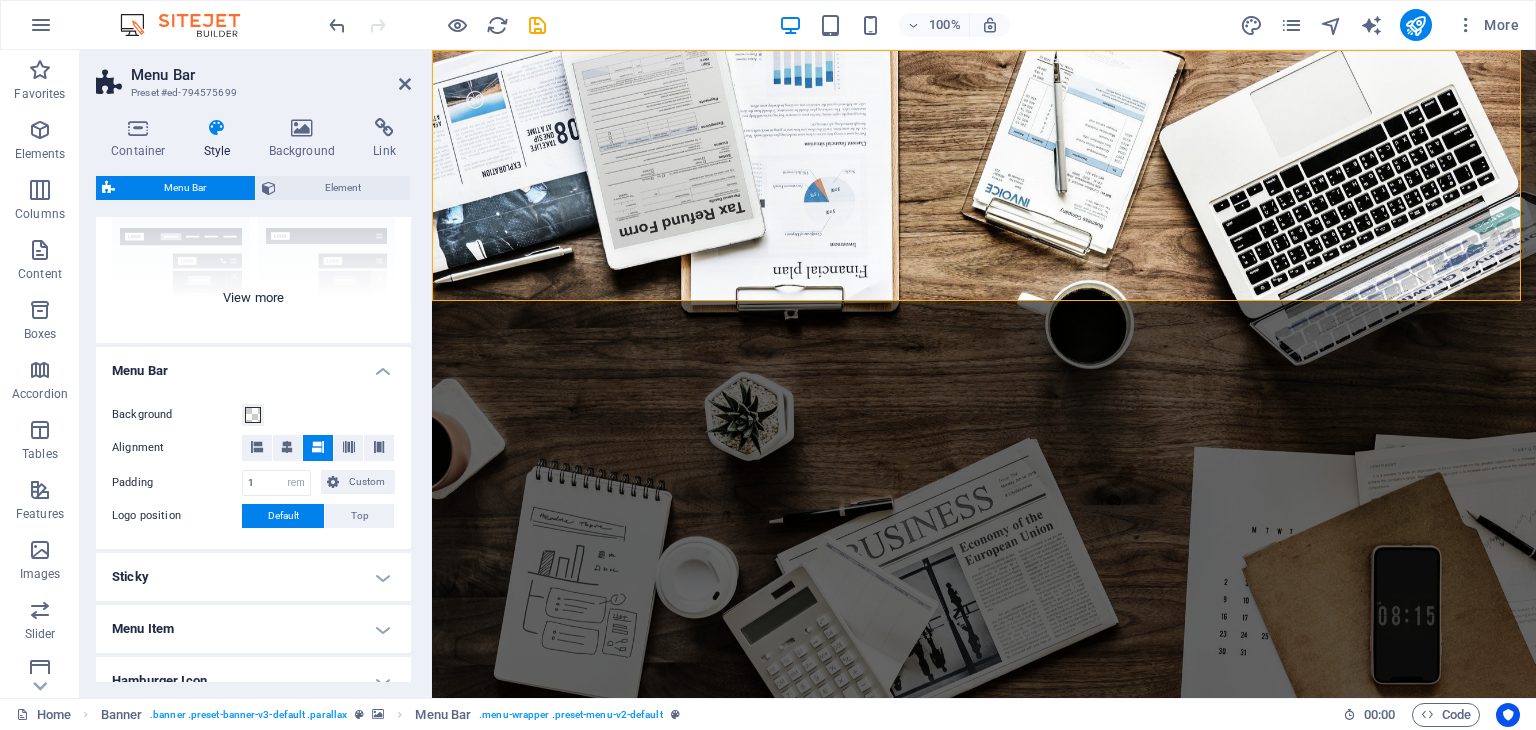 scroll, scrollTop: 300, scrollLeft: 0, axis: vertical 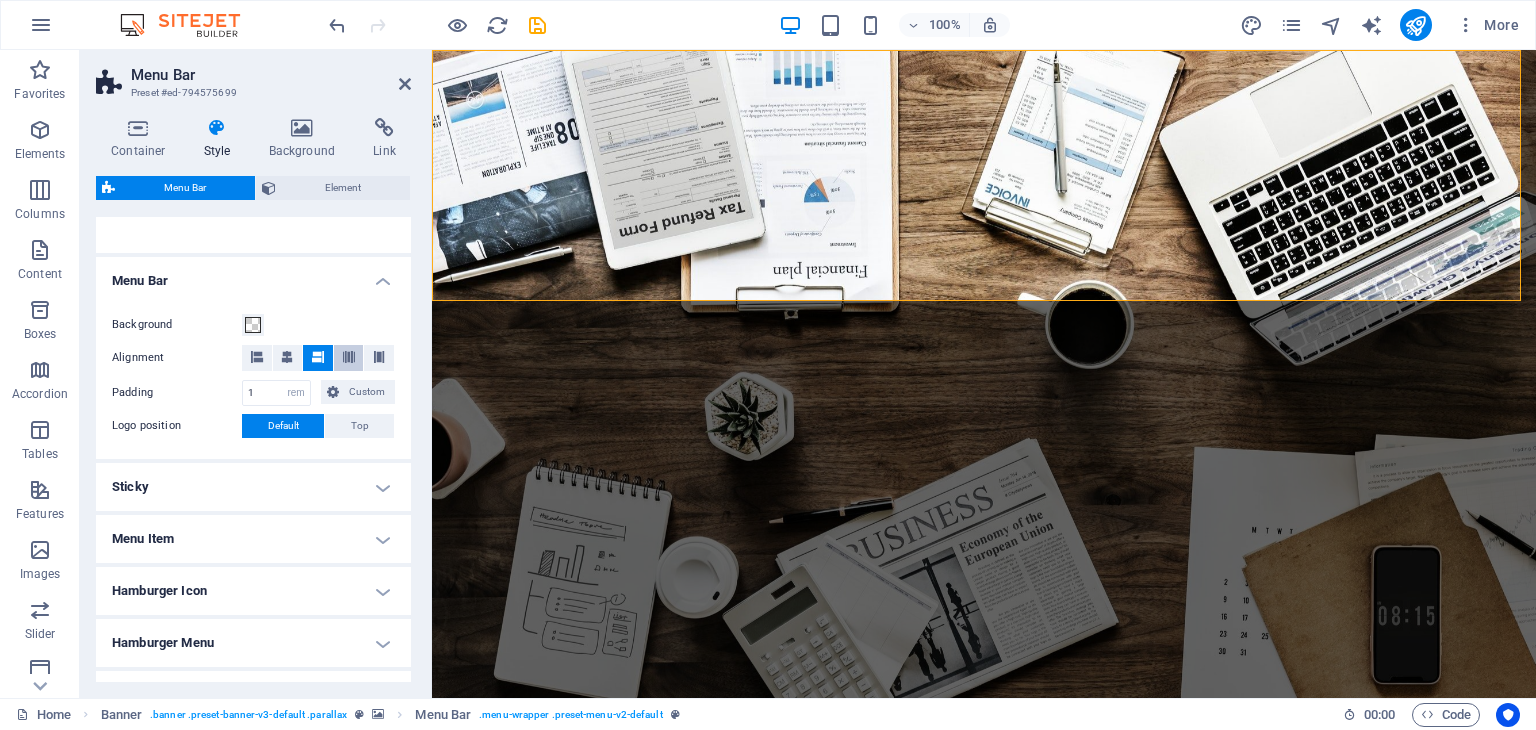 click at bounding box center (349, 357) 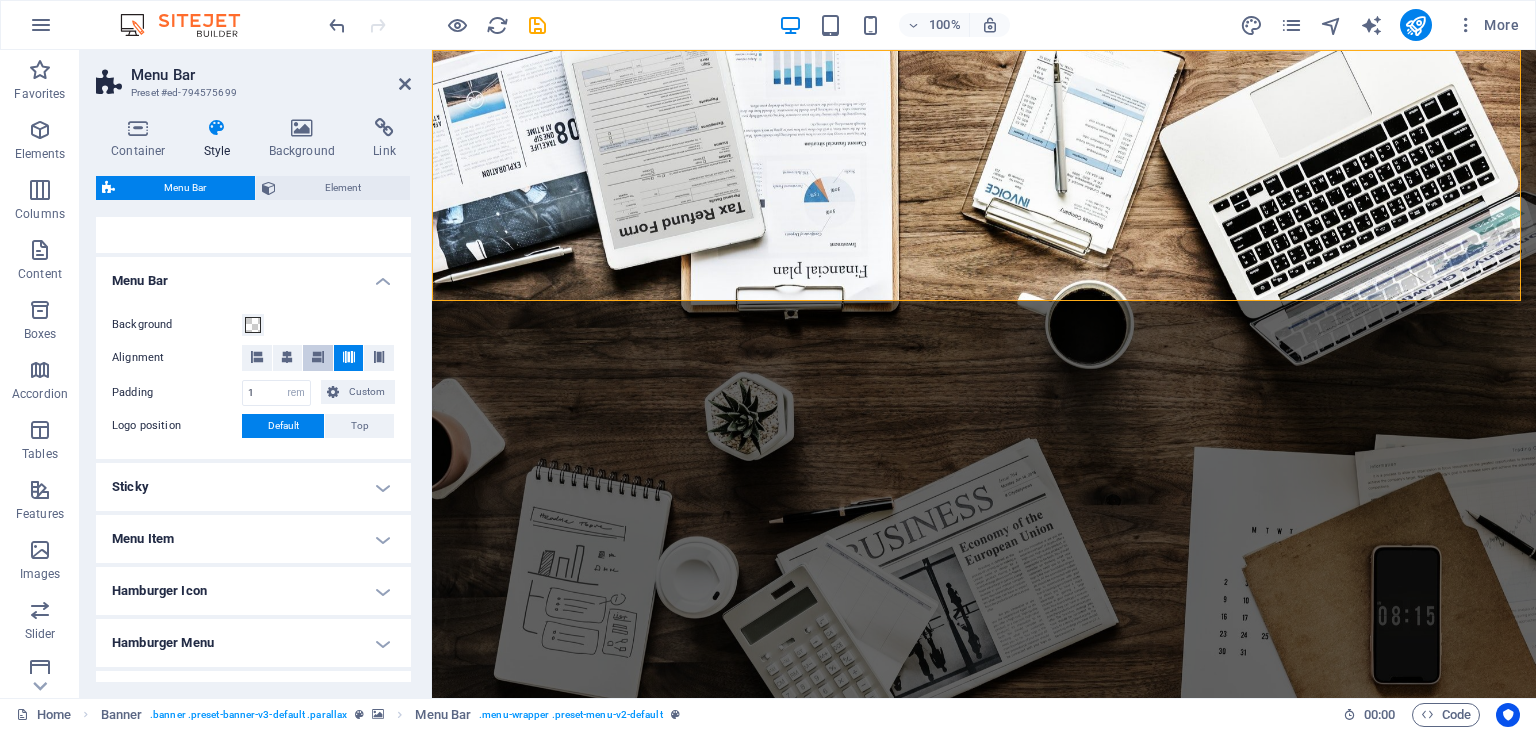 click at bounding box center (318, 357) 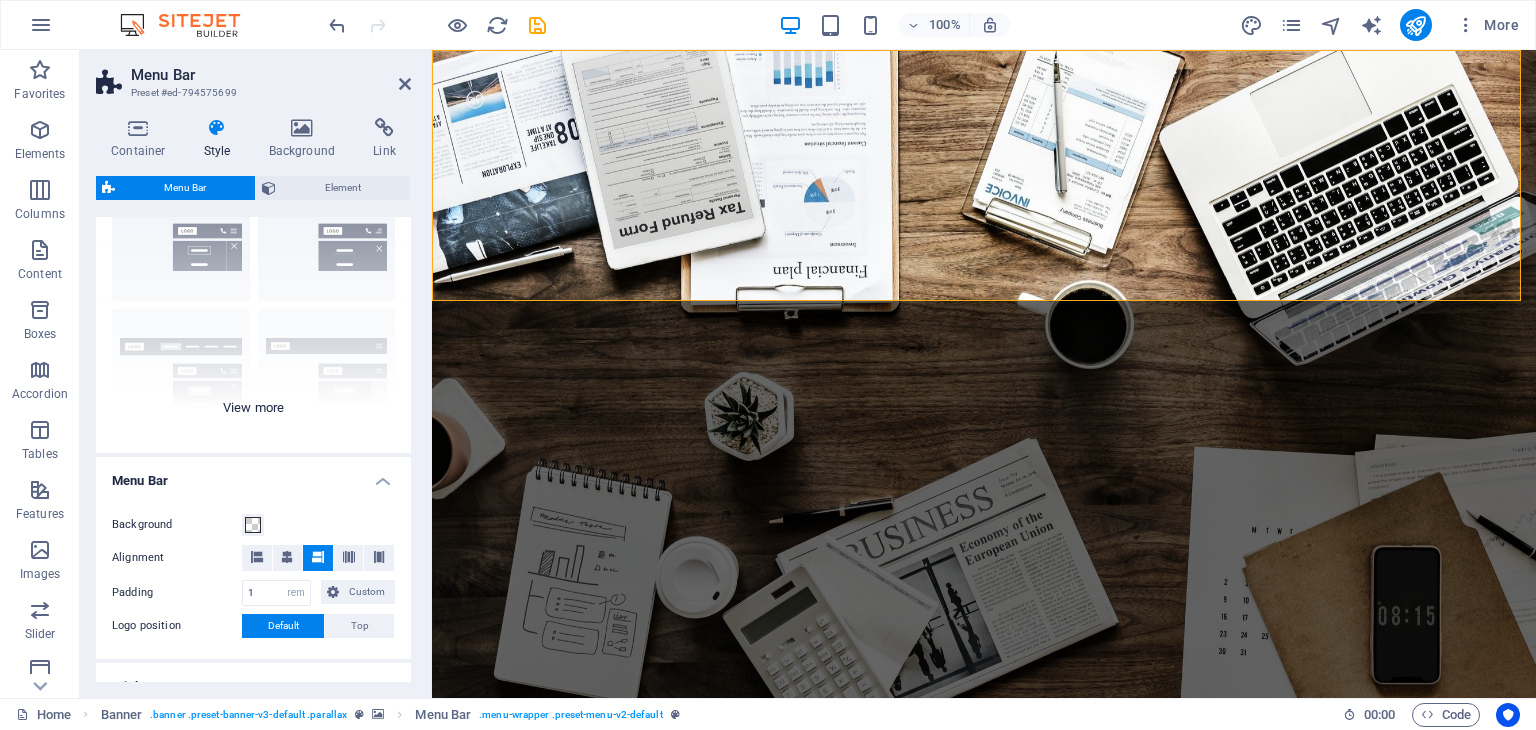 scroll, scrollTop: 0, scrollLeft: 0, axis: both 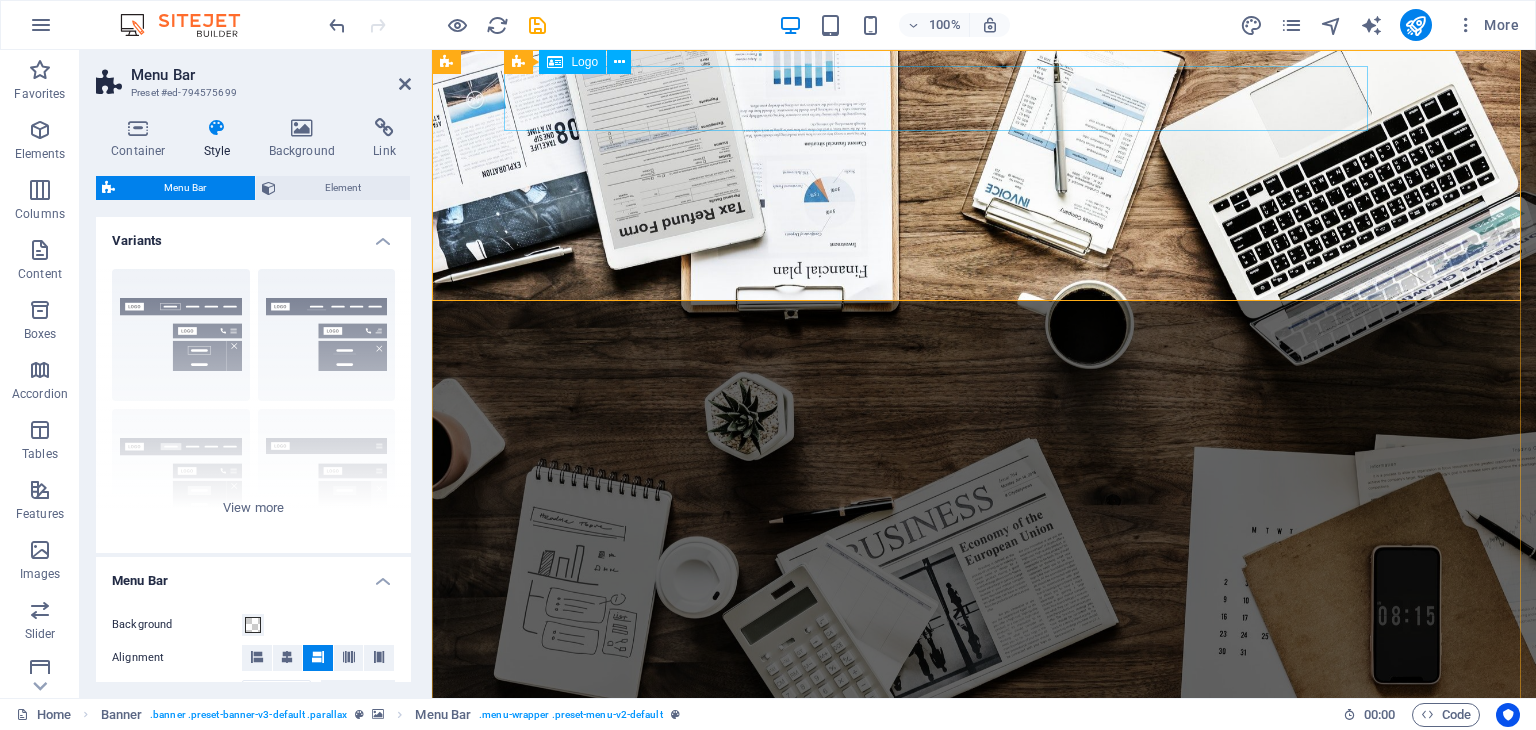 click on "Welcome to  Revenue Maxima" at bounding box center [984, 798] 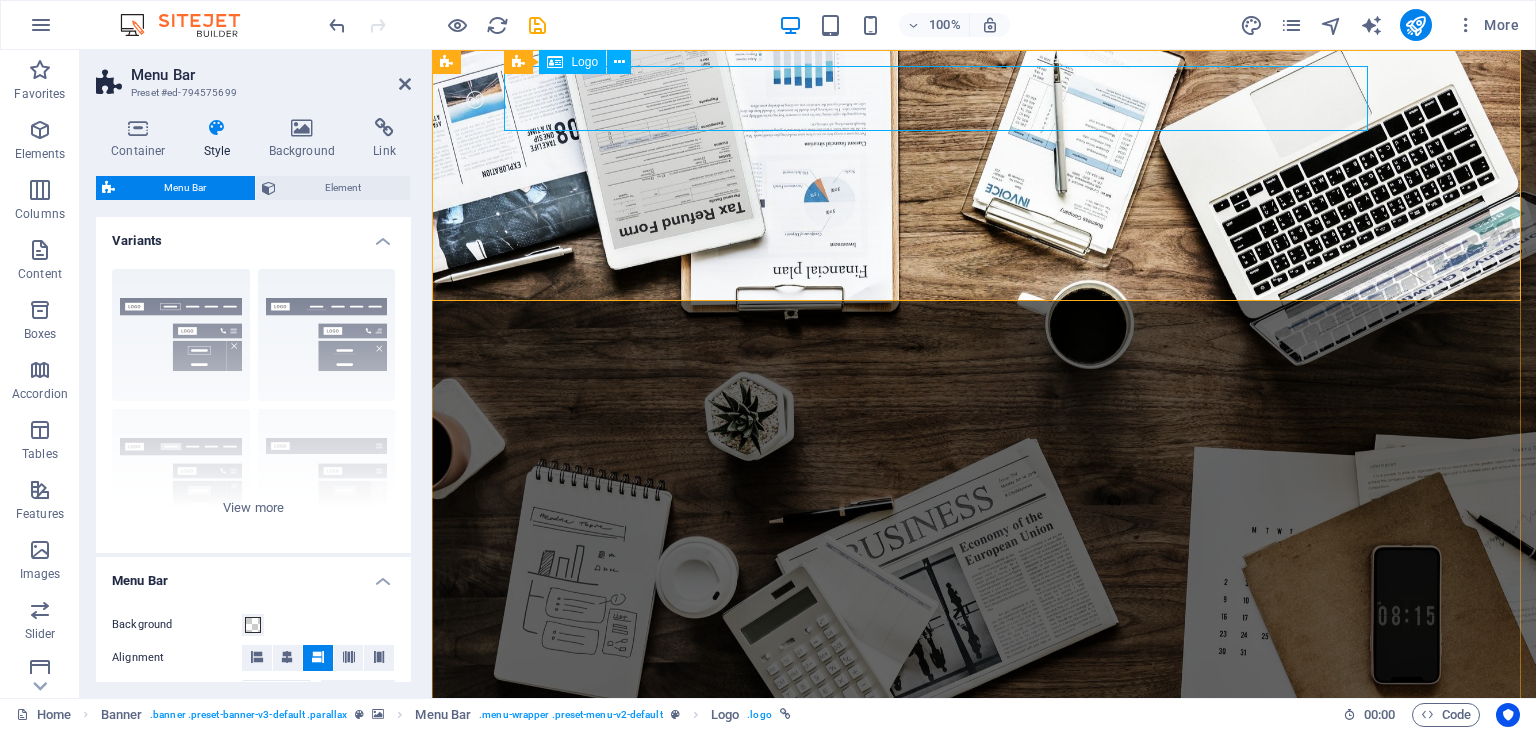 click on "Logo" at bounding box center (584, 62) 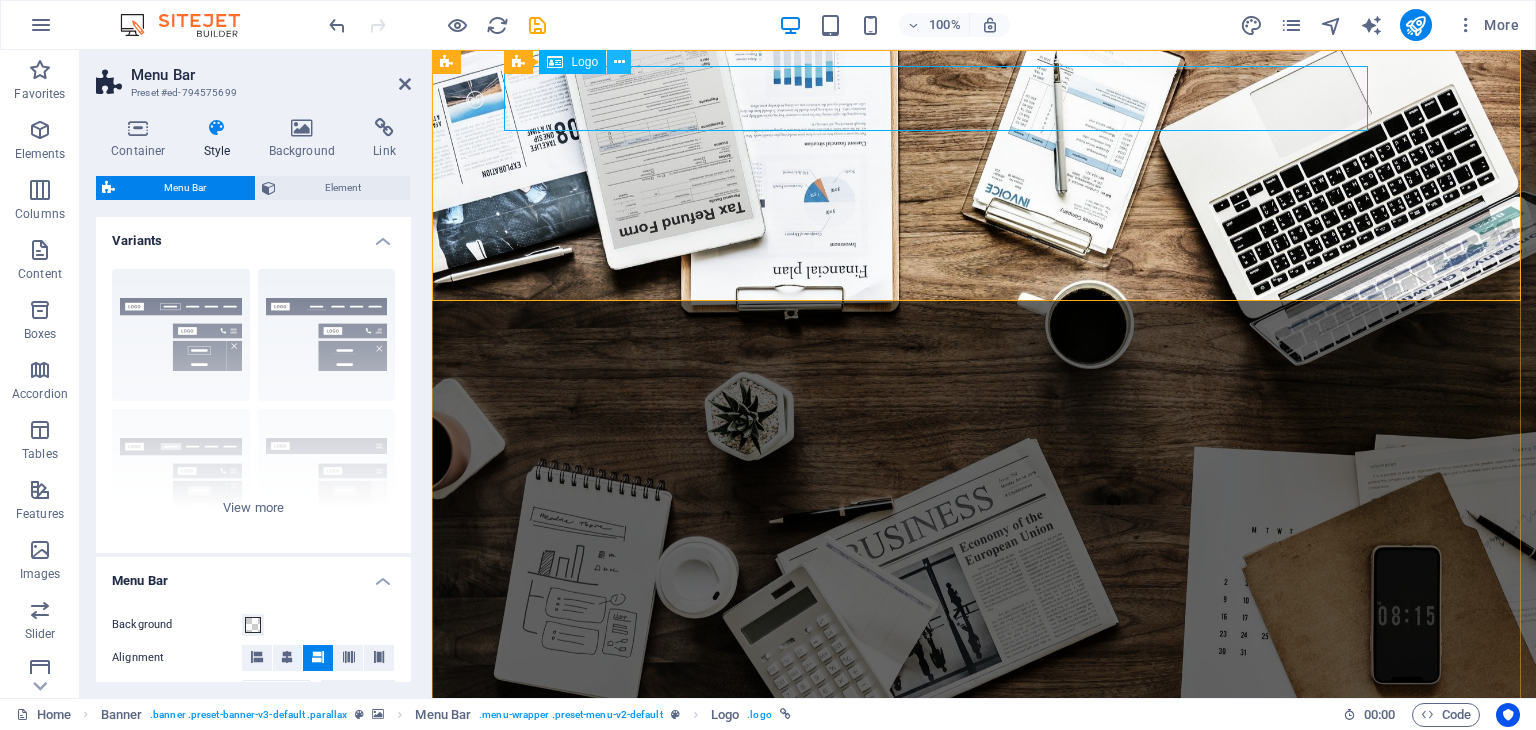 click at bounding box center [619, 62] 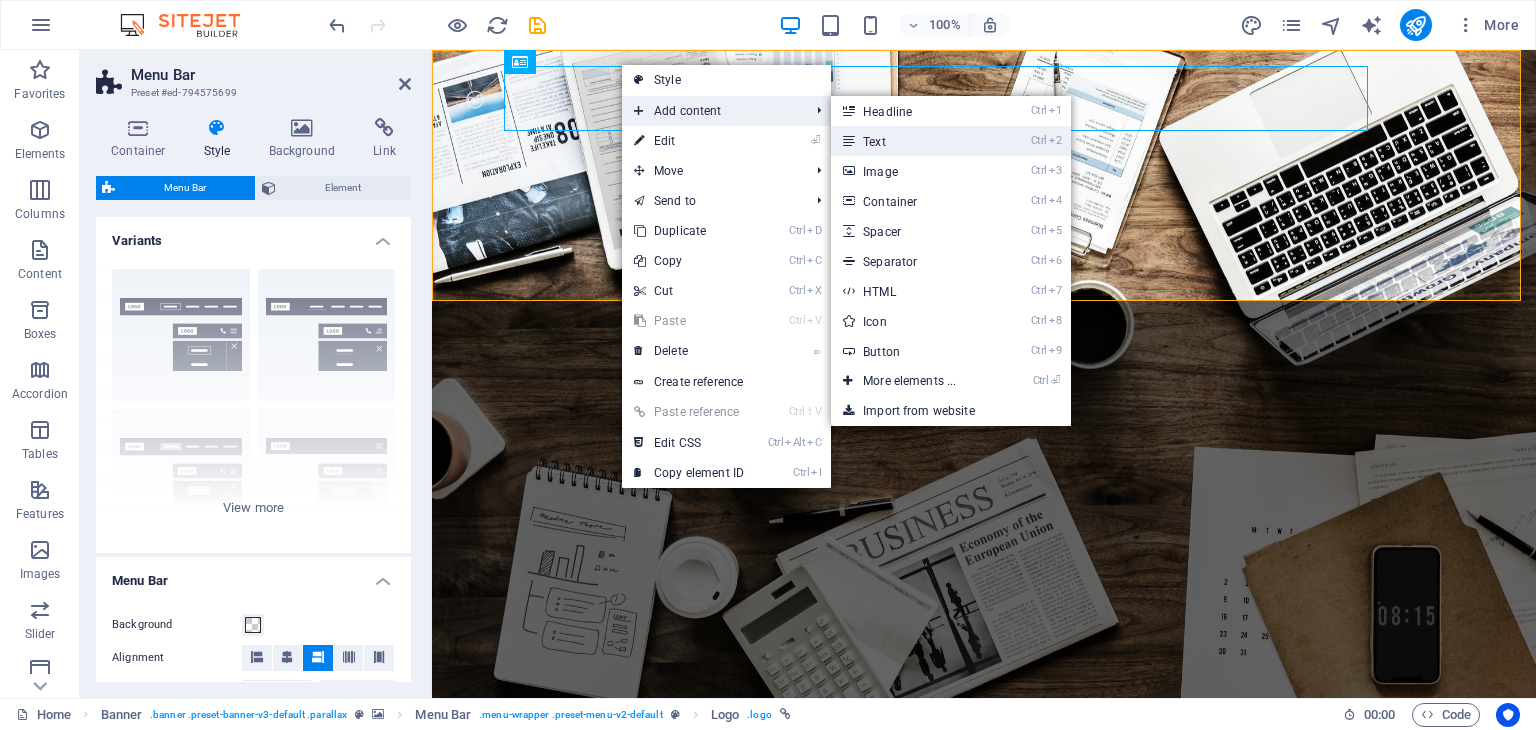 click on "Ctrl 2  Text" at bounding box center (913, 141) 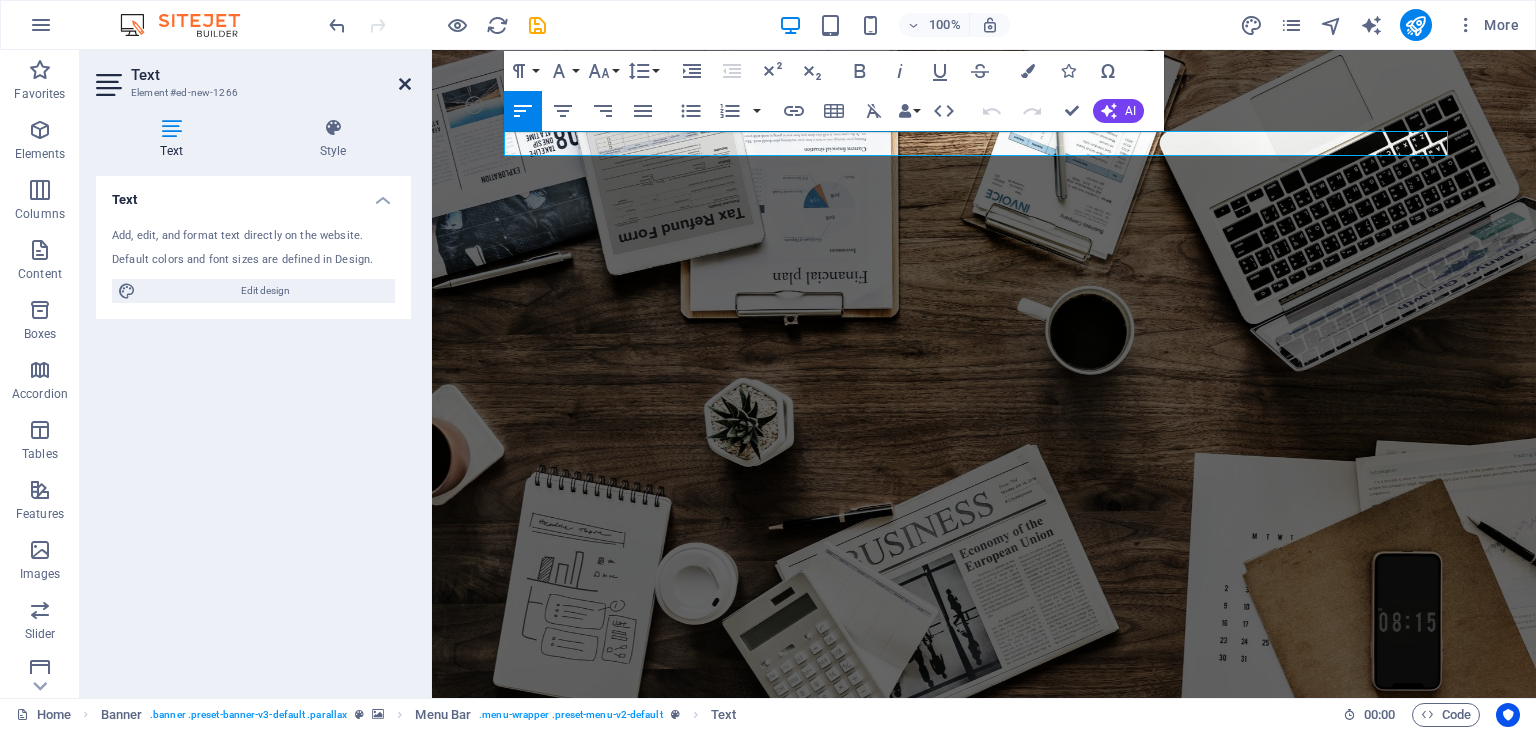 click at bounding box center [405, 84] 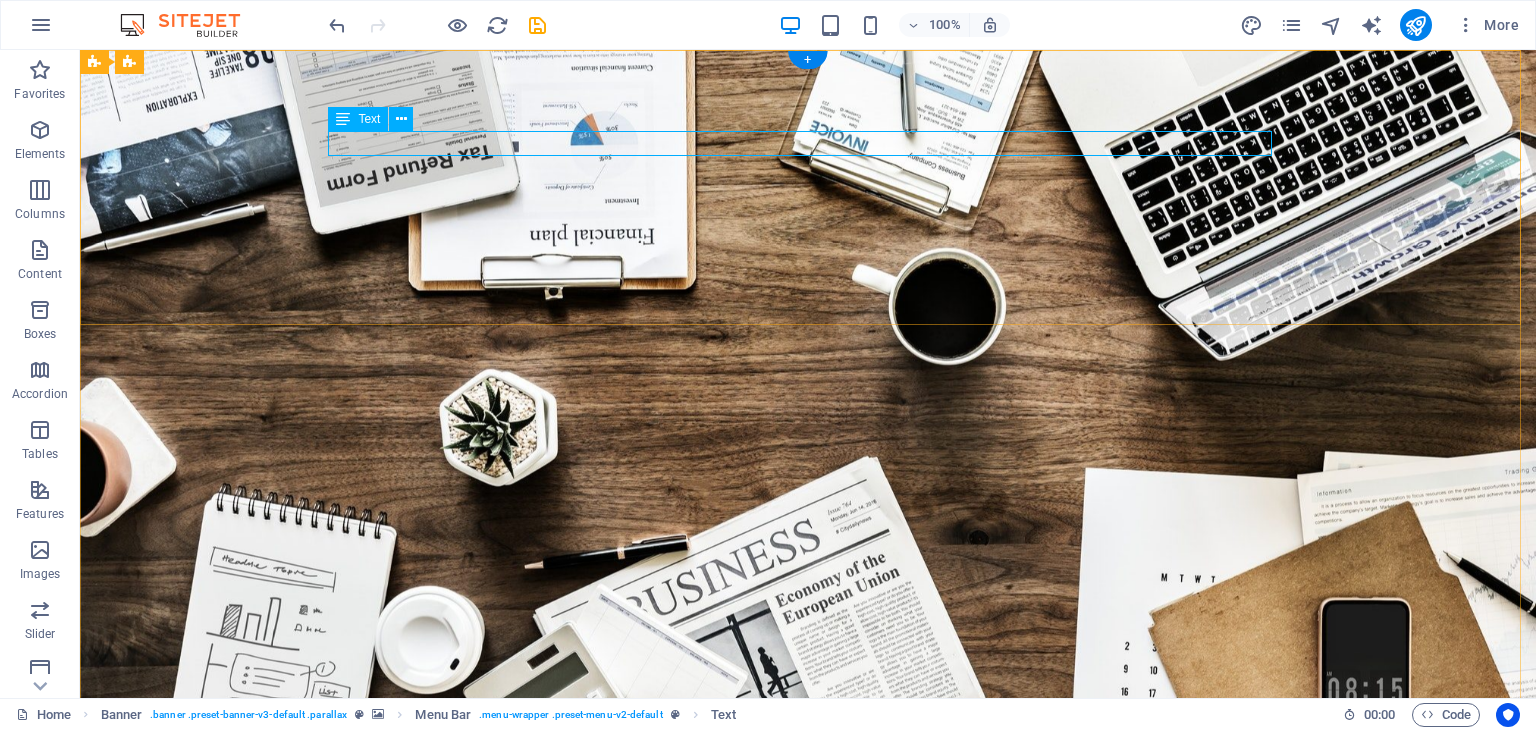 click on "New text element" at bounding box center (808, 855) 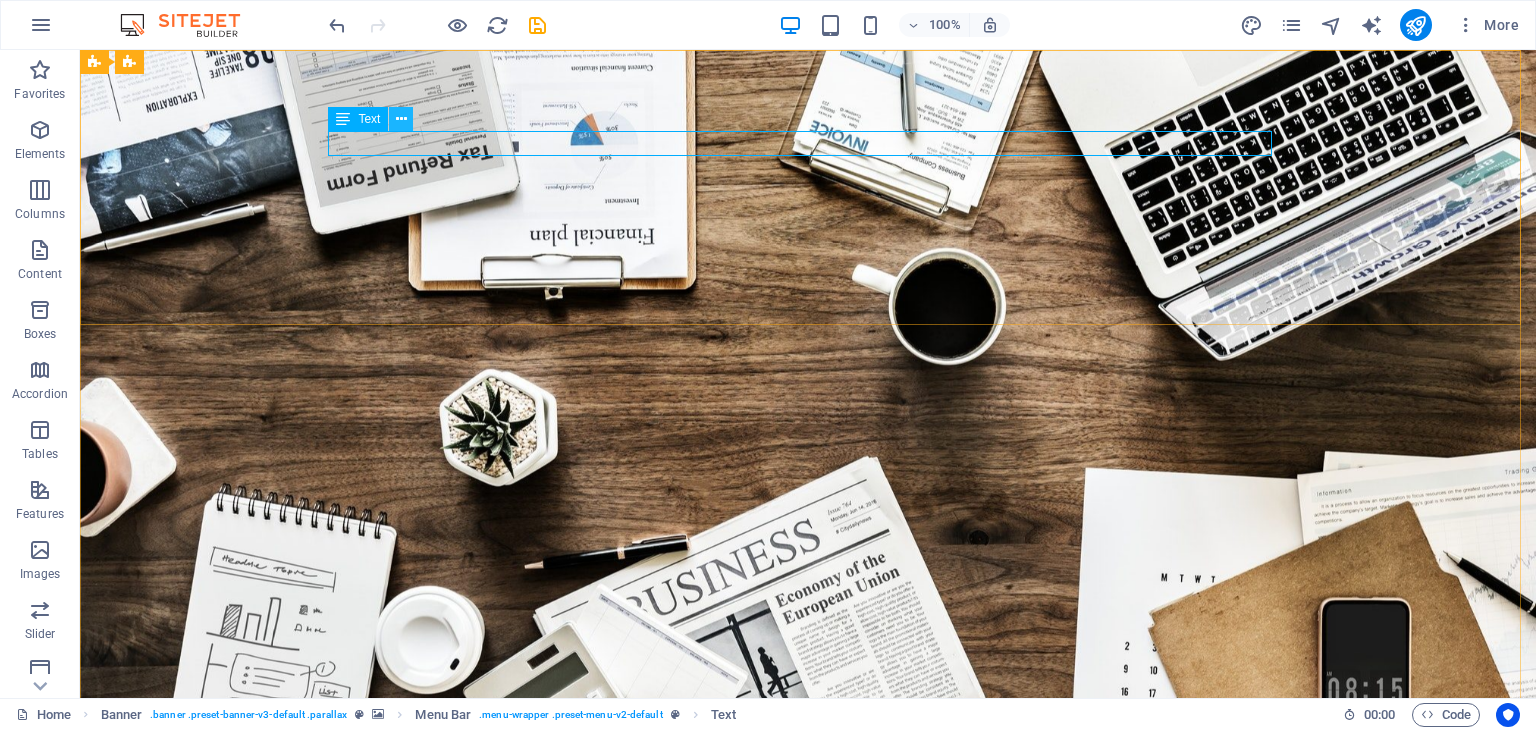 click at bounding box center (401, 119) 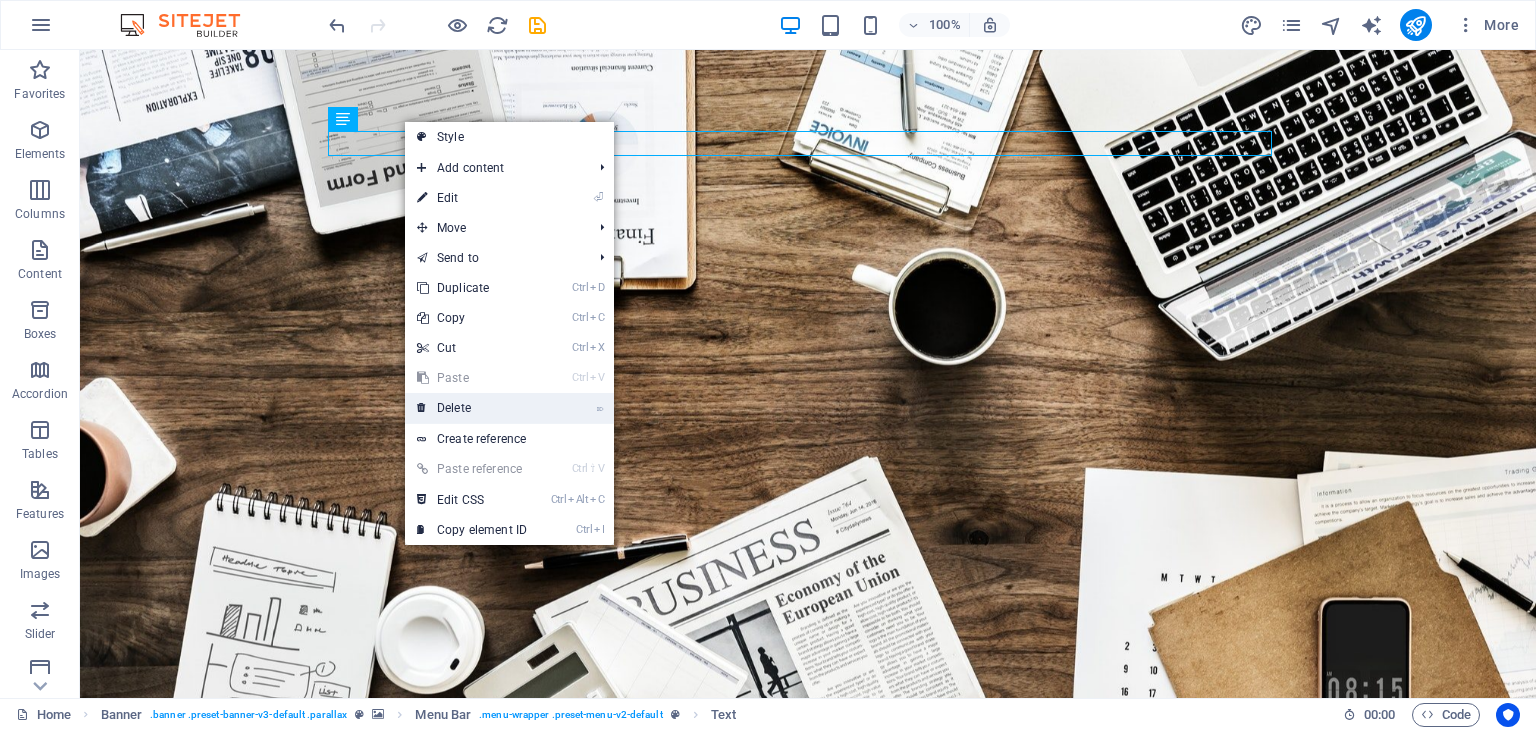 click on "⌦  Delete" at bounding box center [472, 408] 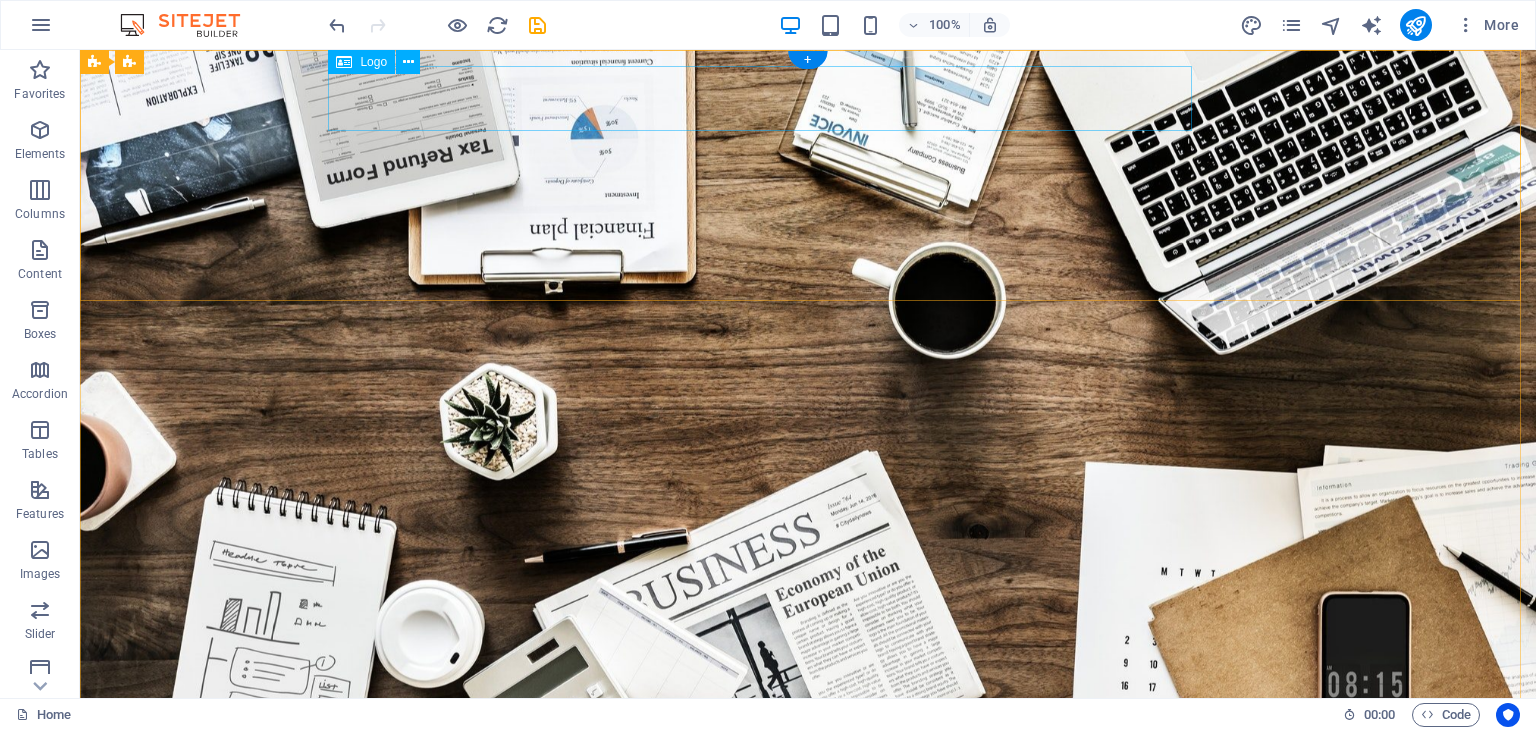 click on "Welcome to  Revenue Maxima" at bounding box center (808, 798) 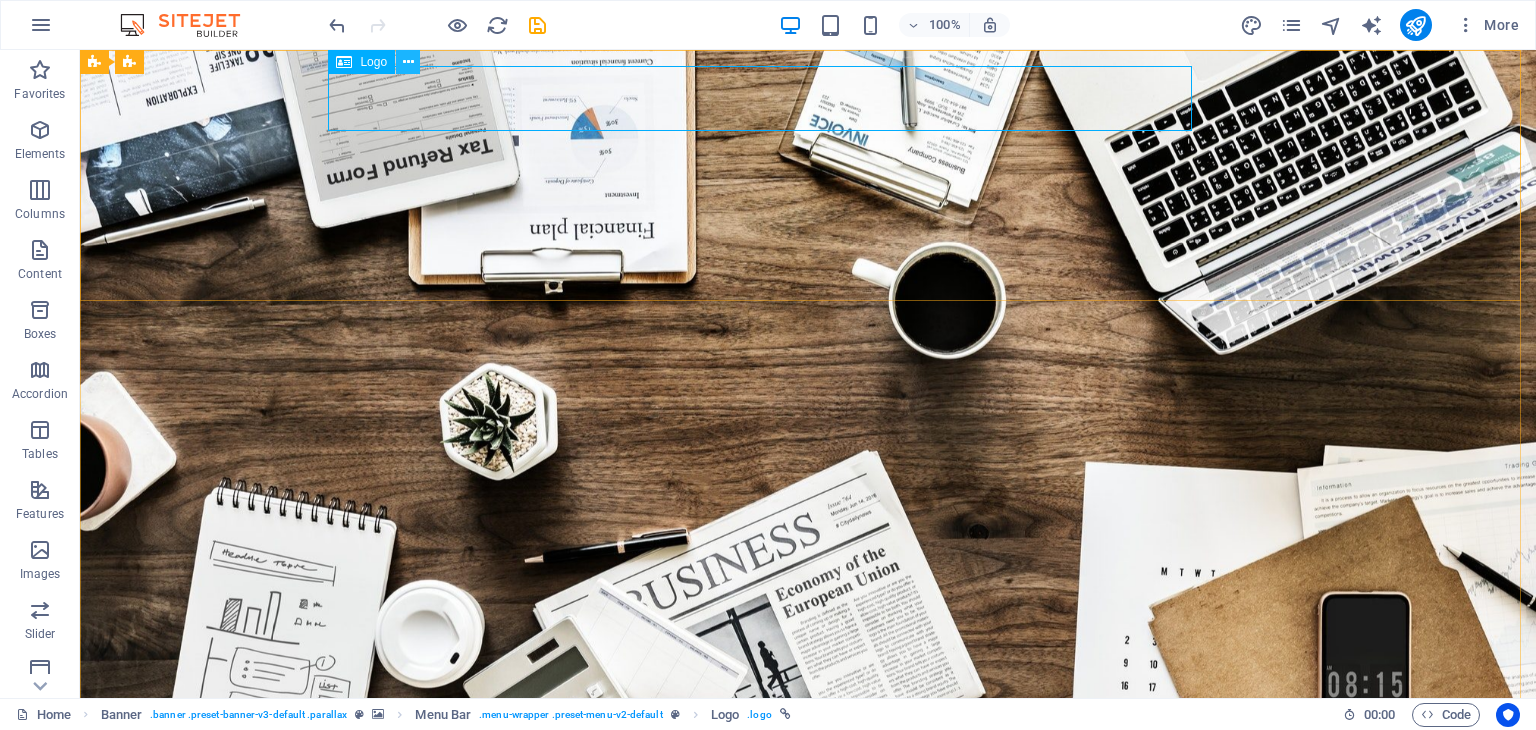 click at bounding box center [408, 62] 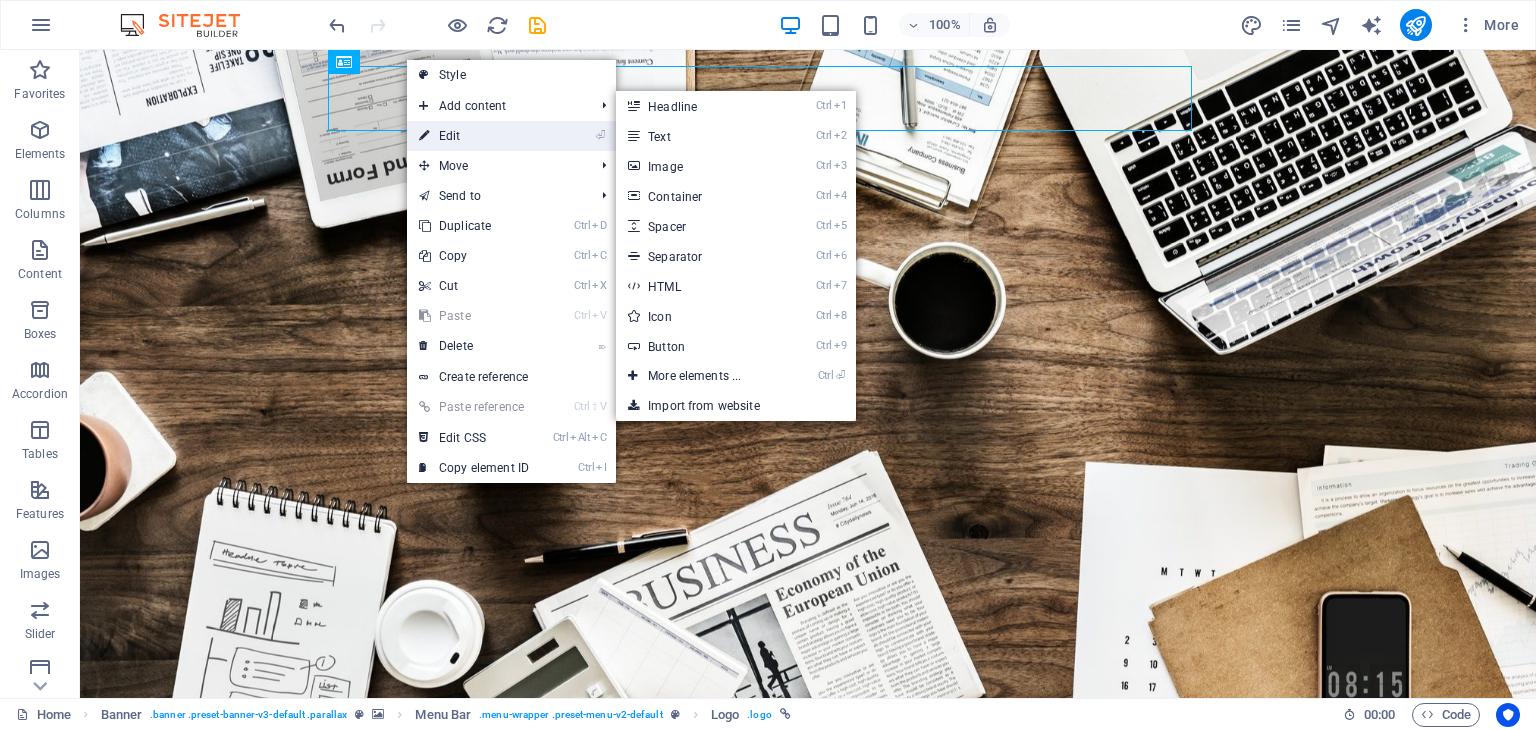 click on "⏎  Edit" at bounding box center [474, 136] 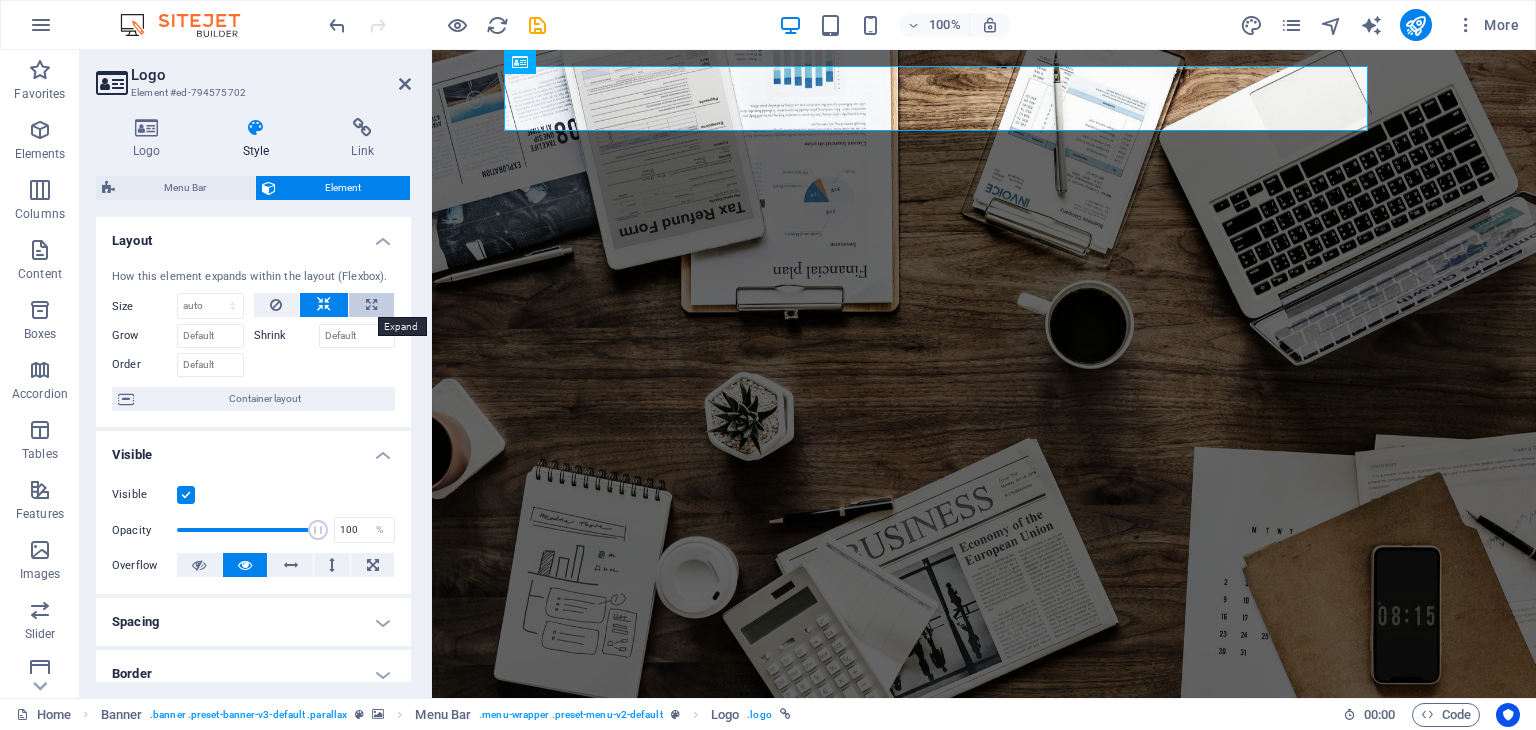 click at bounding box center (371, 305) 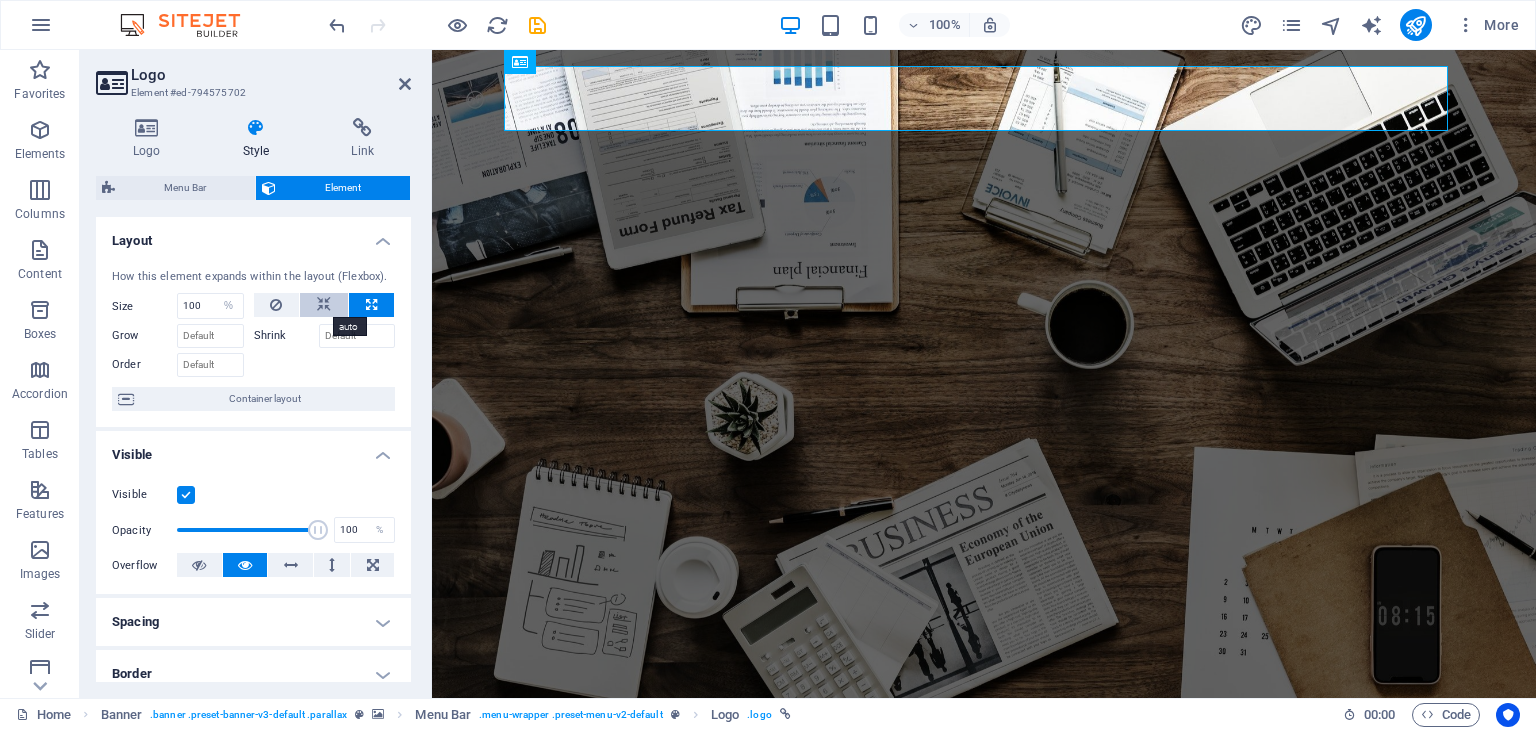 click at bounding box center (324, 305) 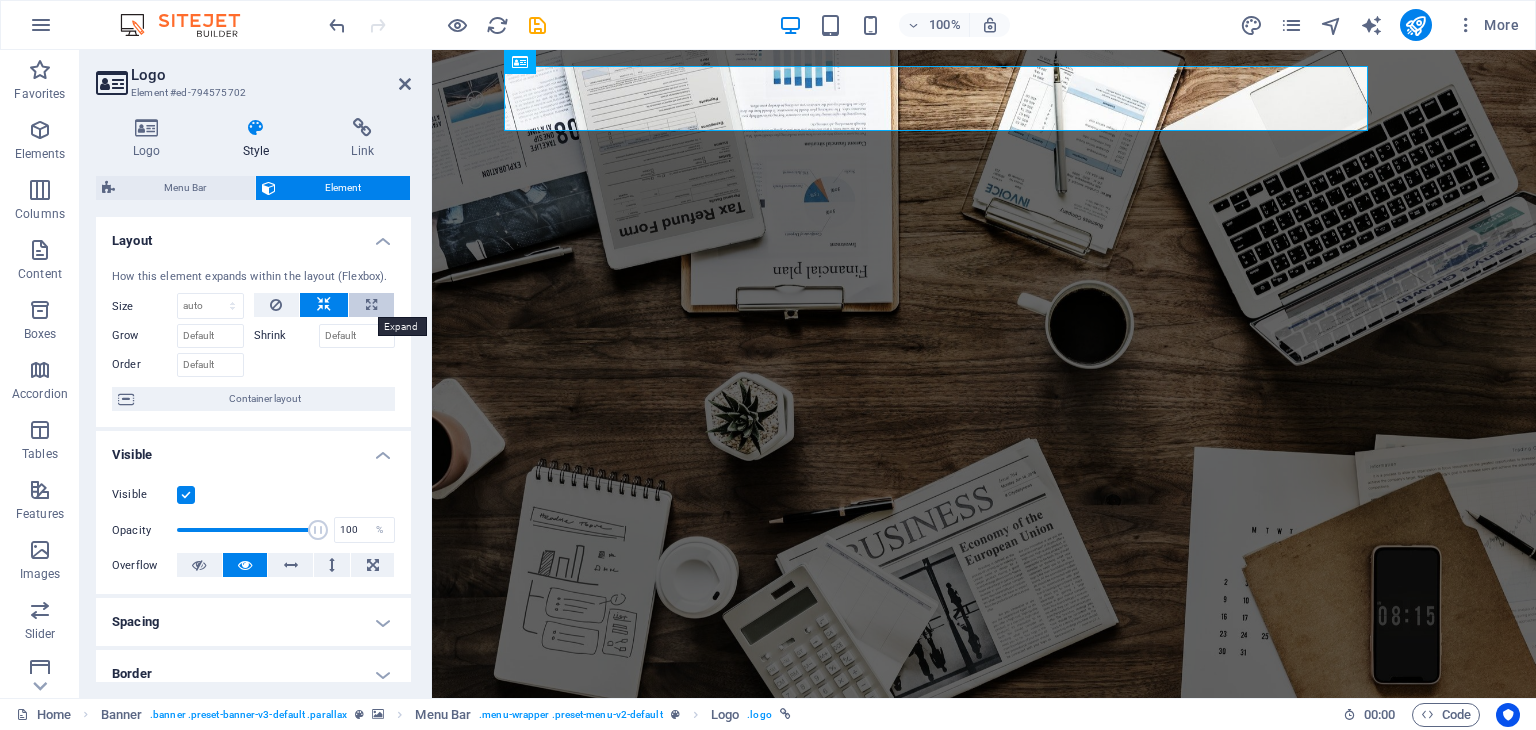 click at bounding box center [371, 305] 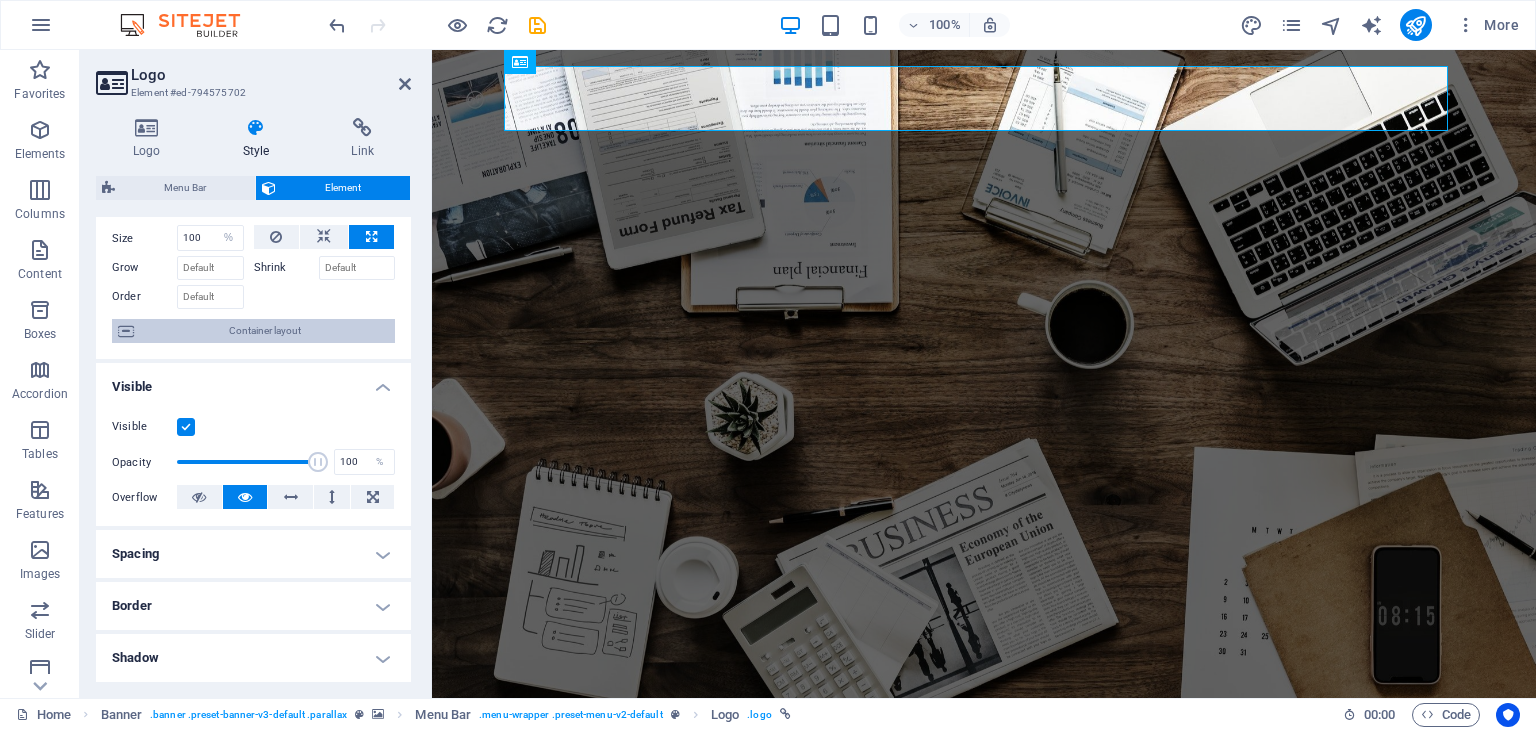 scroll, scrollTop: 100, scrollLeft: 0, axis: vertical 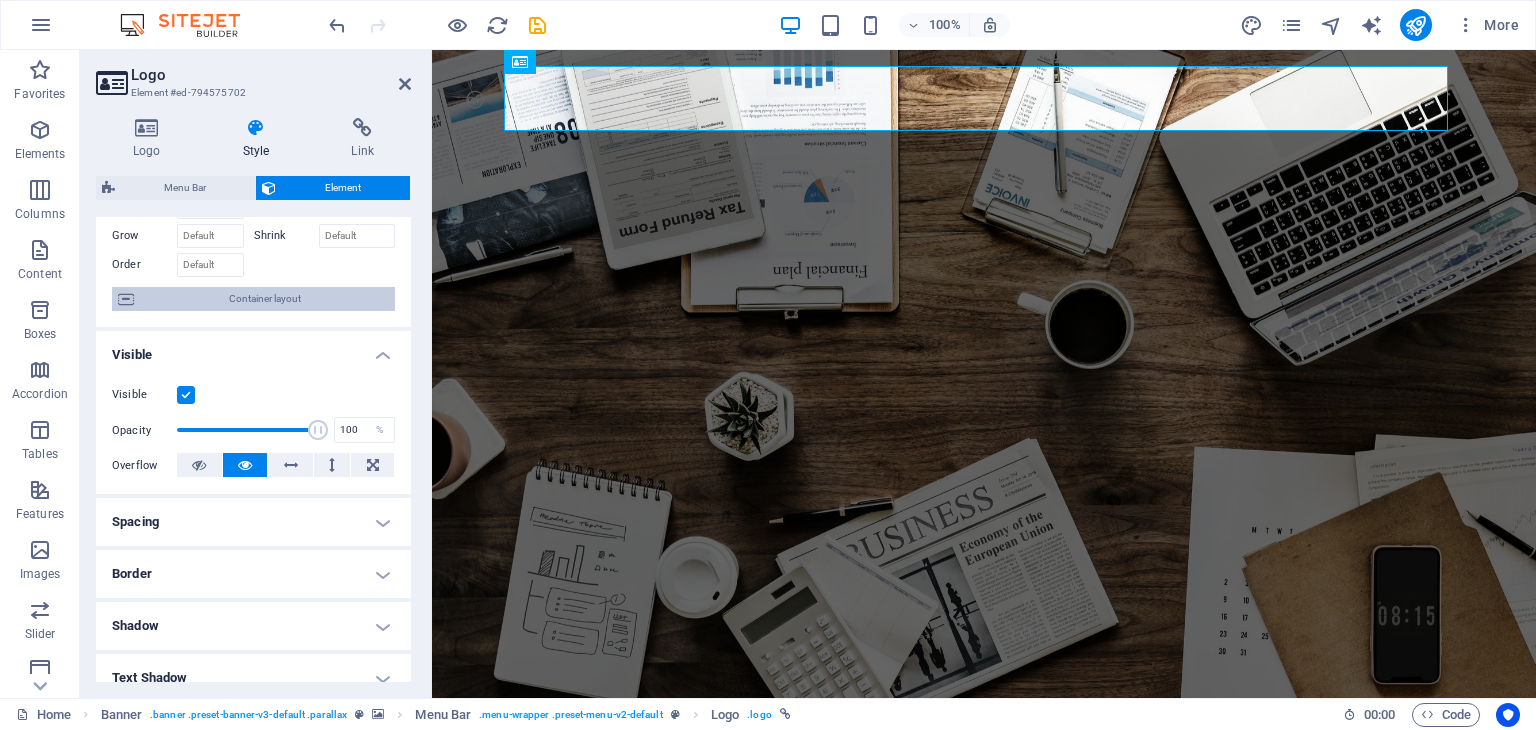 click on "Container layout" at bounding box center (264, 299) 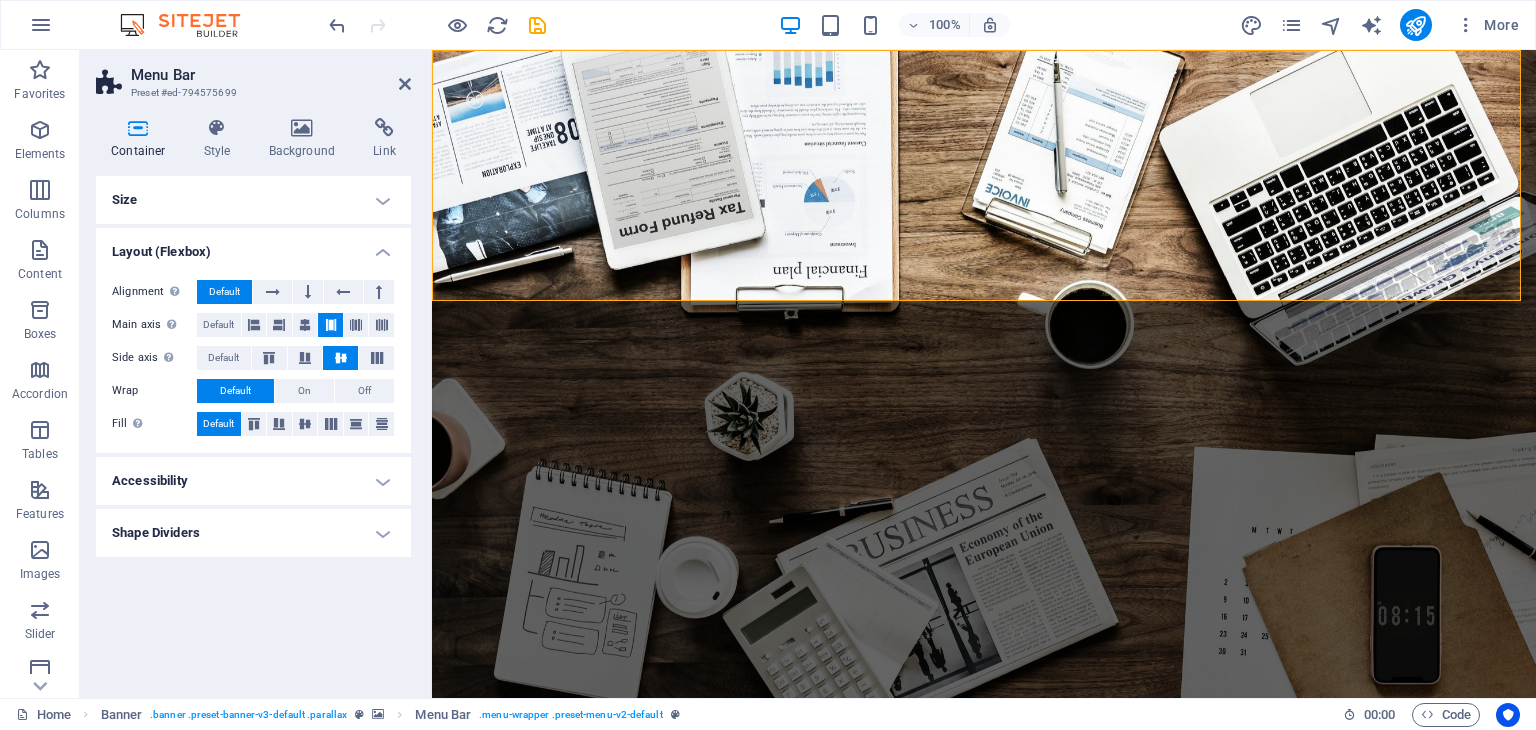click on "Container" at bounding box center [142, 139] 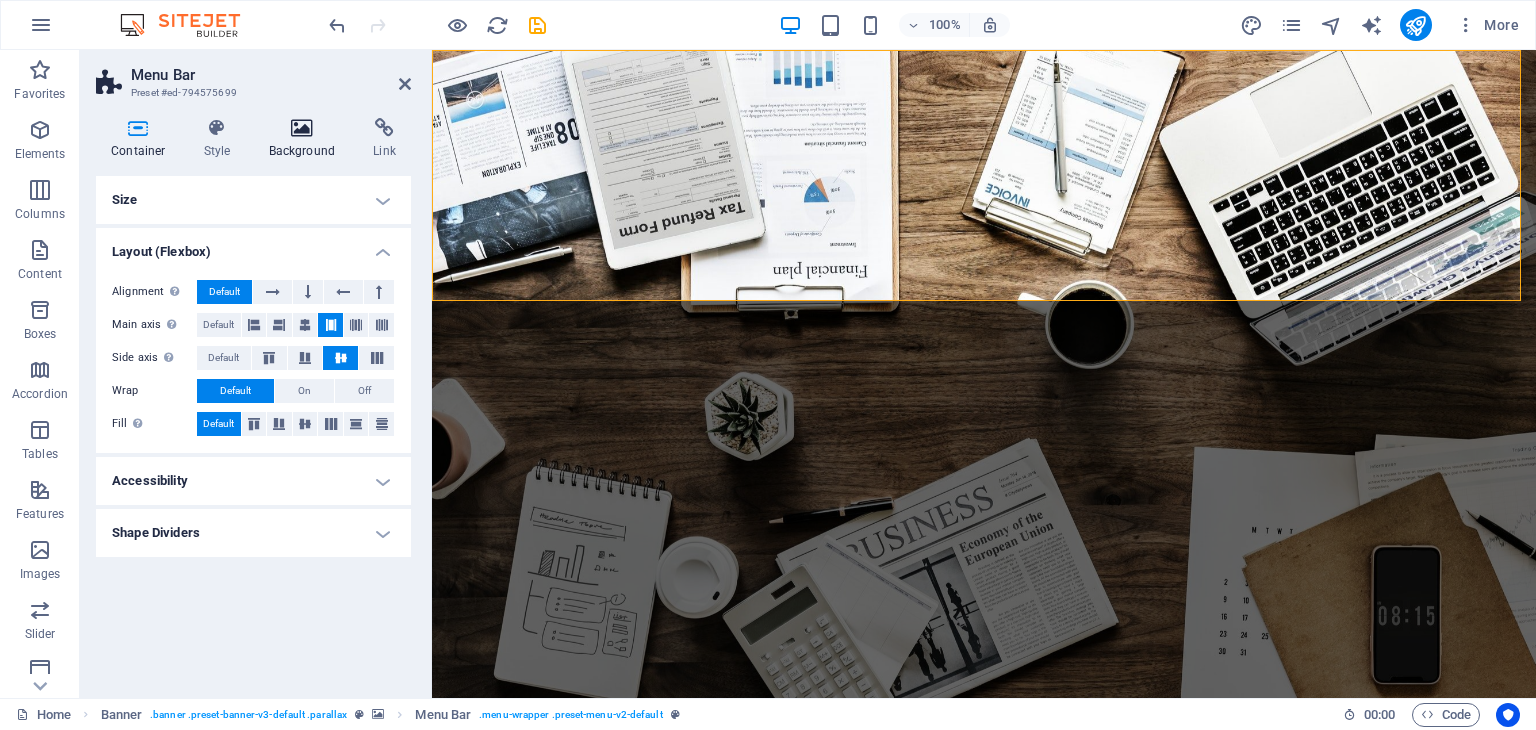click on "Background" at bounding box center [306, 139] 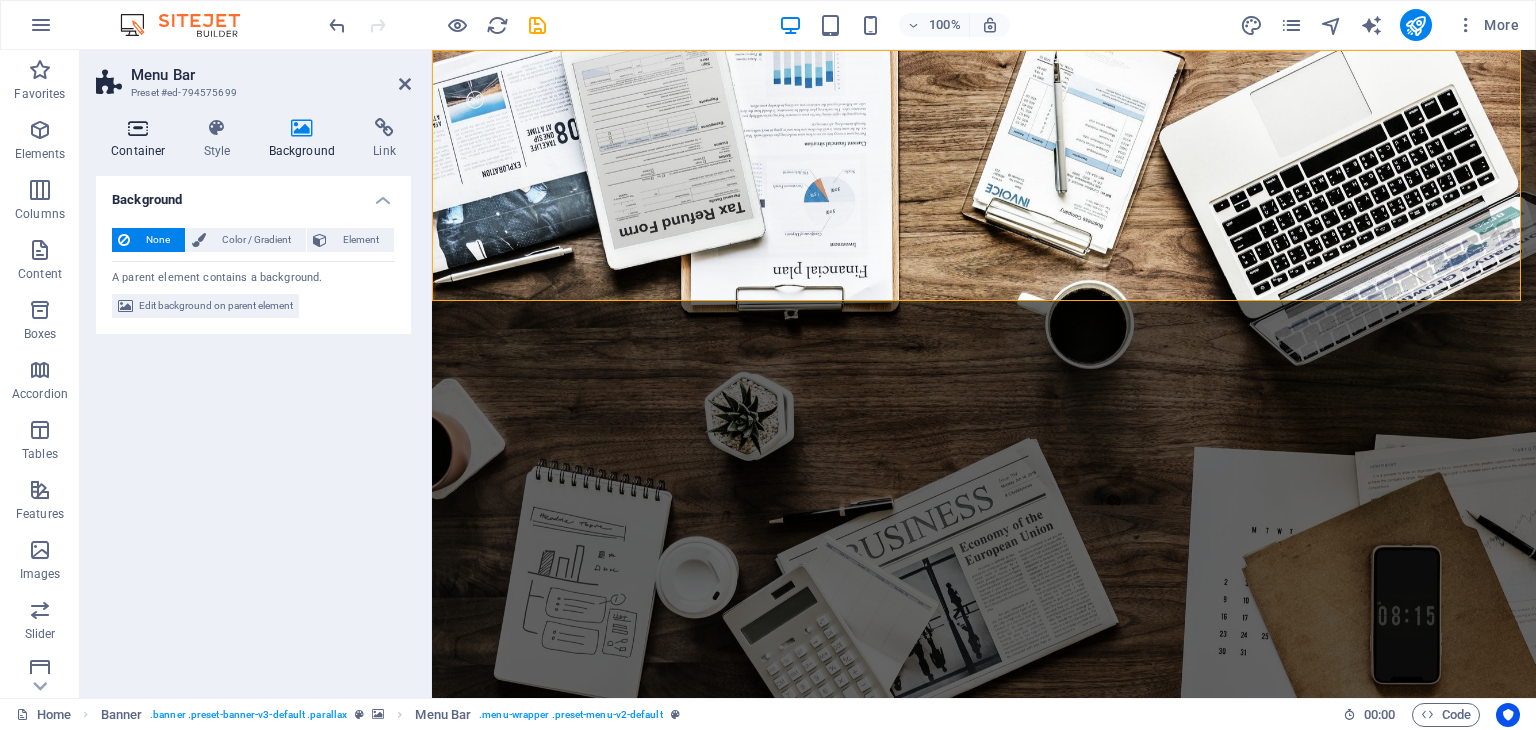 click on "Container" at bounding box center (142, 139) 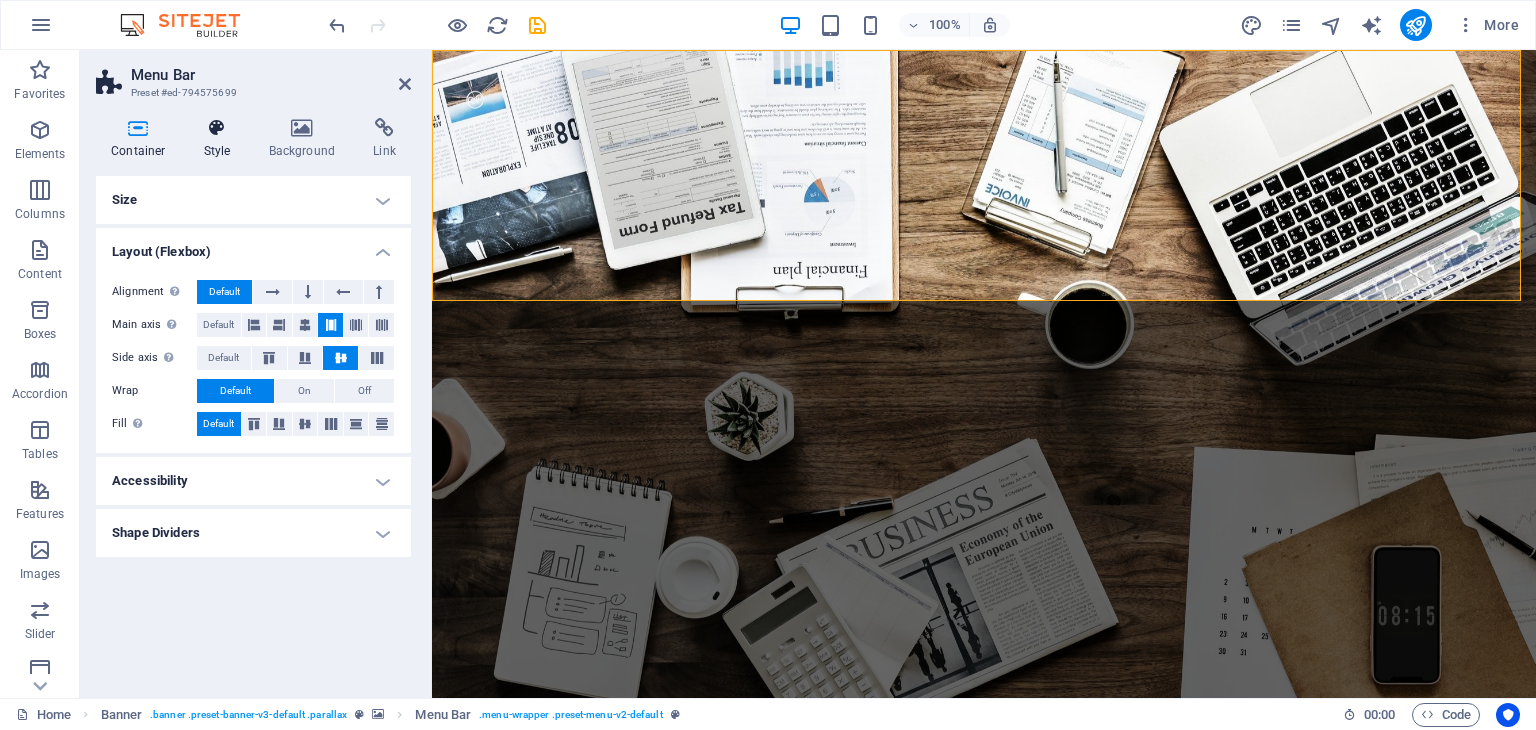 click on "Style" at bounding box center (221, 139) 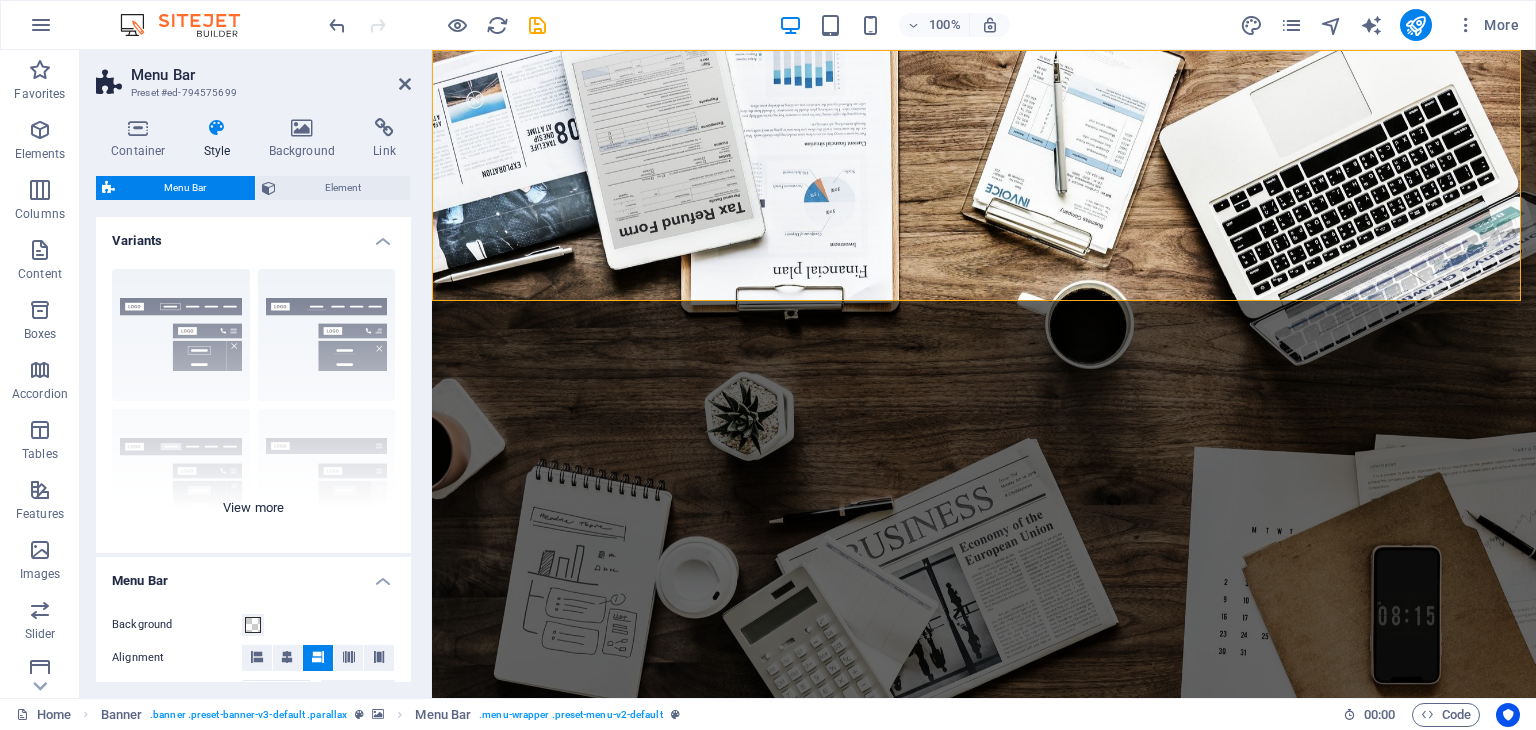 click on "Border Centered Default Fixed Loki Trigger Wide XXL" at bounding box center (253, 403) 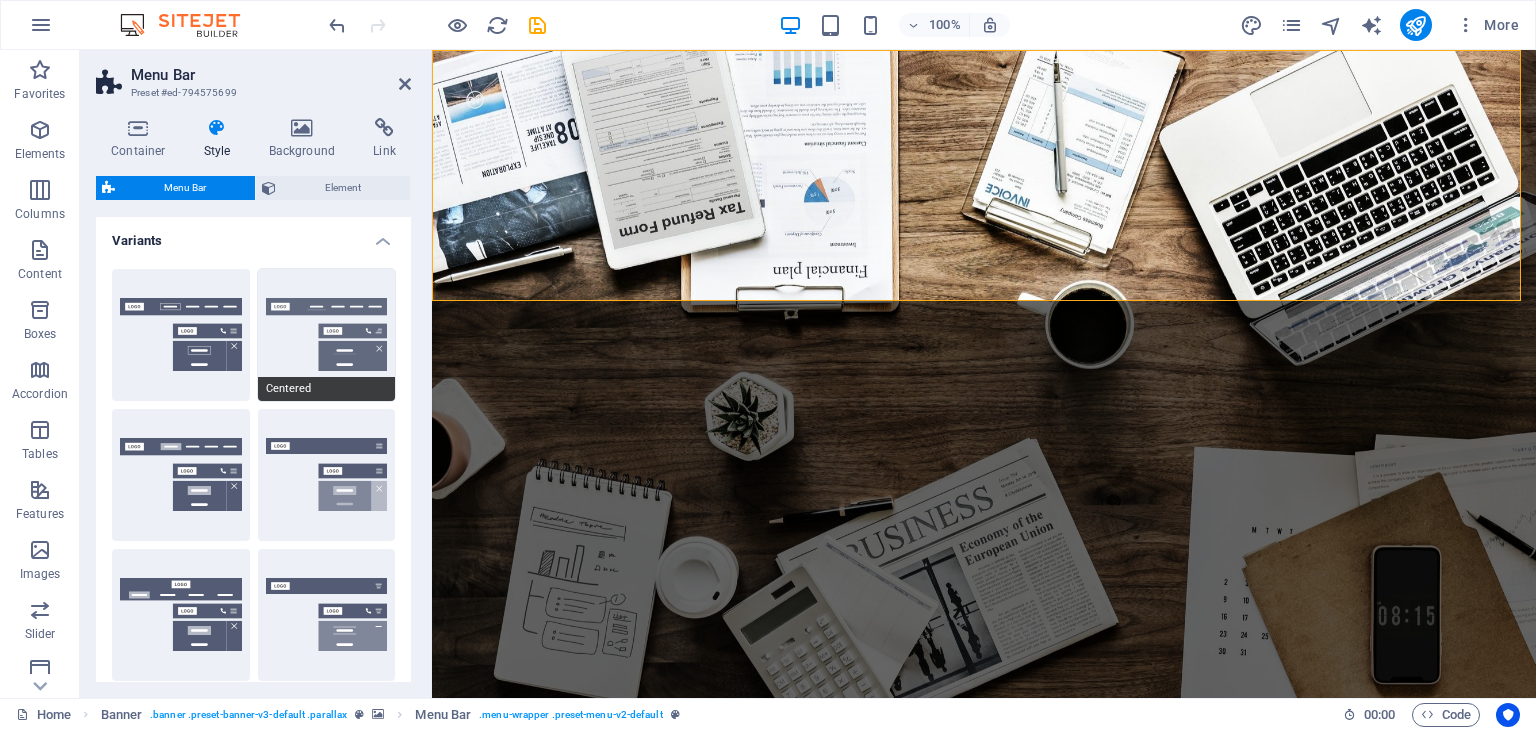 click on "Centered" at bounding box center [327, 335] 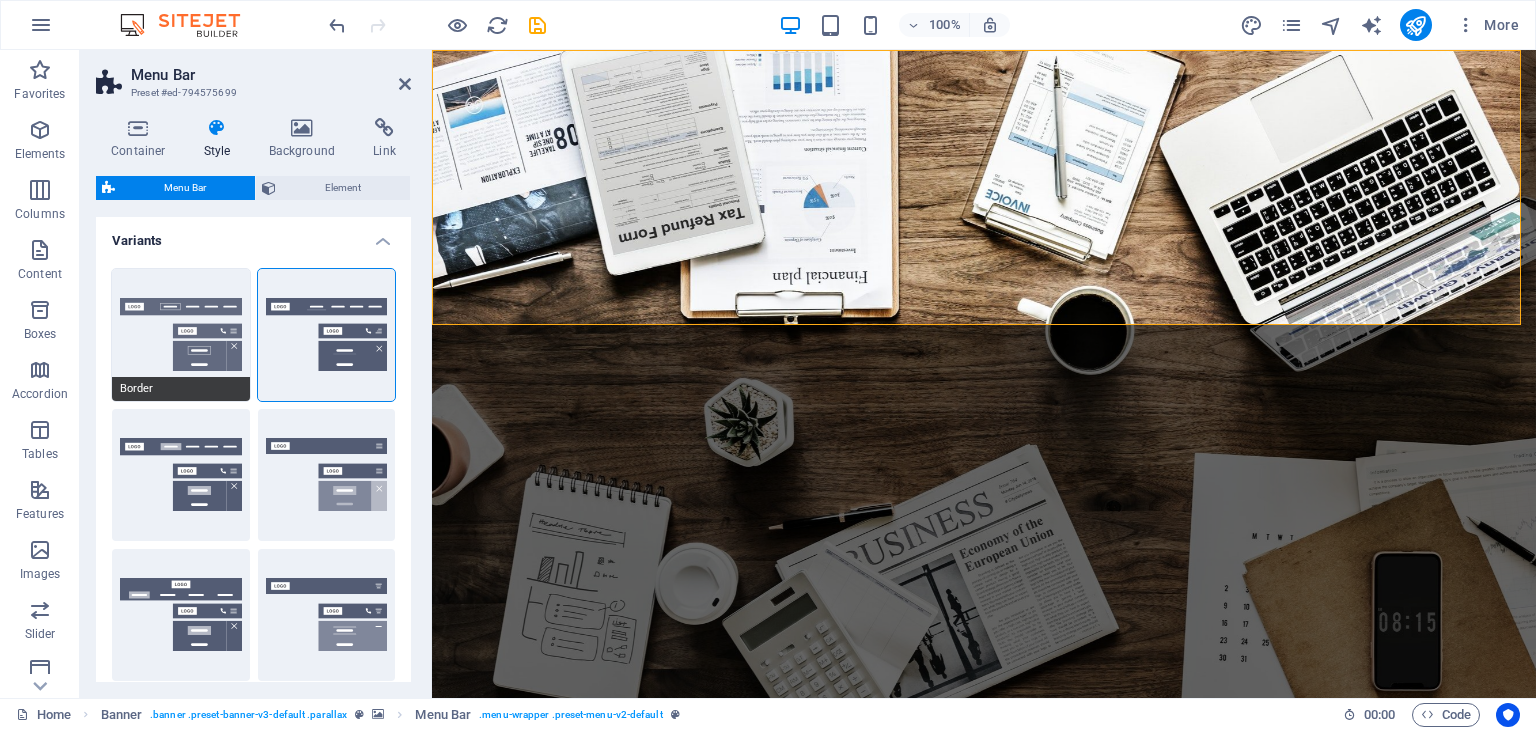 click on "Border" at bounding box center [181, 335] 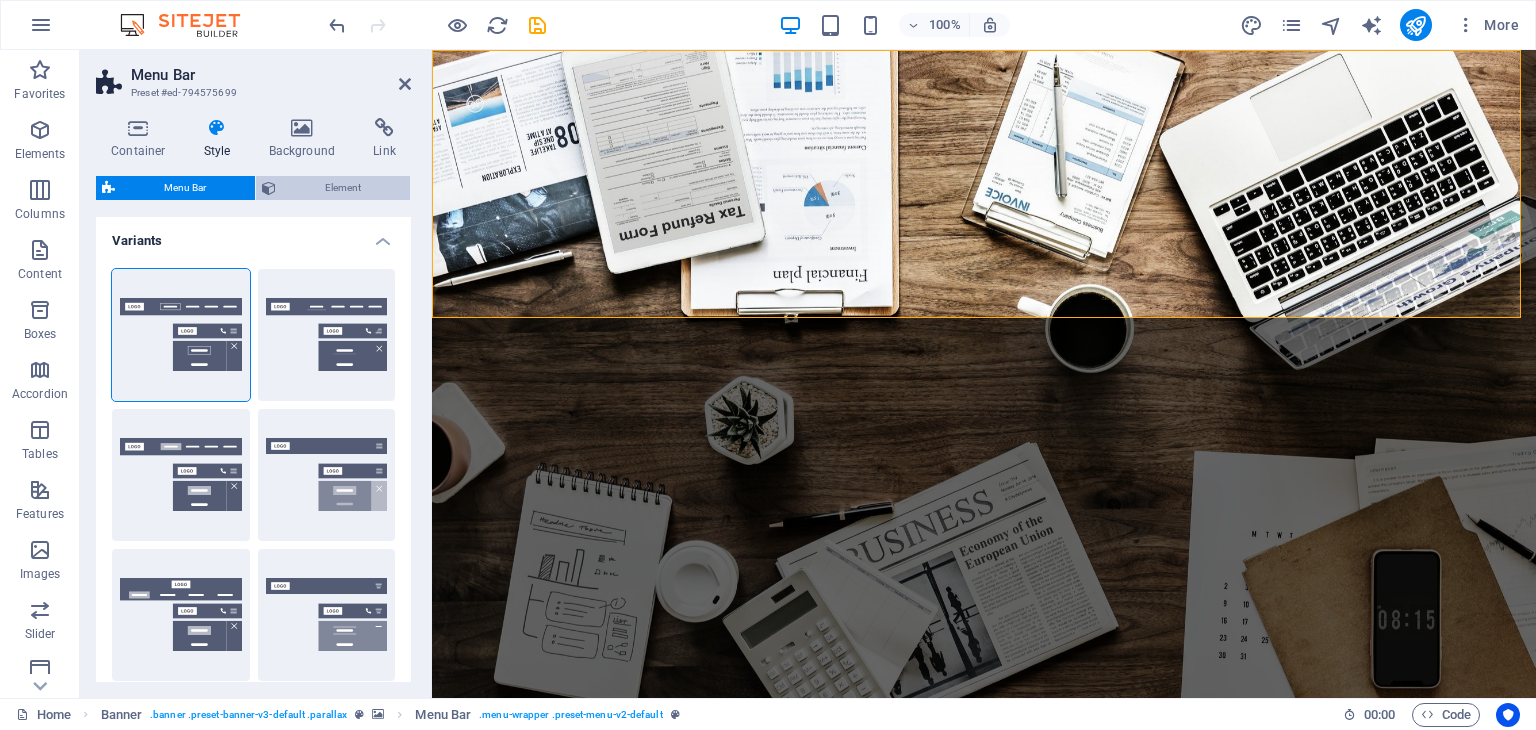 click on "Element" at bounding box center [343, 188] 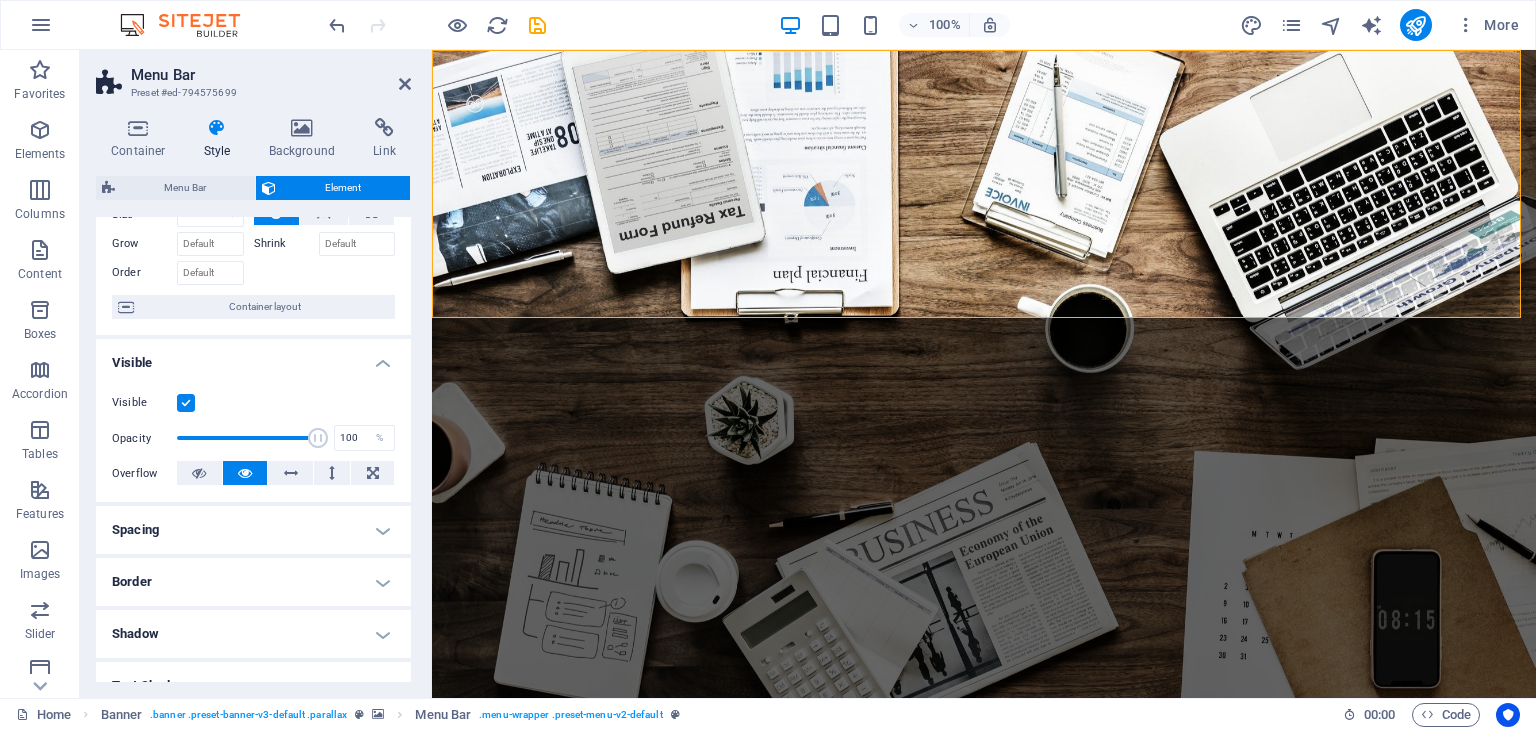 scroll, scrollTop: 0, scrollLeft: 0, axis: both 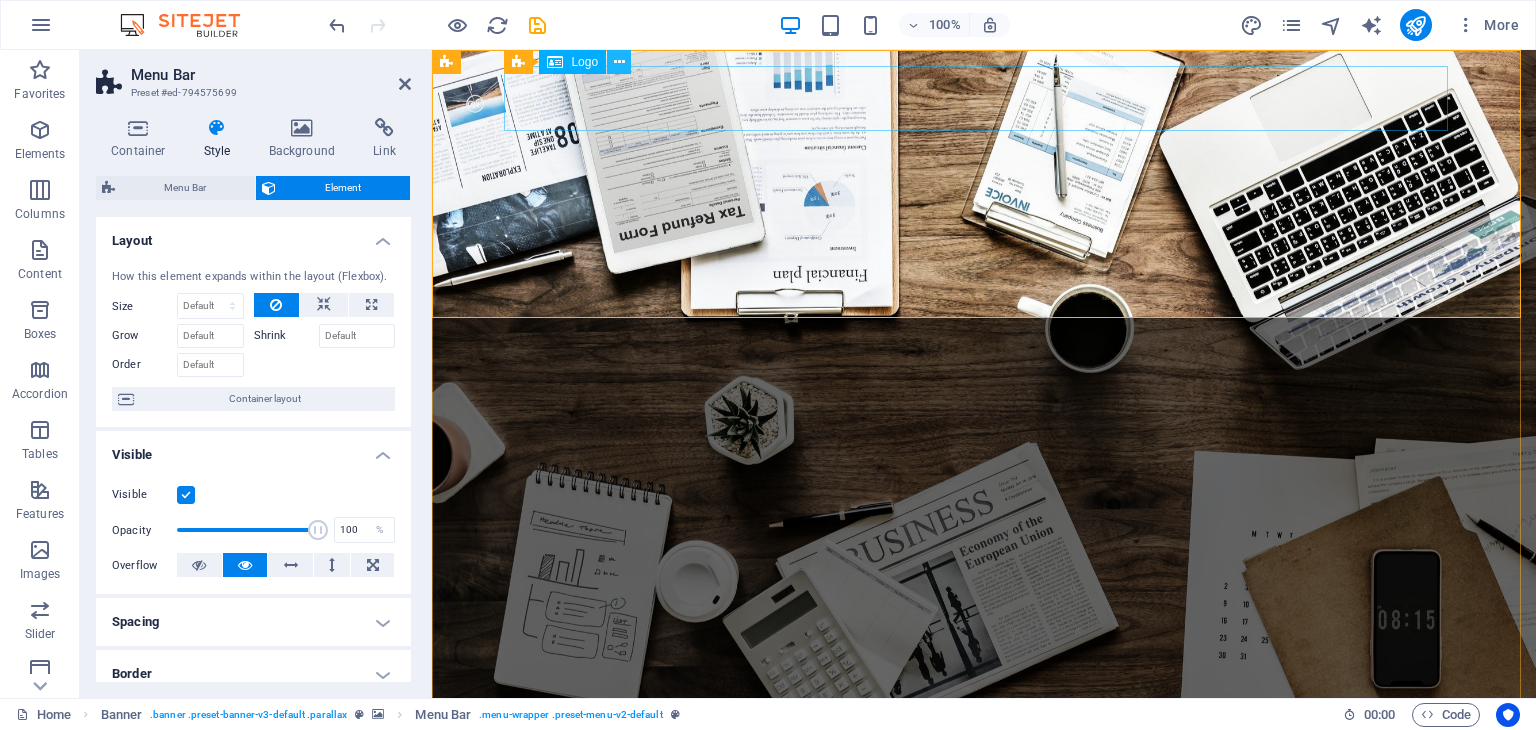 click at bounding box center [619, 62] 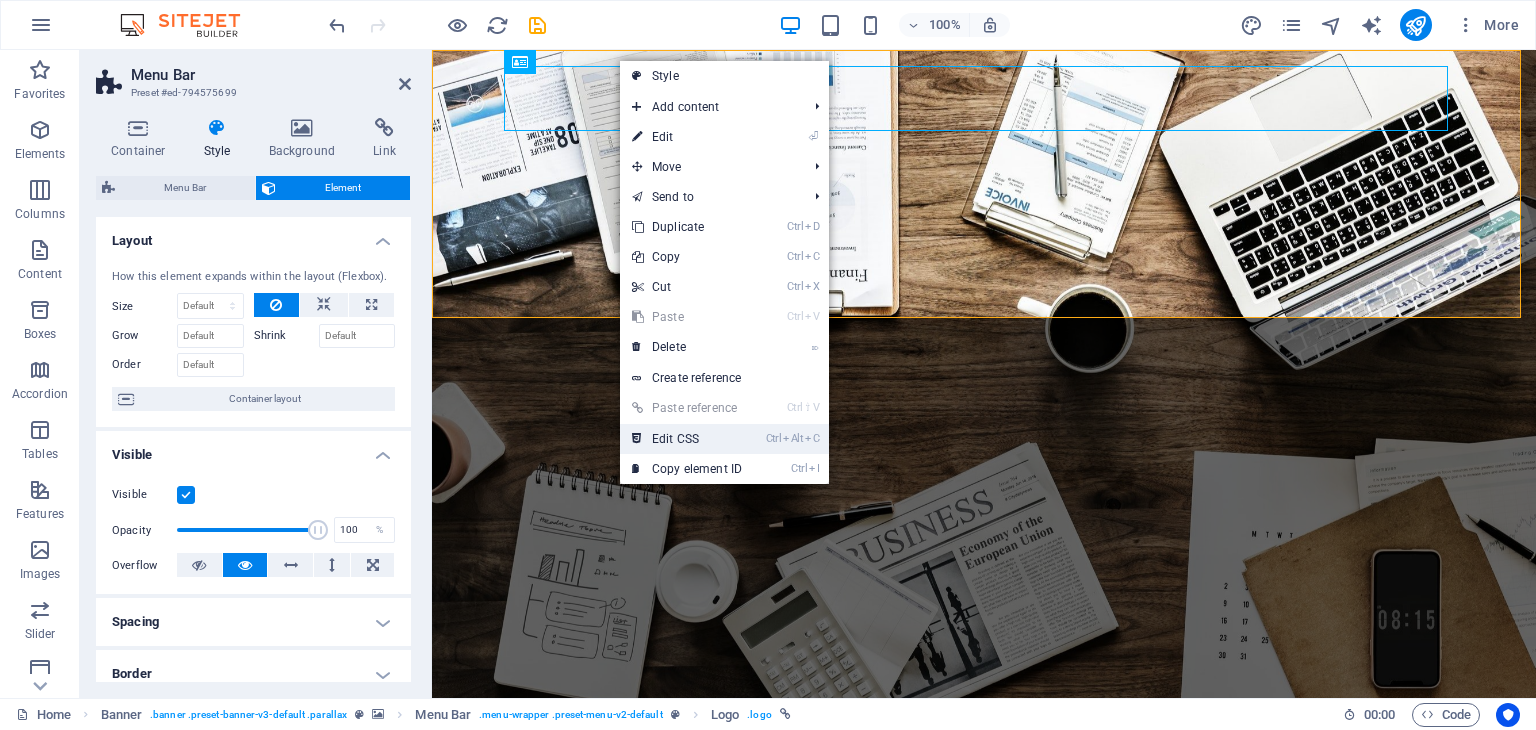 click on "Ctrl Alt C  Edit CSS" at bounding box center (687, 439) 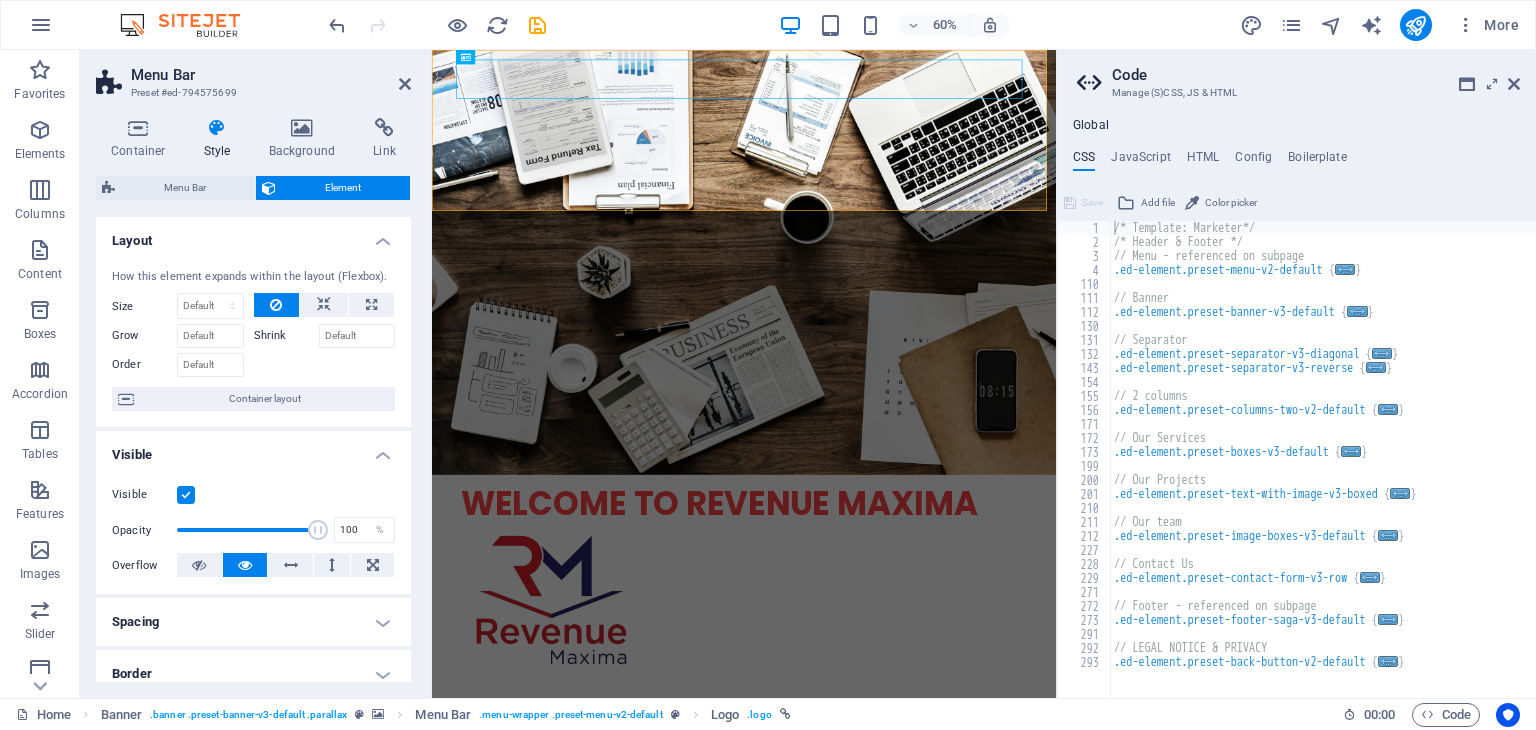 click on "Color picker" at bounding box center [1231, 203] 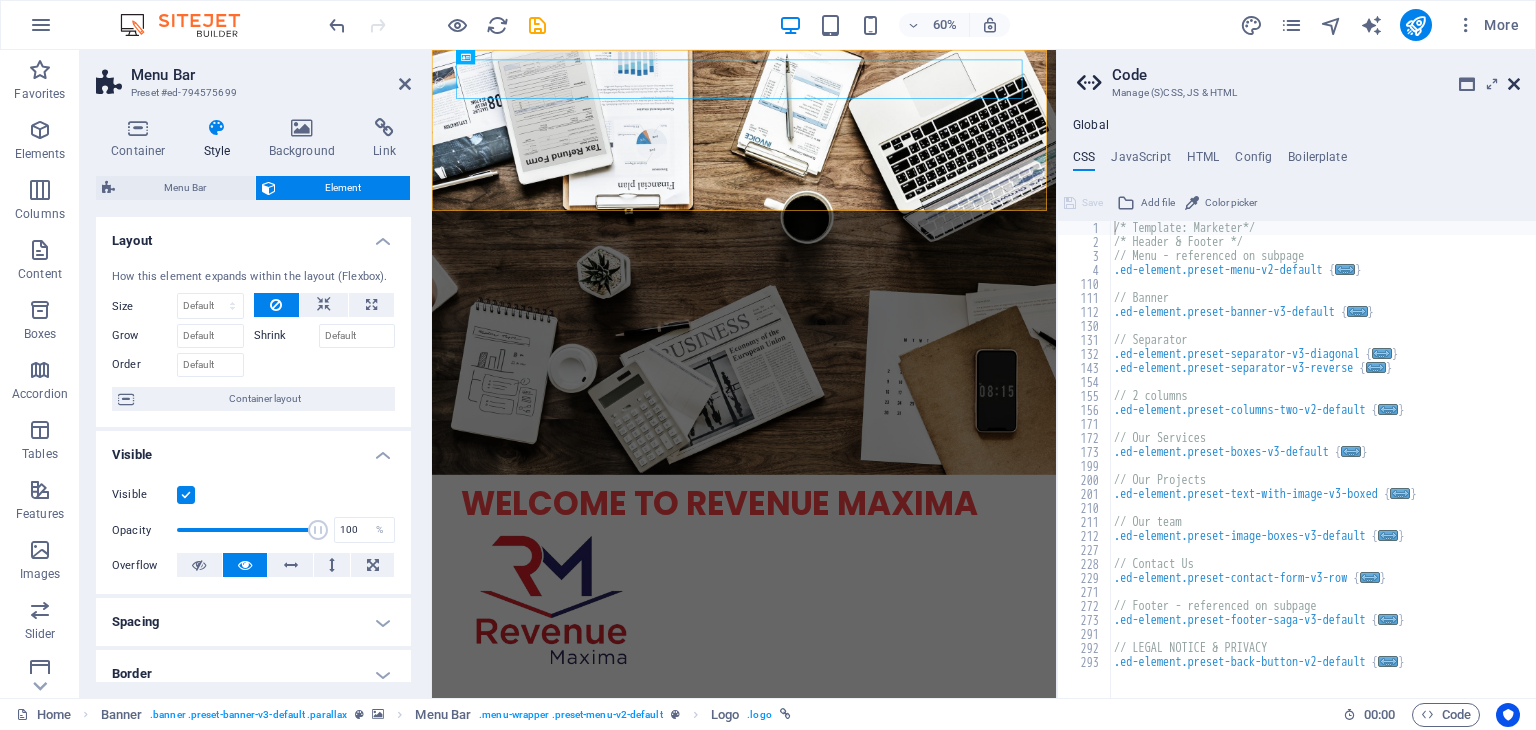 click at bounding box center (1514, 84) 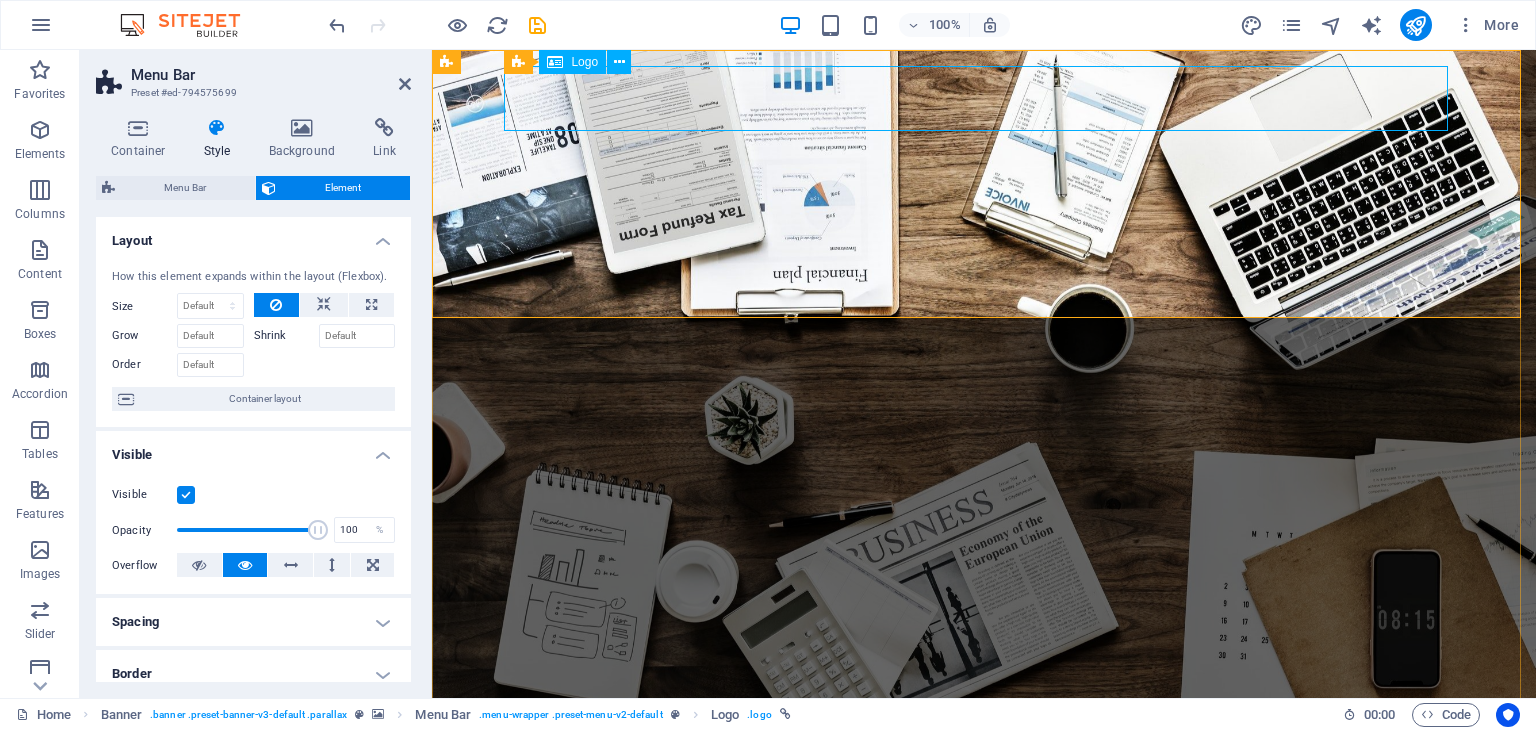 click on "Welcome to  Revenue Maxima" at bounding box center [984, 806] 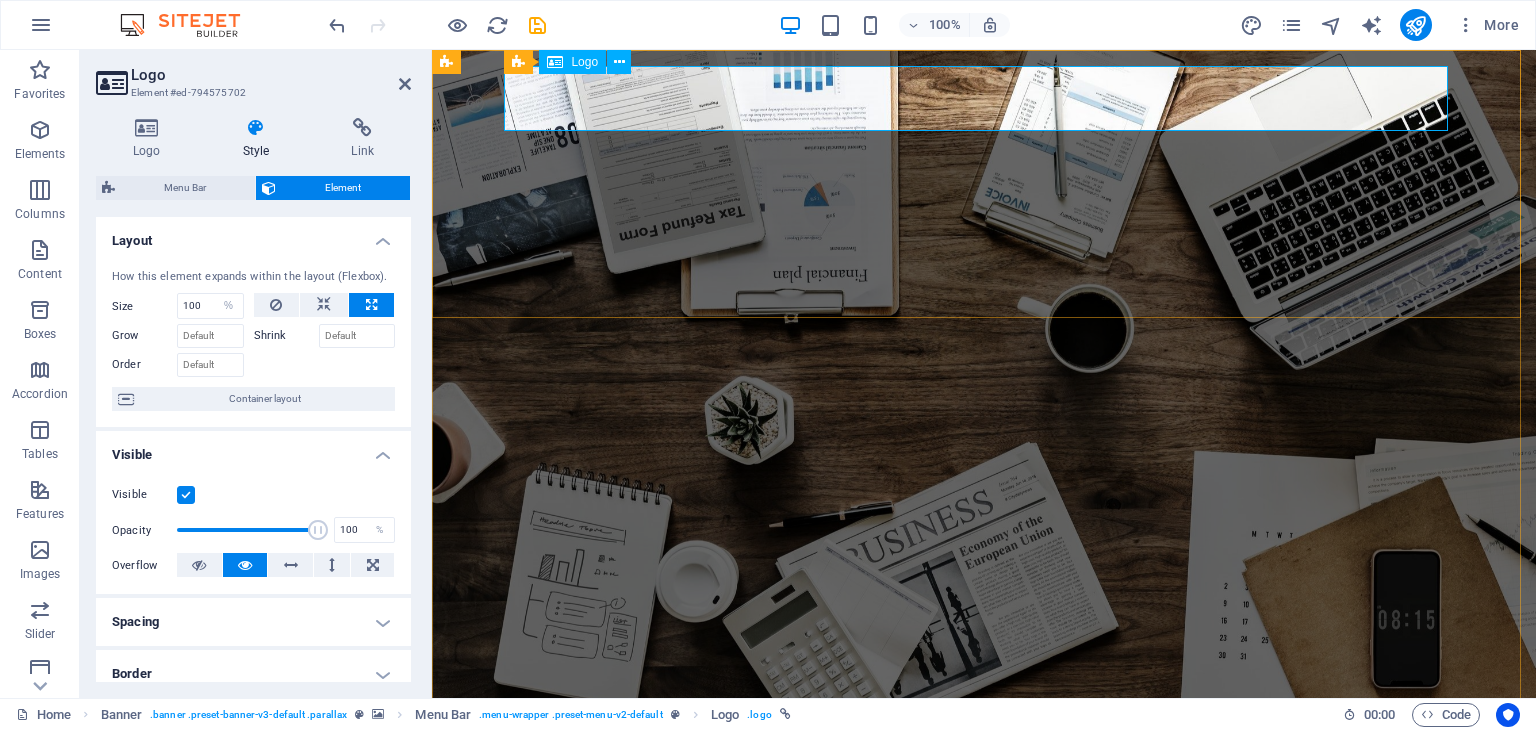 click on "Welcome to  Revenue Maxima" at bounding box center [984, 806] 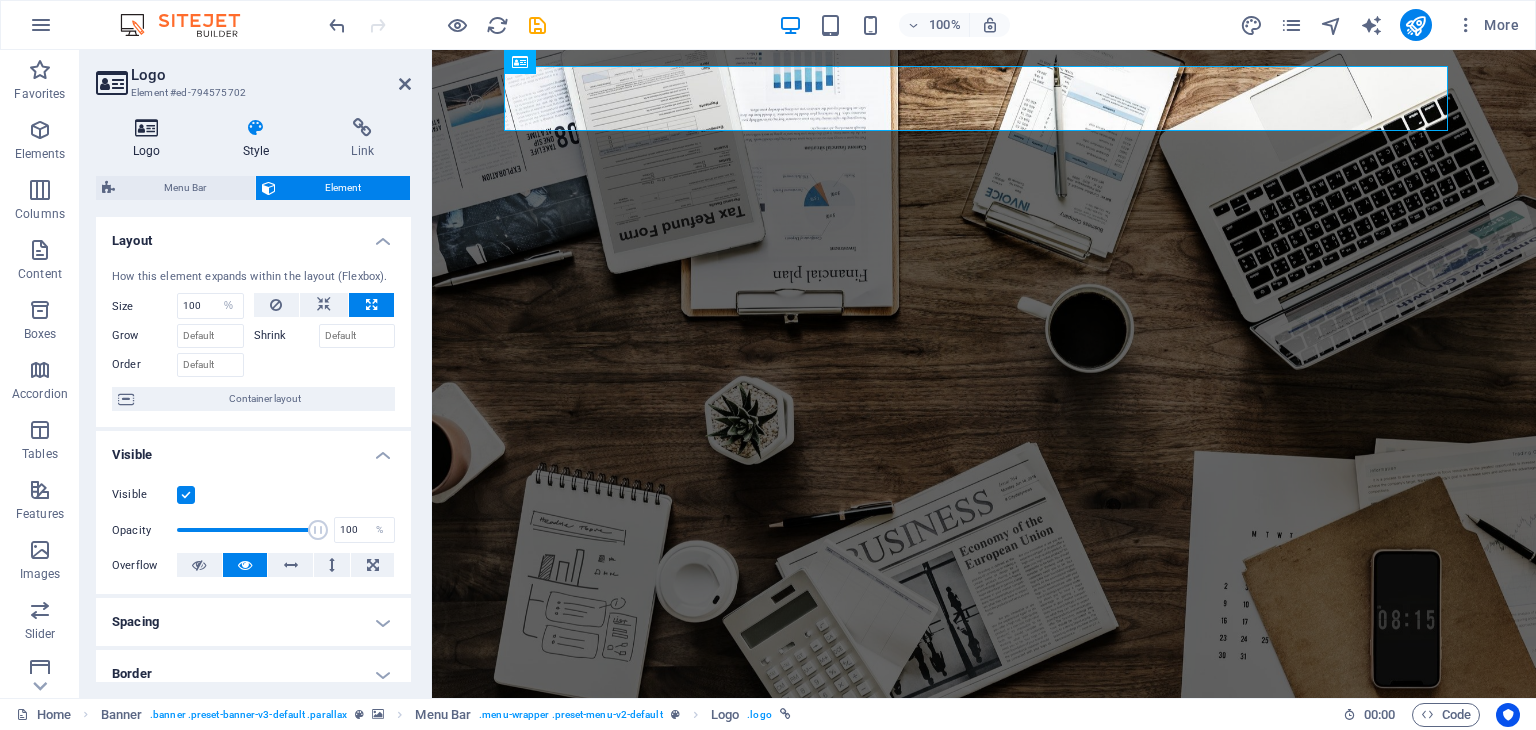 click on "Logo" at bounding box center (151, 139) 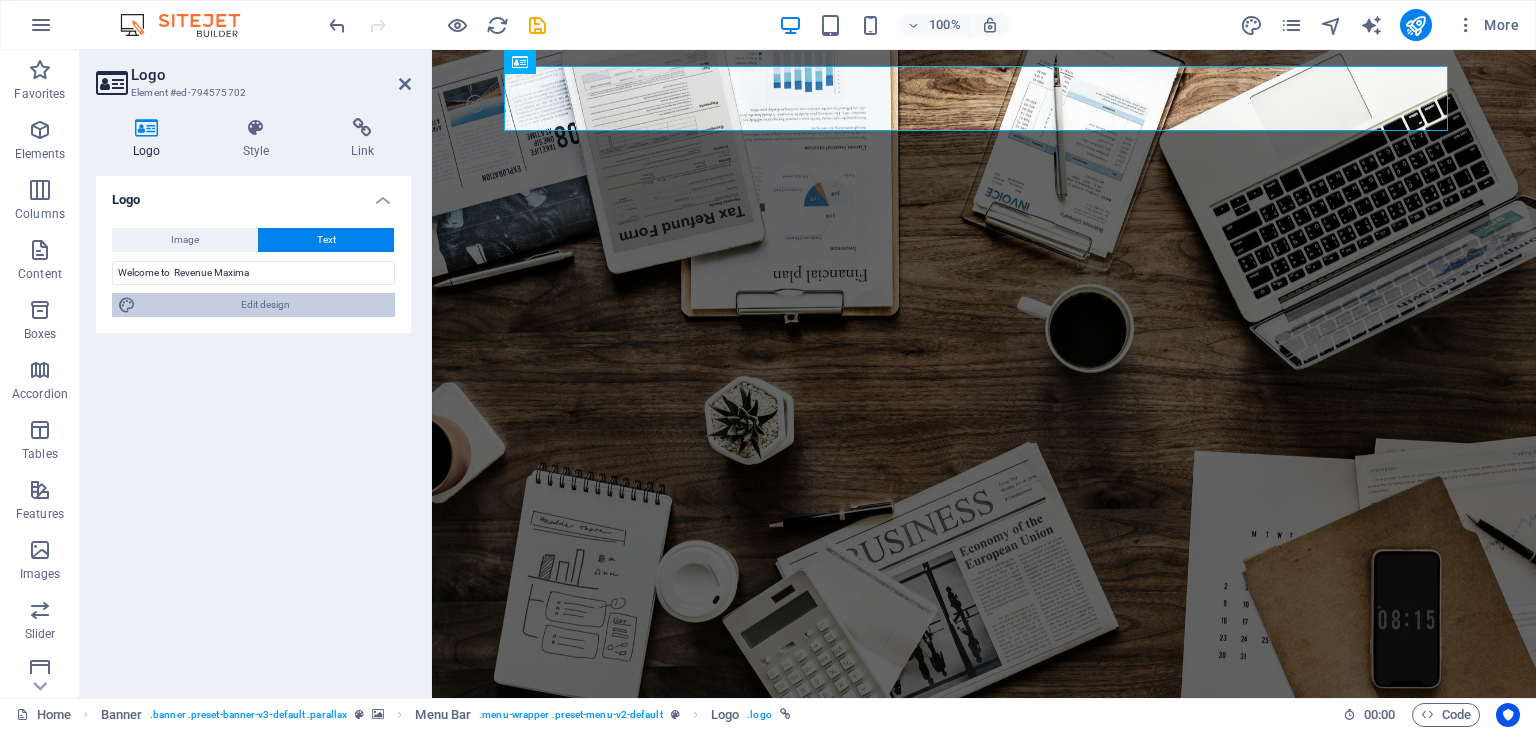 click on "Edit design" at bounding box center [265, 305] 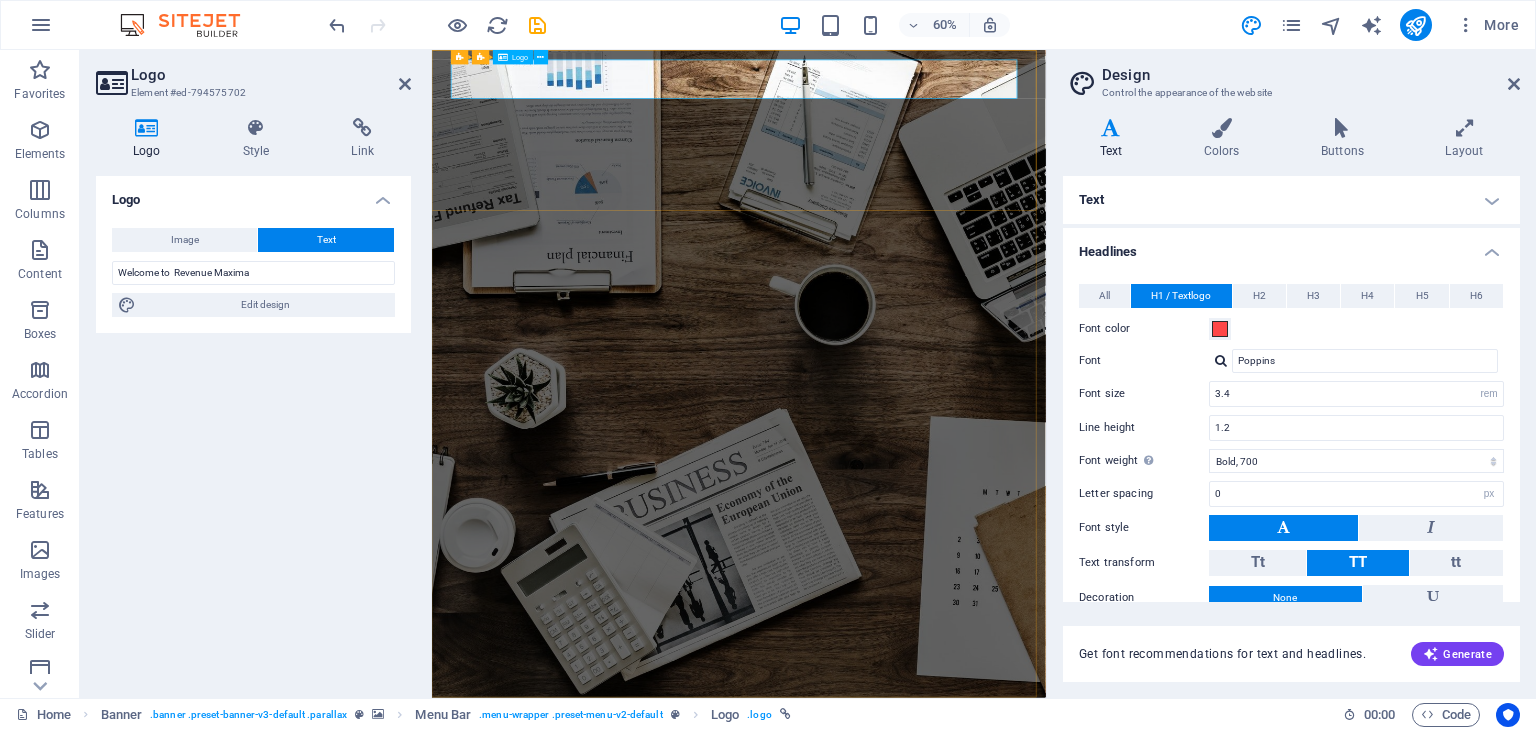 click on "Welcome to  Revenue Maxima" at bounding box center [944, 1177] 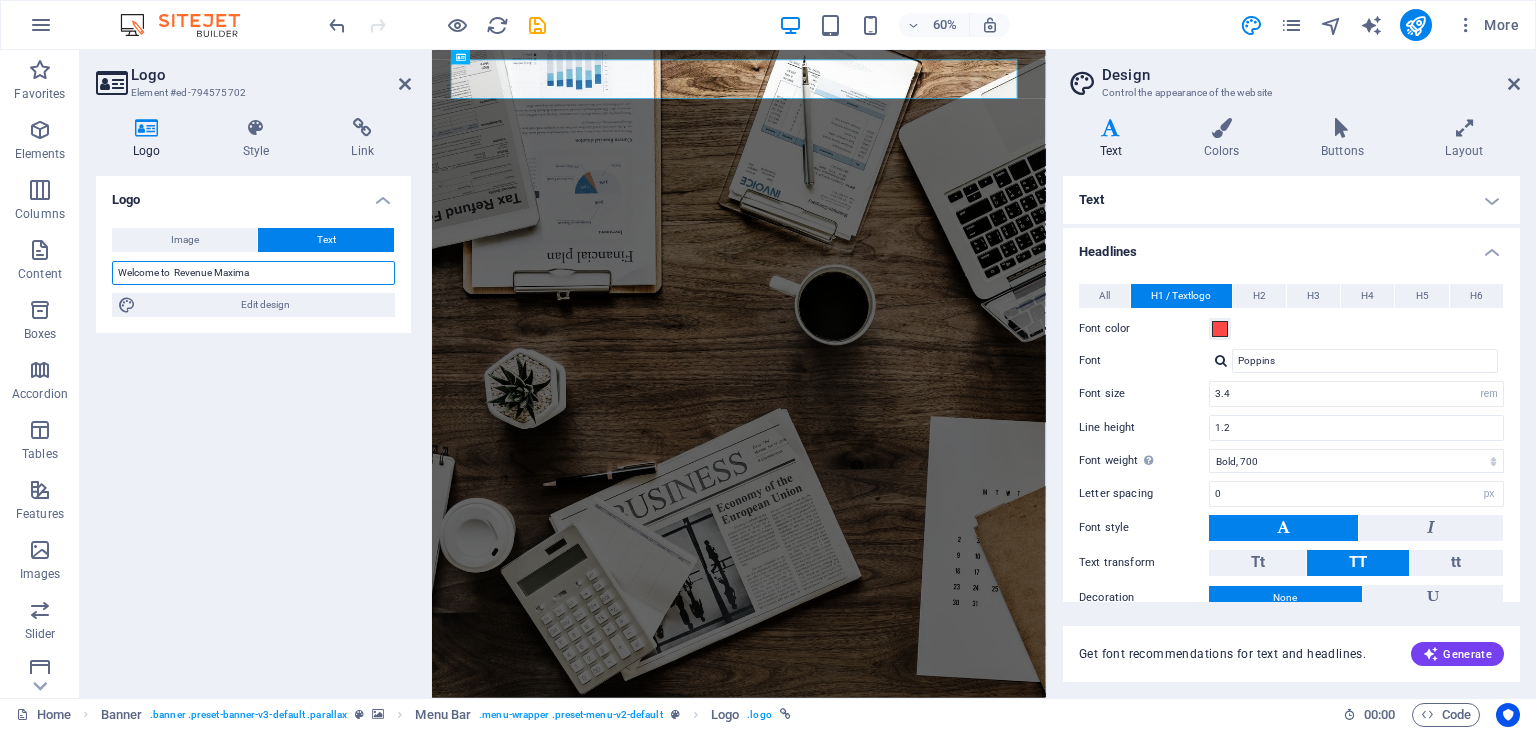 drag, startPoint x: 125, startPoint y: 273, endPoint x: 254, endPoint y: 263, distance: 129.38702 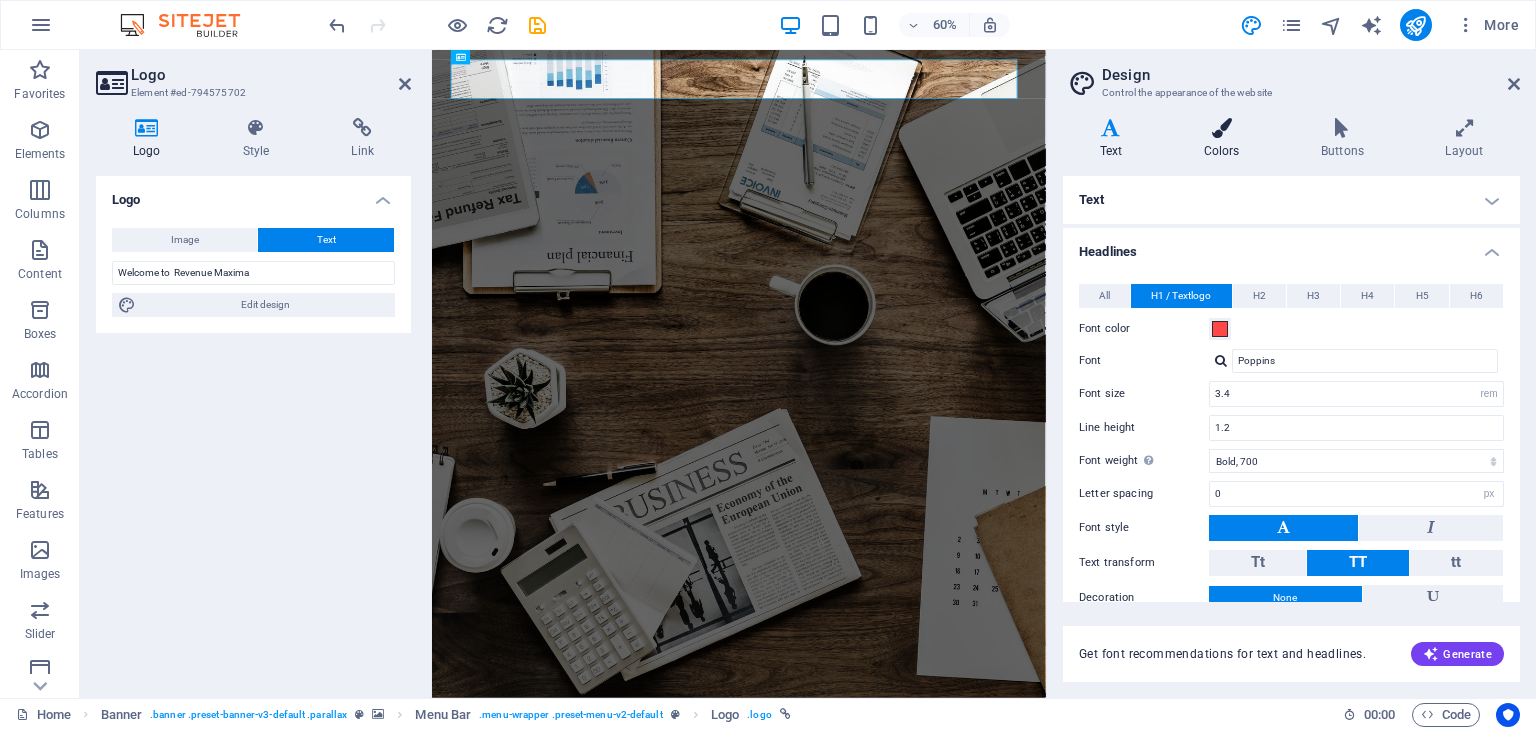 click on "Colors" at bounding box center [1225, 139] 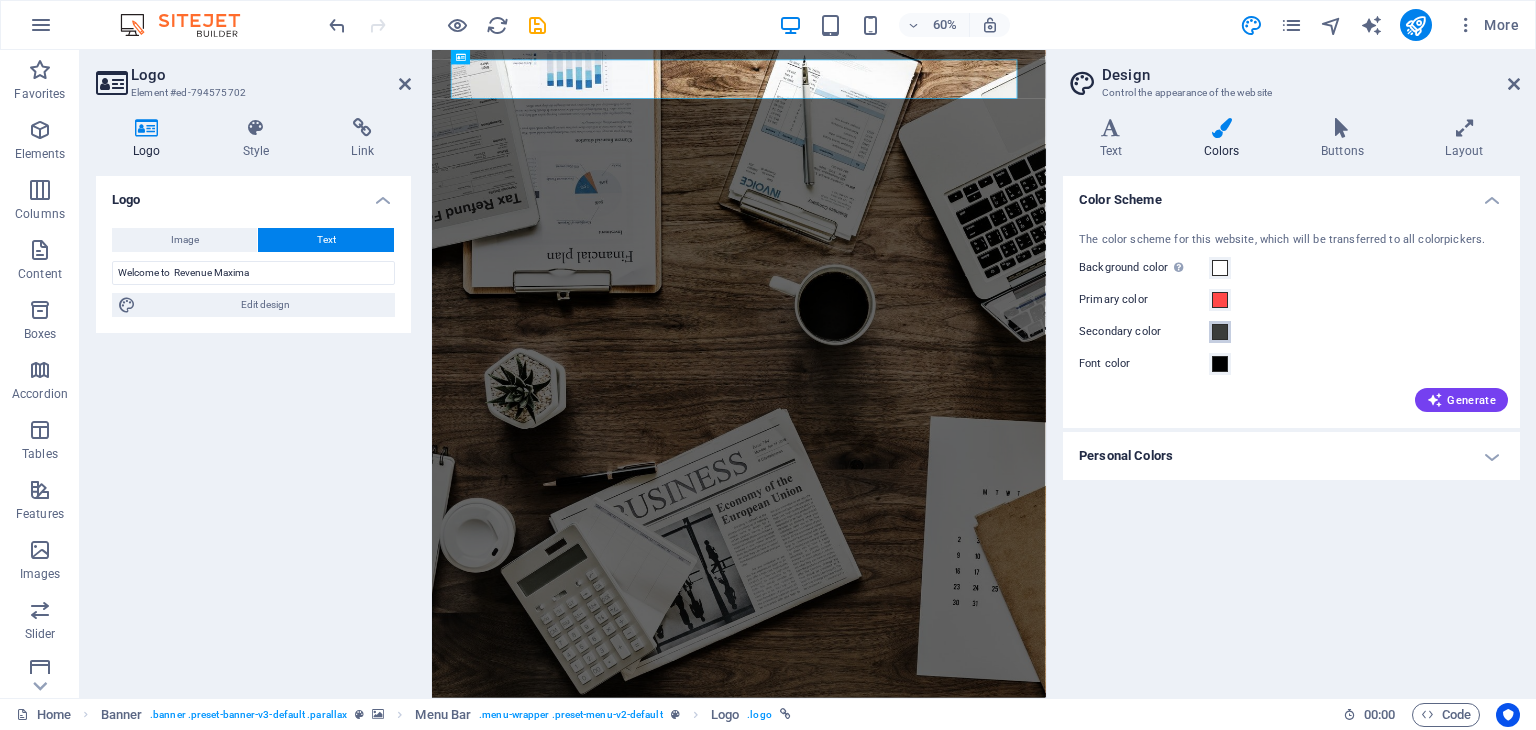 click at bounding box center [1220, 332] 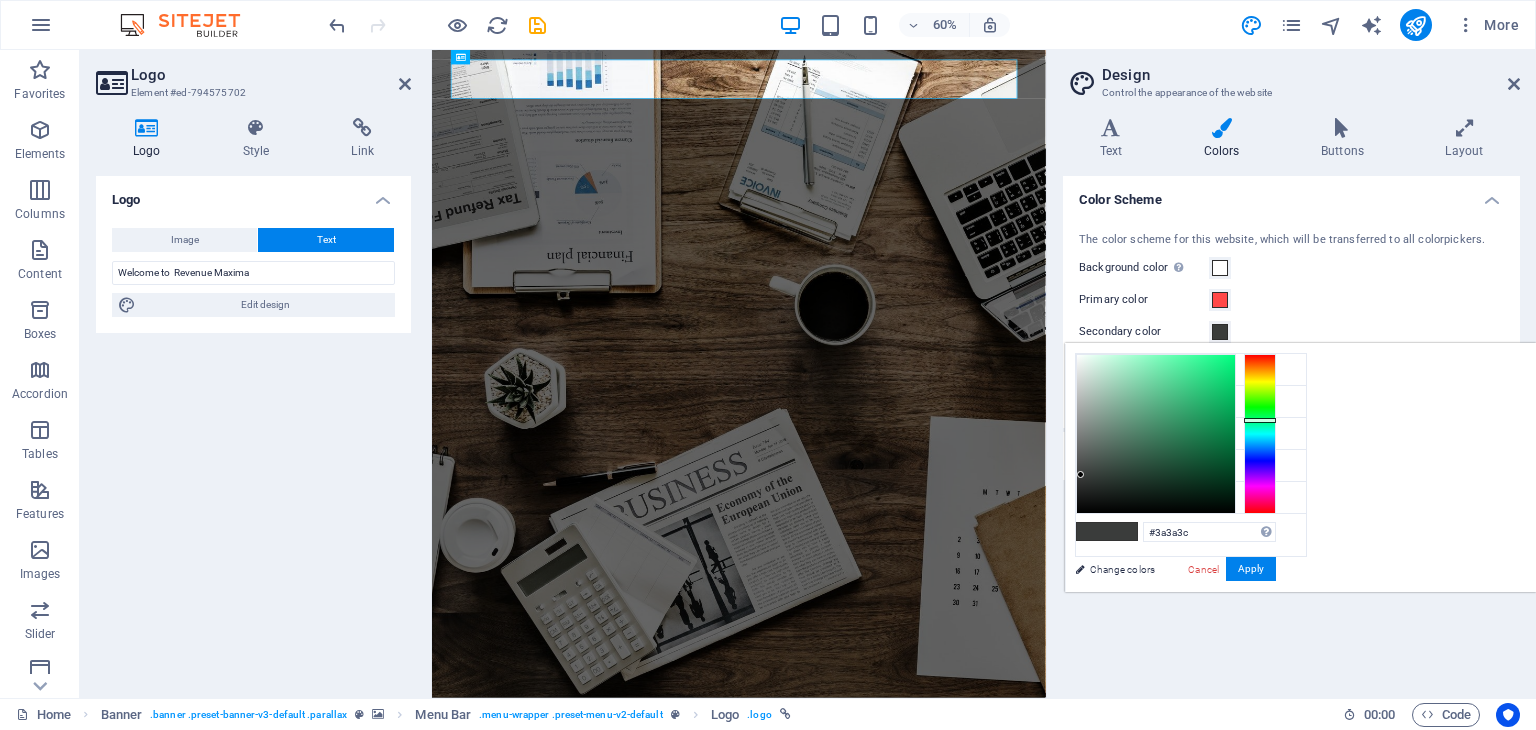 click at bounding box center [1260, 434] 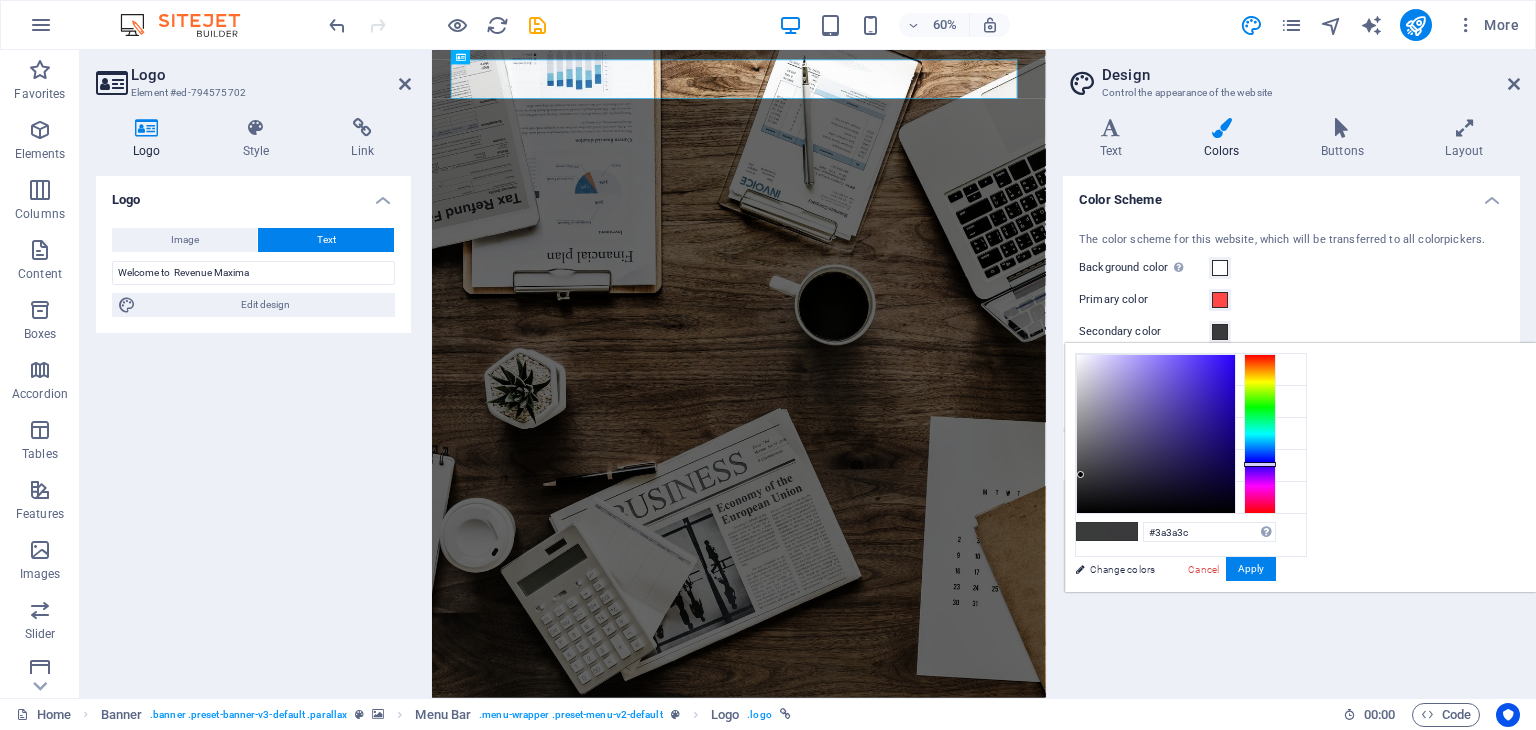 type on "#3d1aed" 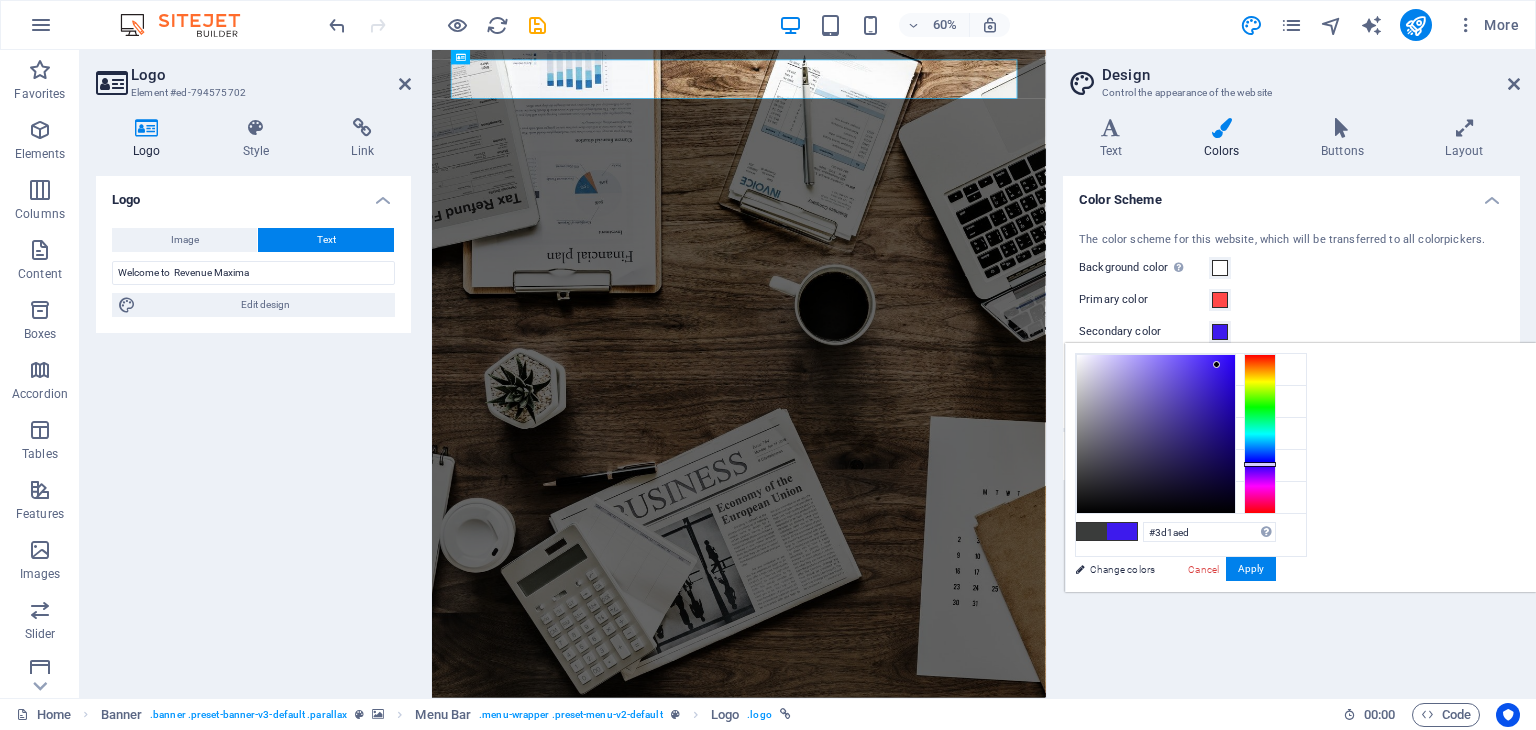 click at bounding box center [1156, 434] 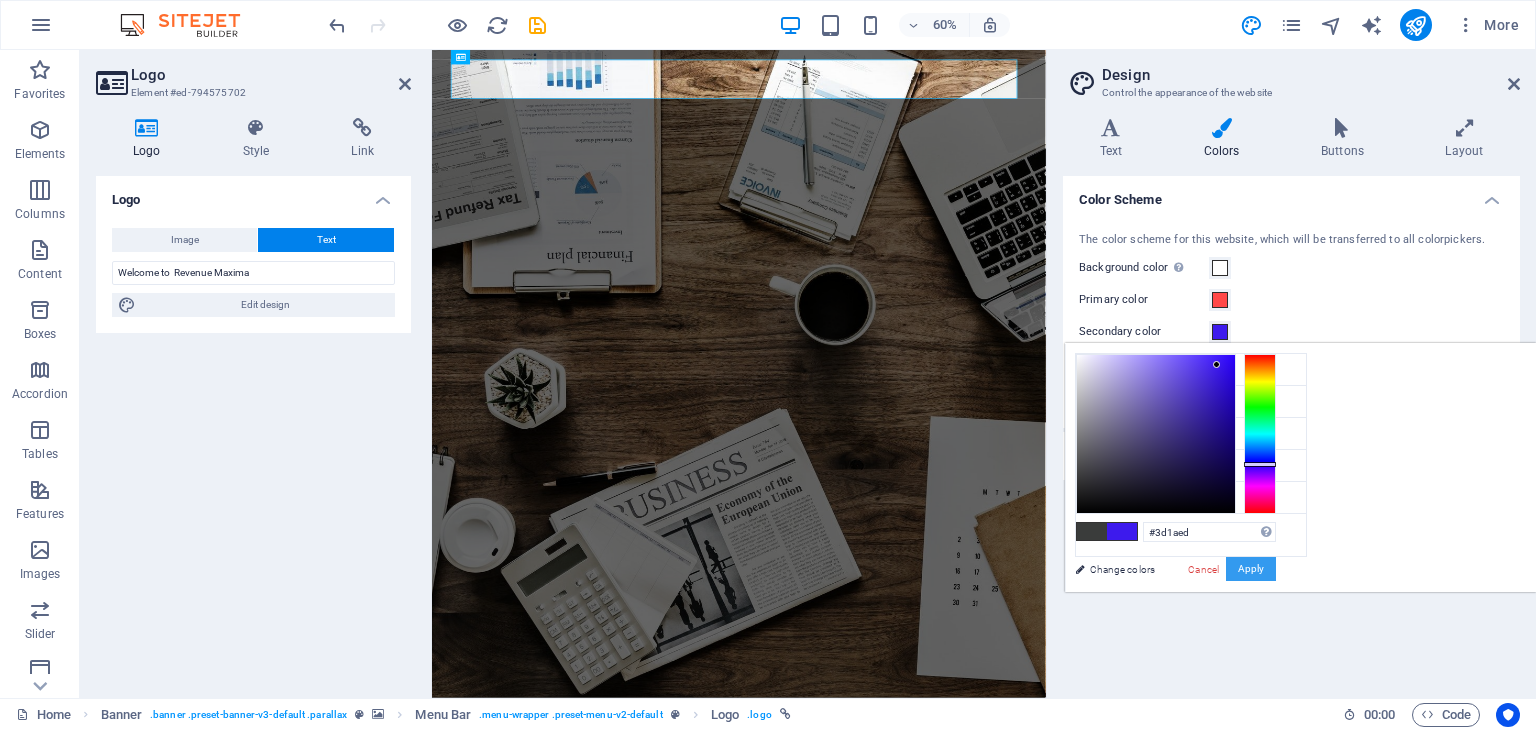 click on "Apply" at bounding box center (1251, 569) 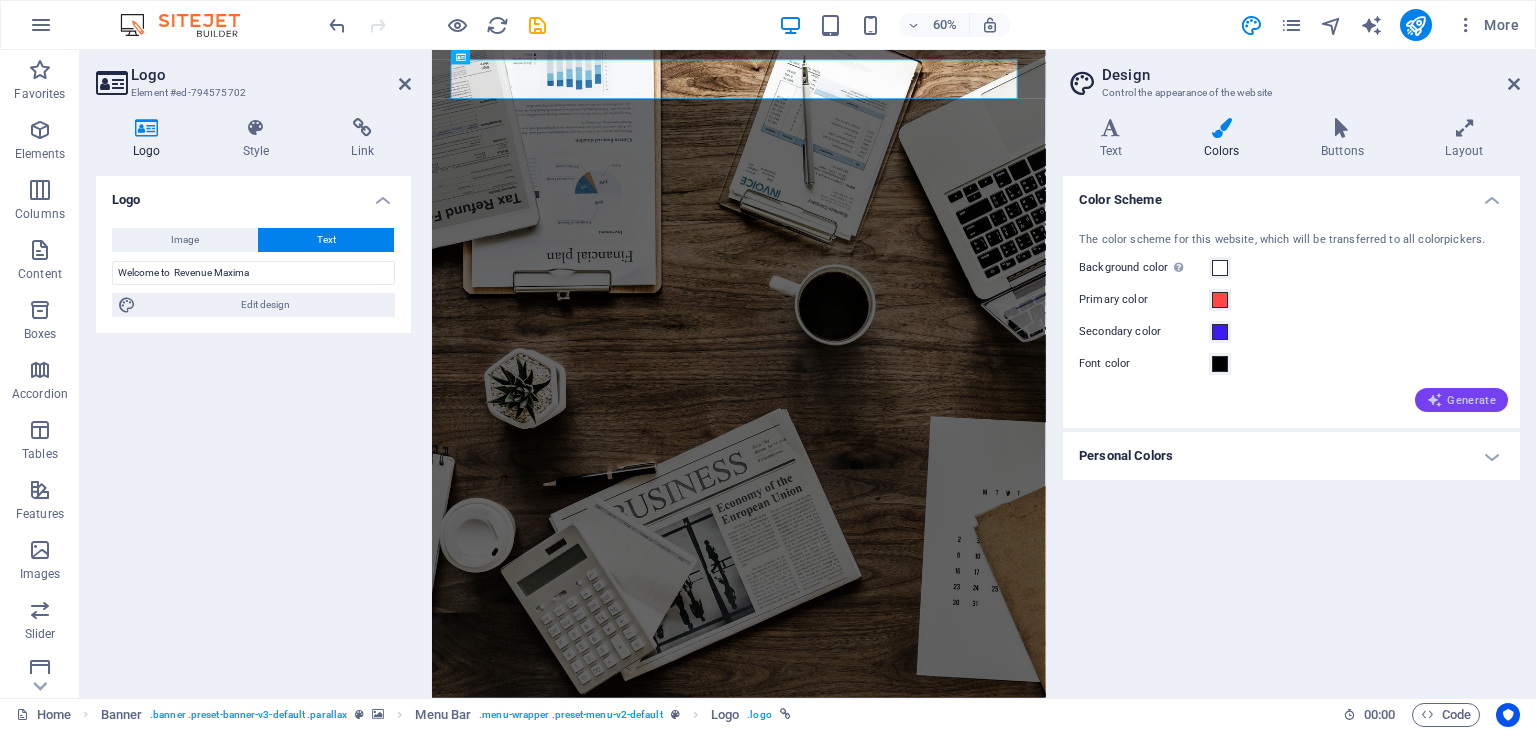 click on "Generate" at bounding box center (1461, 400) 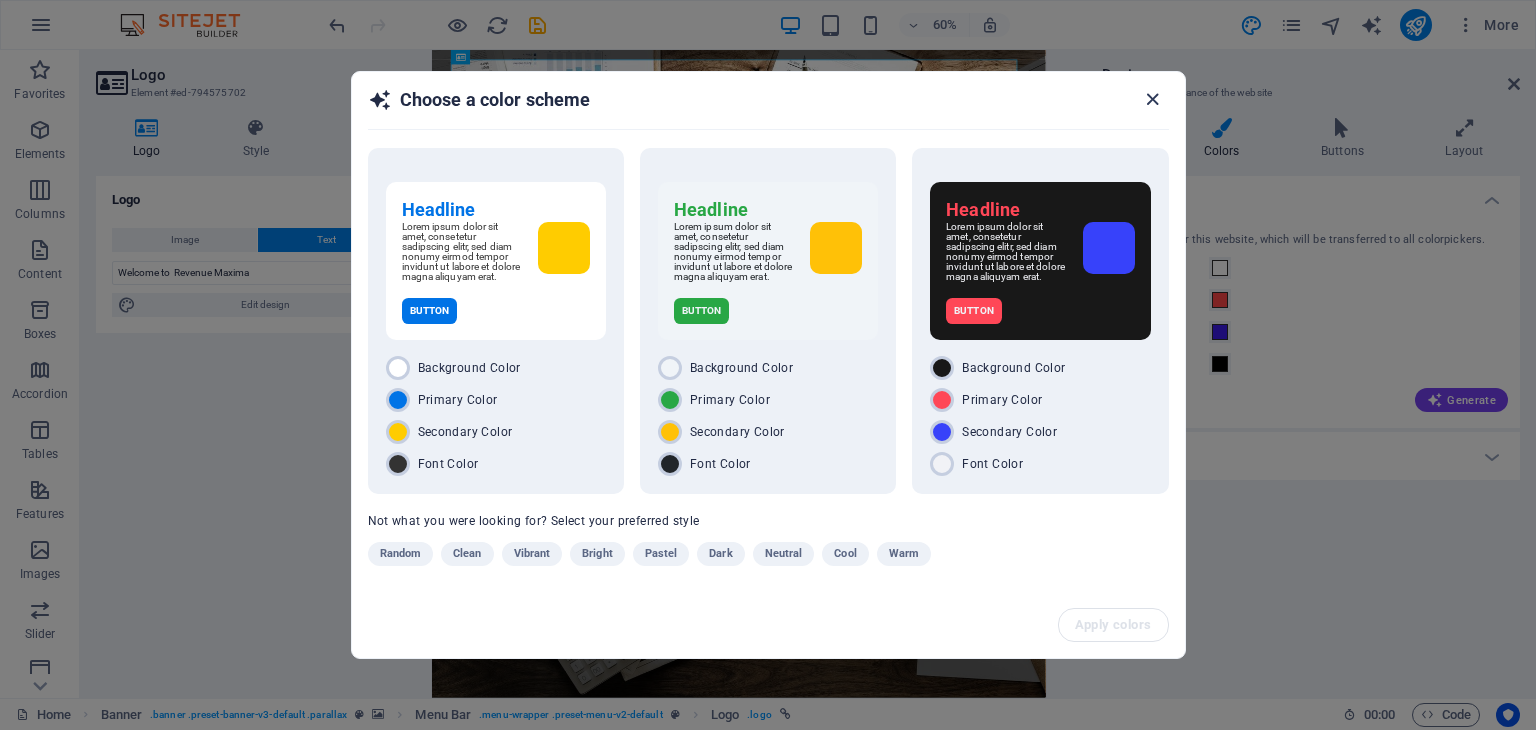 click at bounding box center (1152, 99) 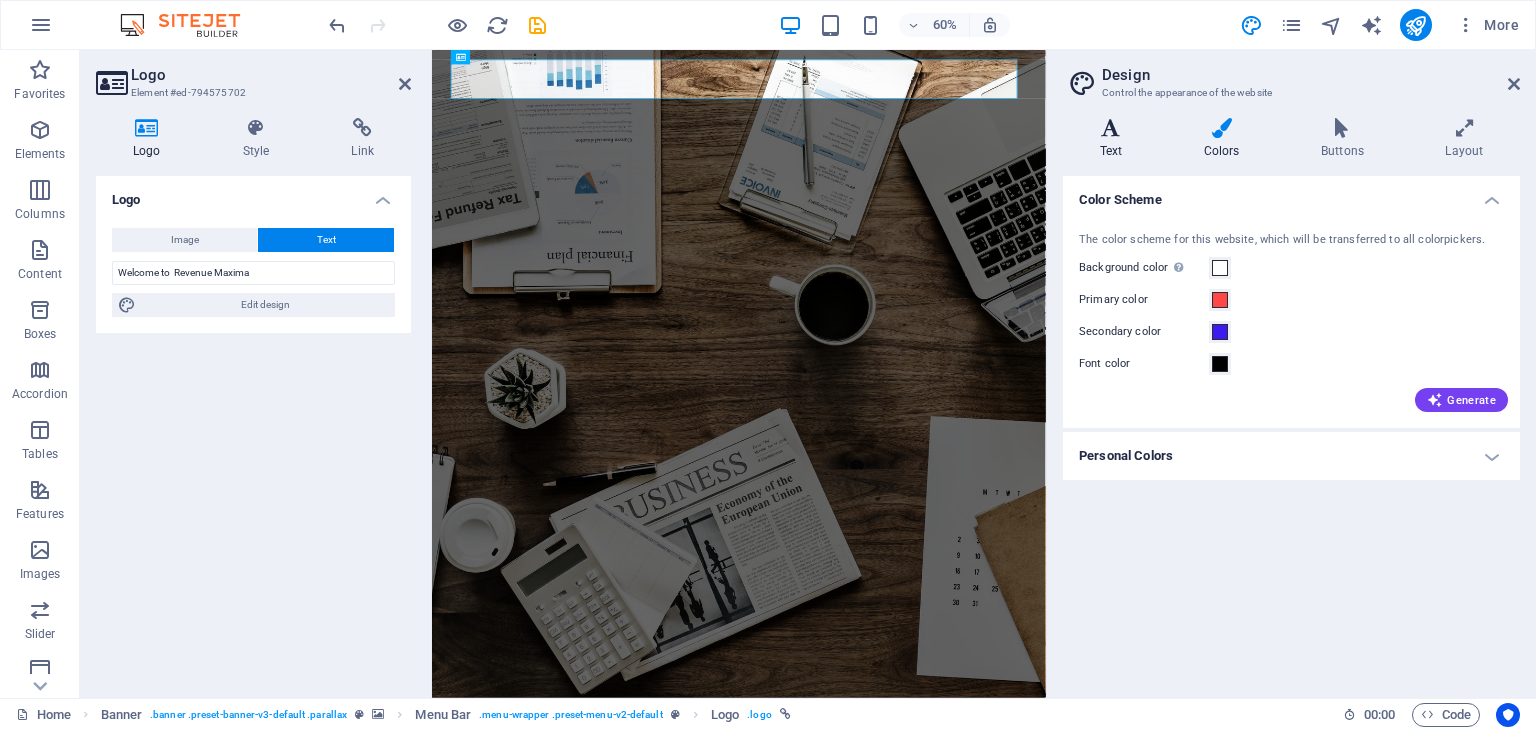 click at bounding box center (1111, 128) 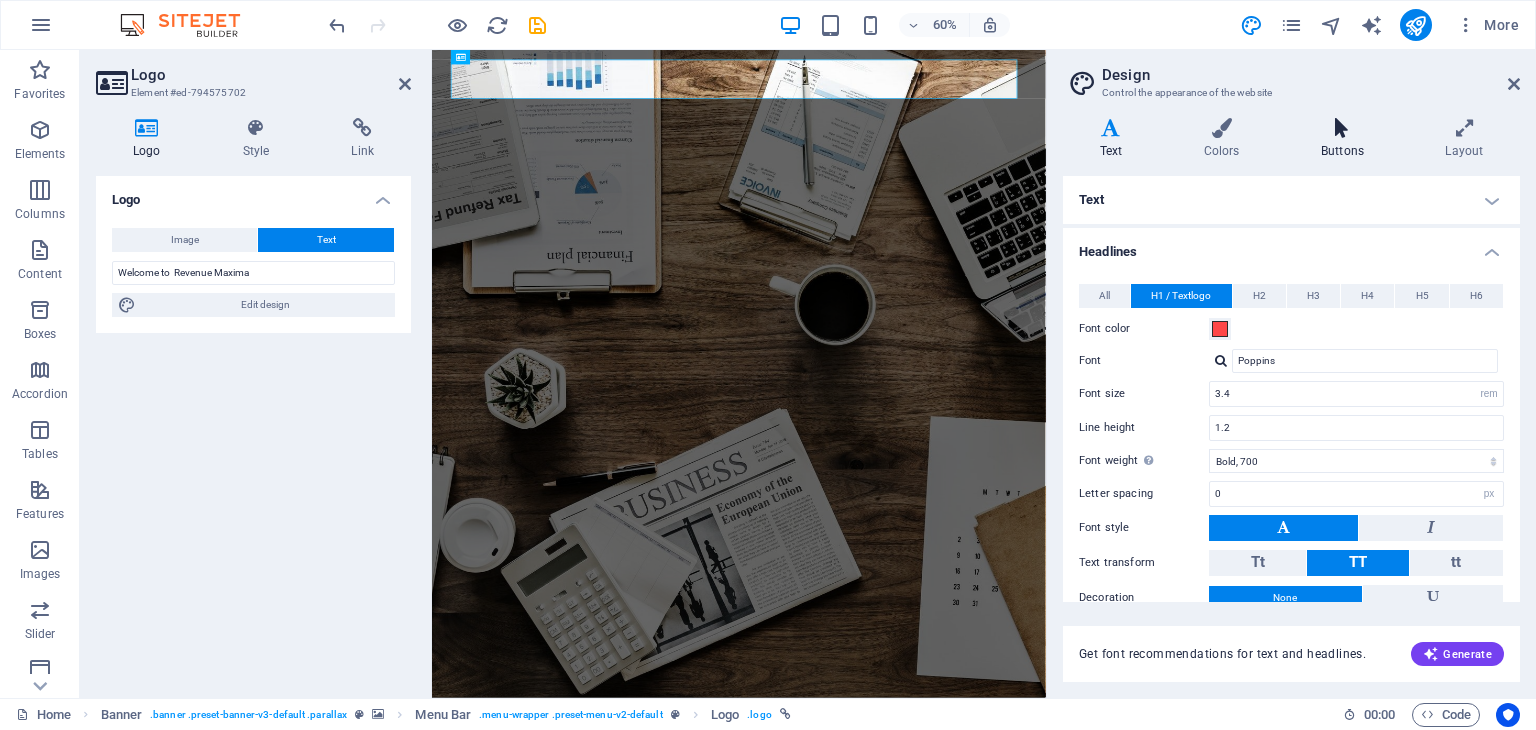 click at bounding box center [1342, 128] 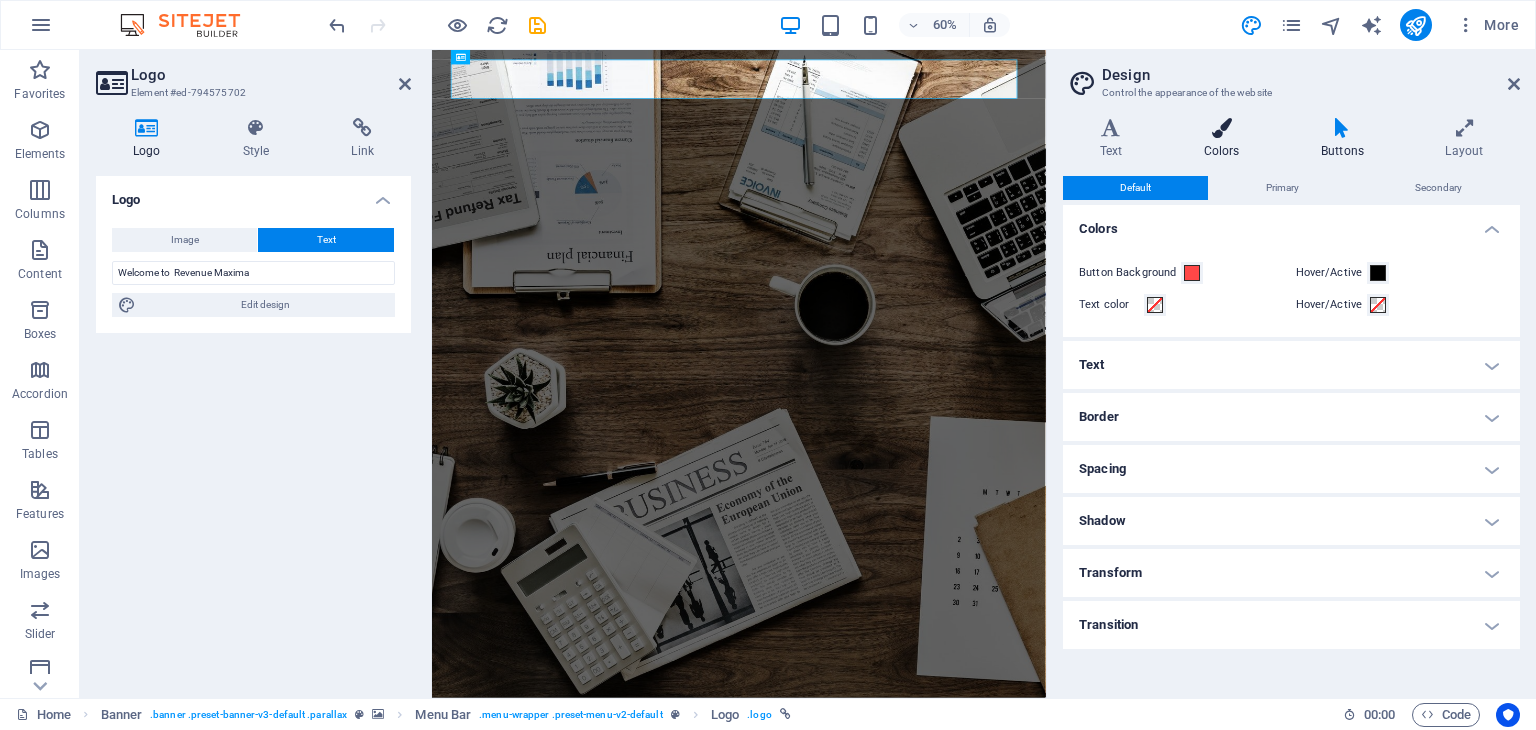 click on "Colors" at bounding box center [1225, 139] 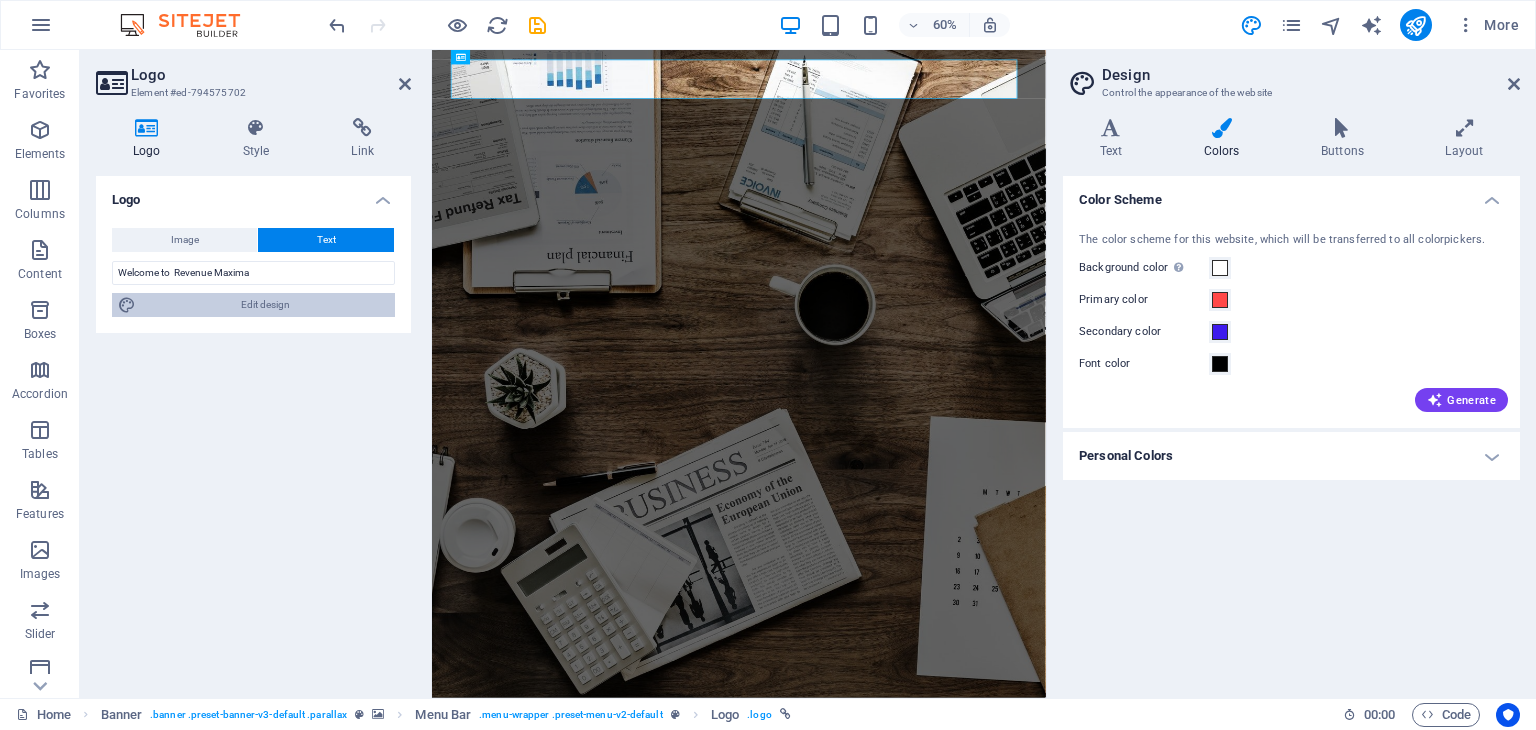 click on "Edit design" at bounding box center [265, 305] 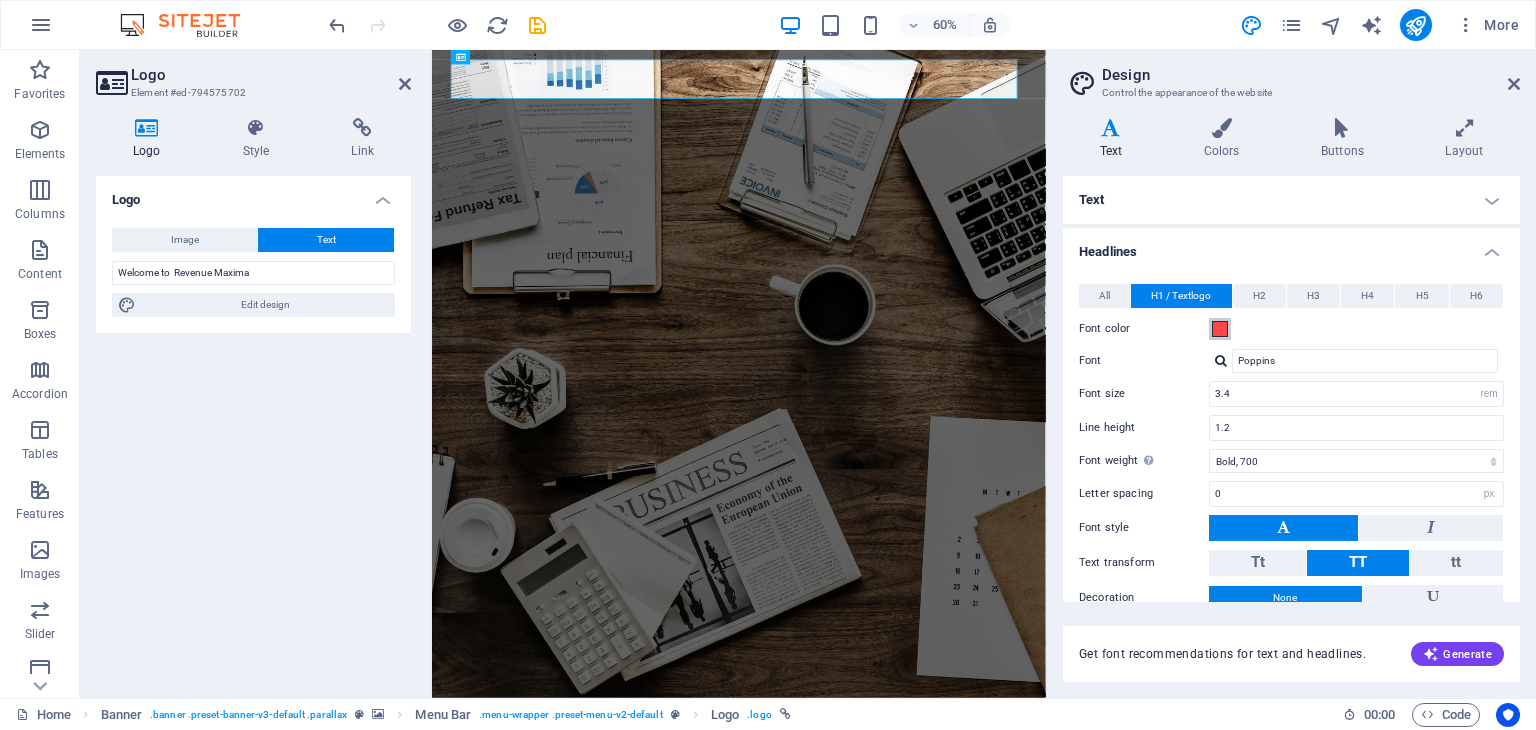 click on "Font color" at bounding box center [1220, 329] 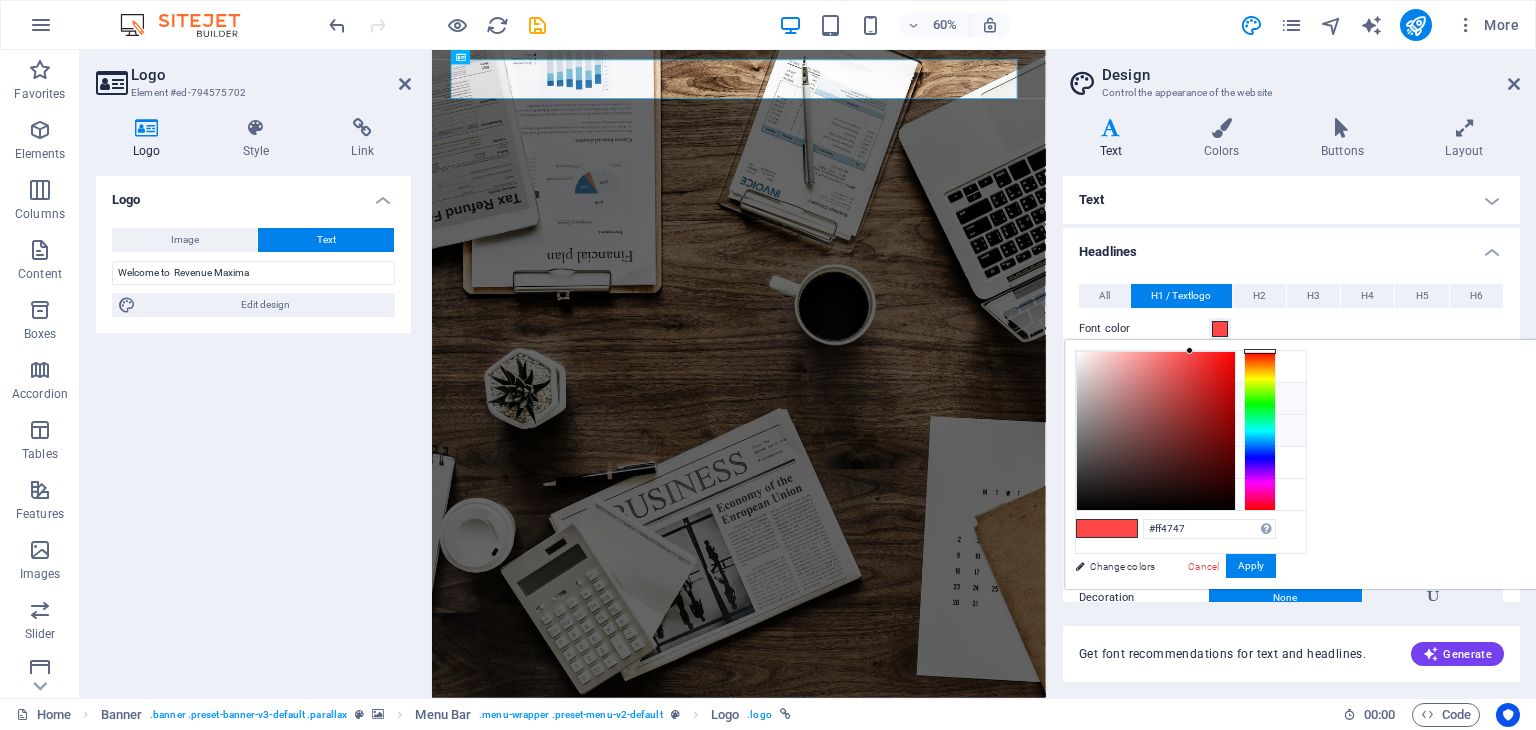 click on "Secondary color
#3d1aed" at bounding box center [1191, 431] 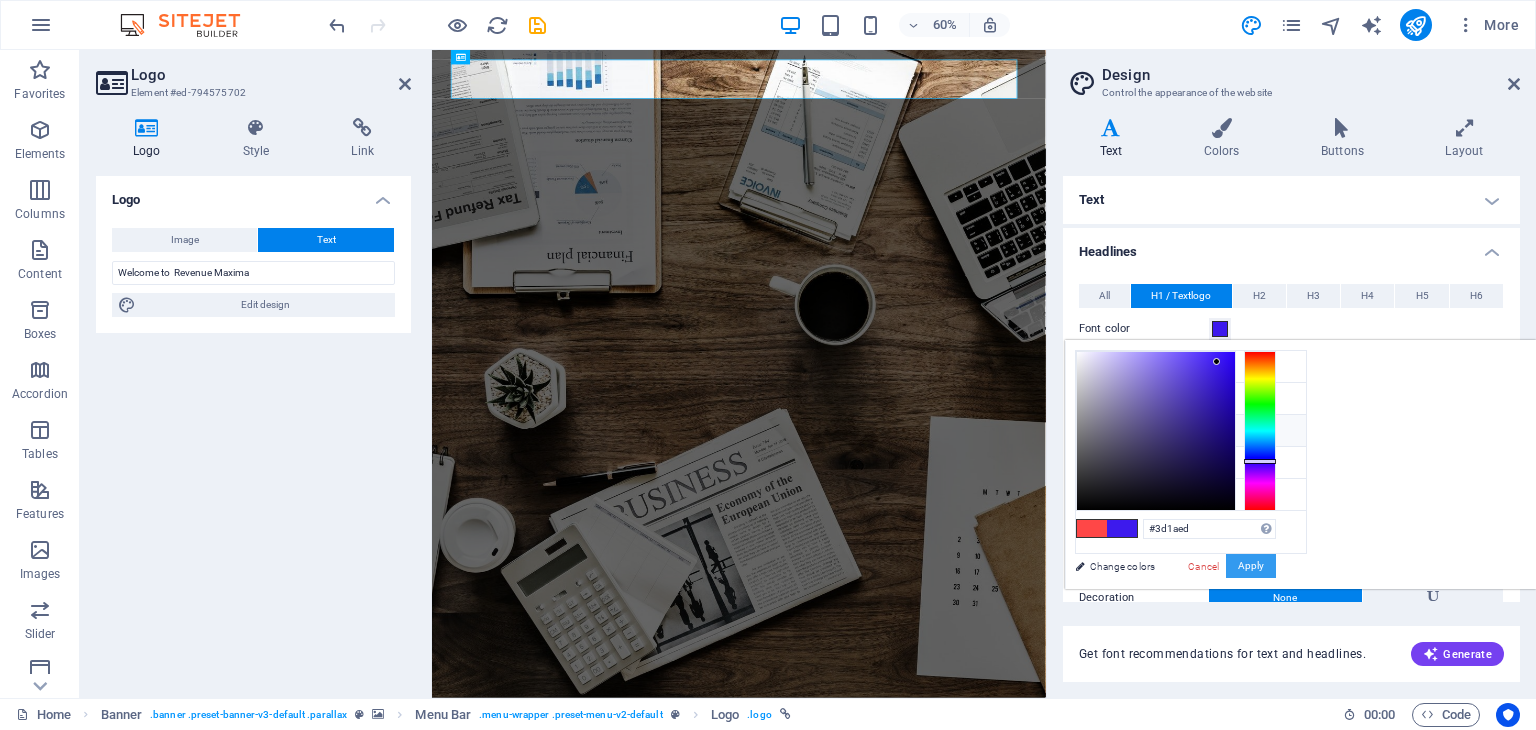 click on "Apply" at bounding box center (1251, 566) 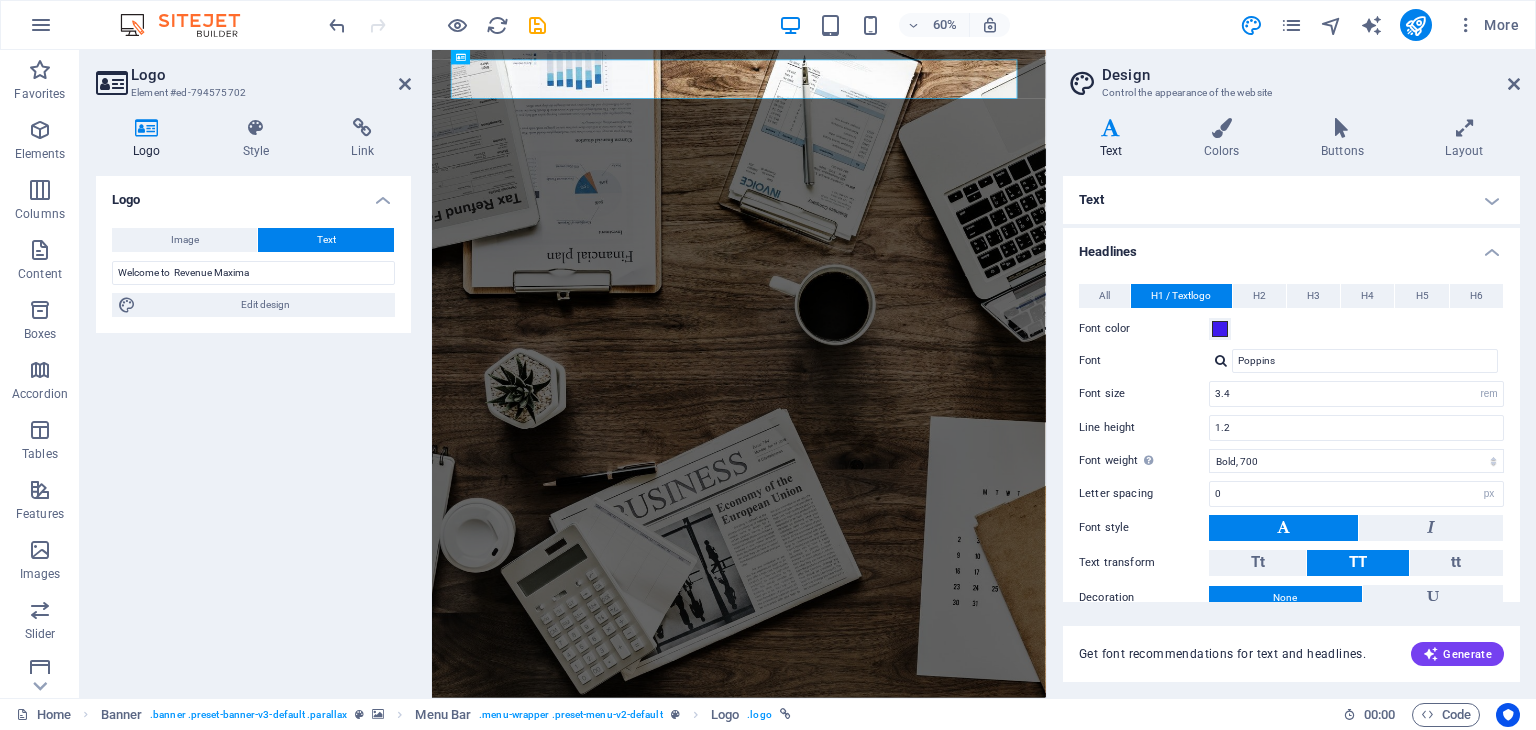 click on "Text" at bounding box center (1291, 200) 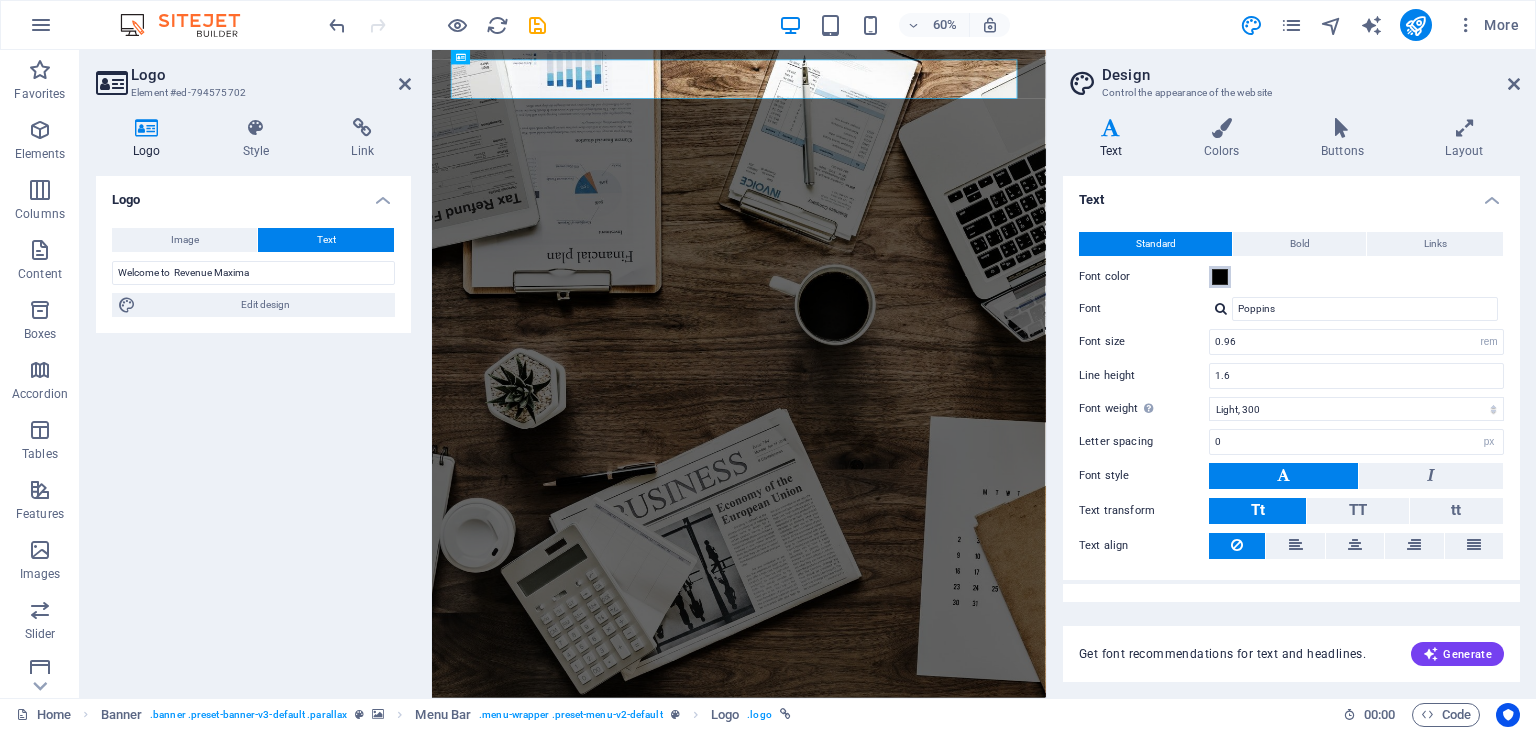 click at bounding box center (1220, 277) 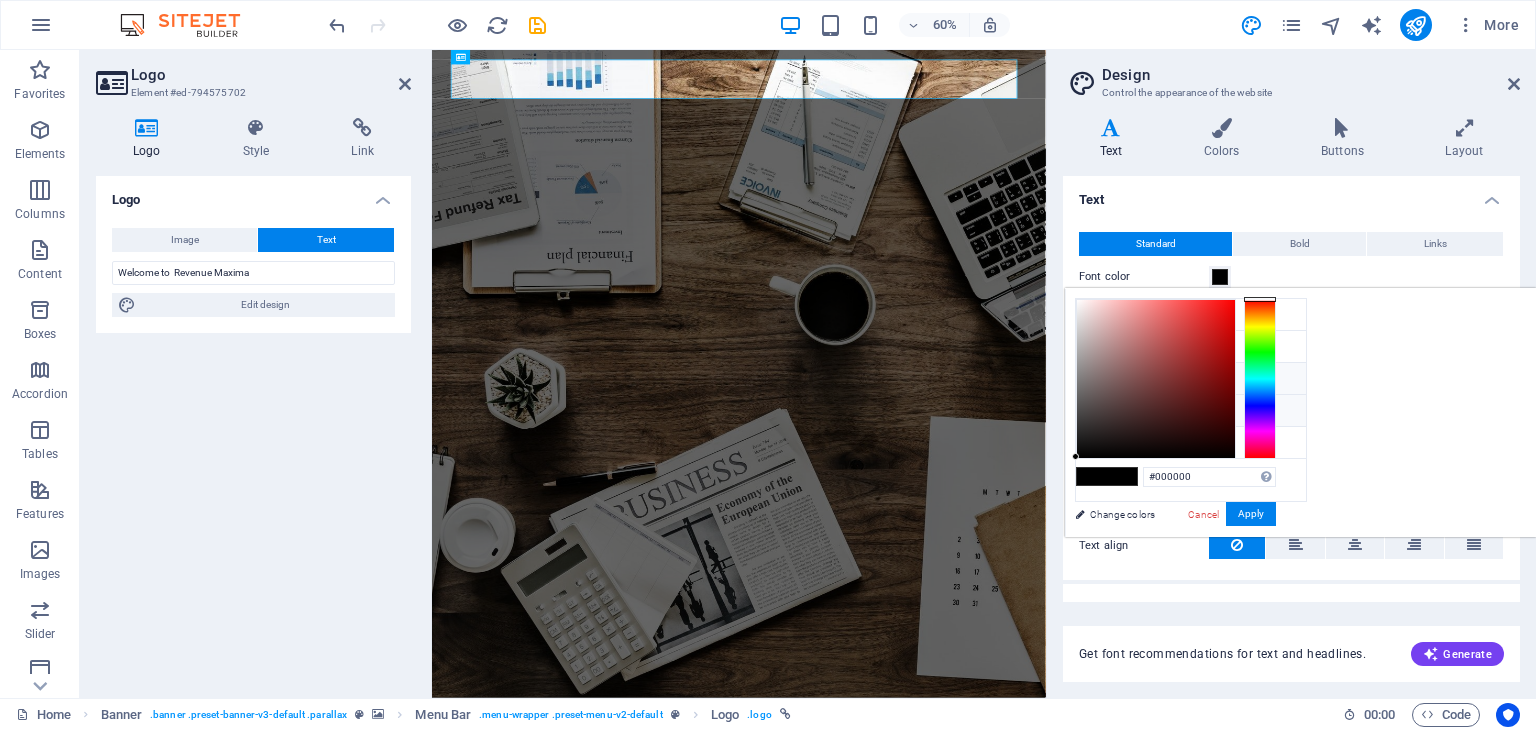 click on "Secondary color
#3d1aed" at bounding box center [1191, 379] 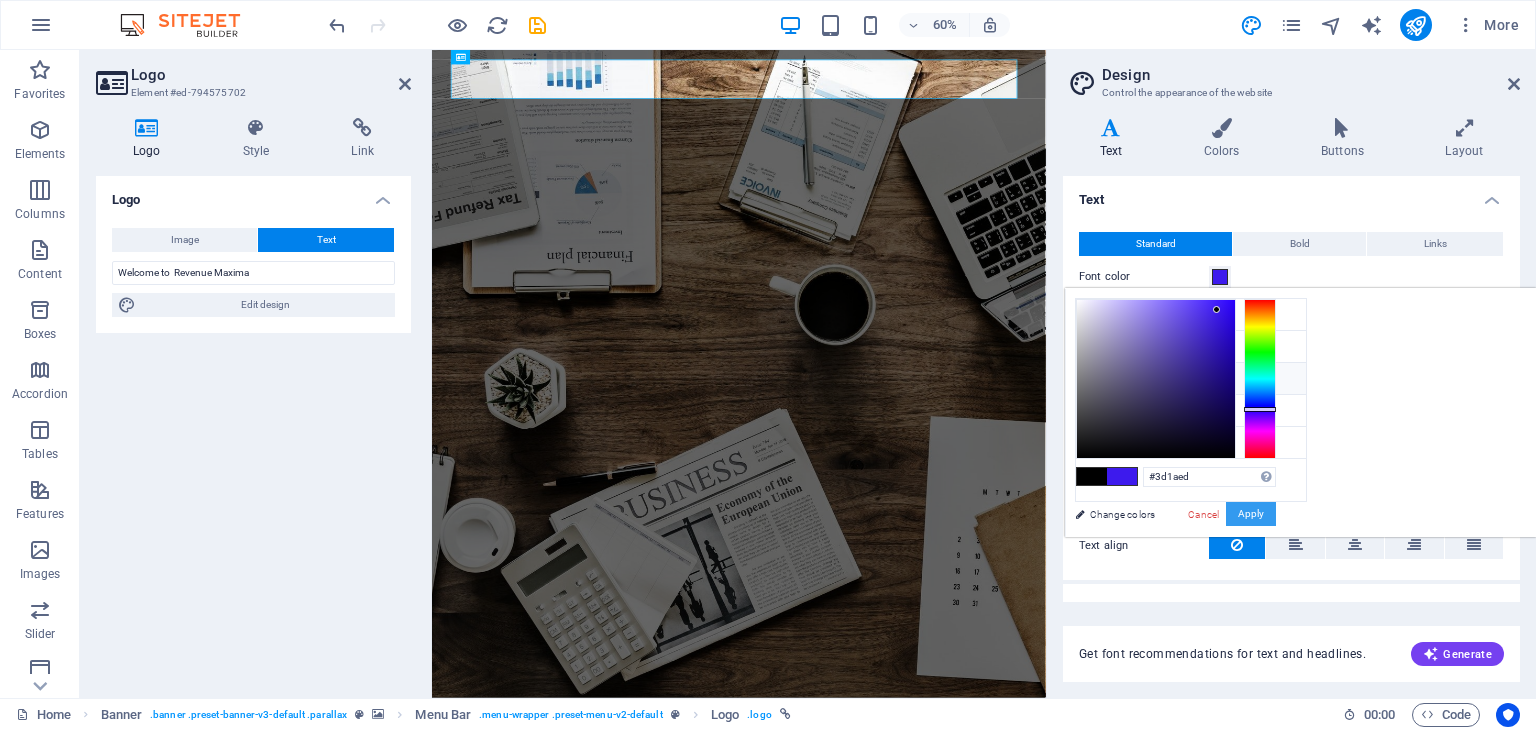 click on "Apply" at bounding box center [1251, 514] 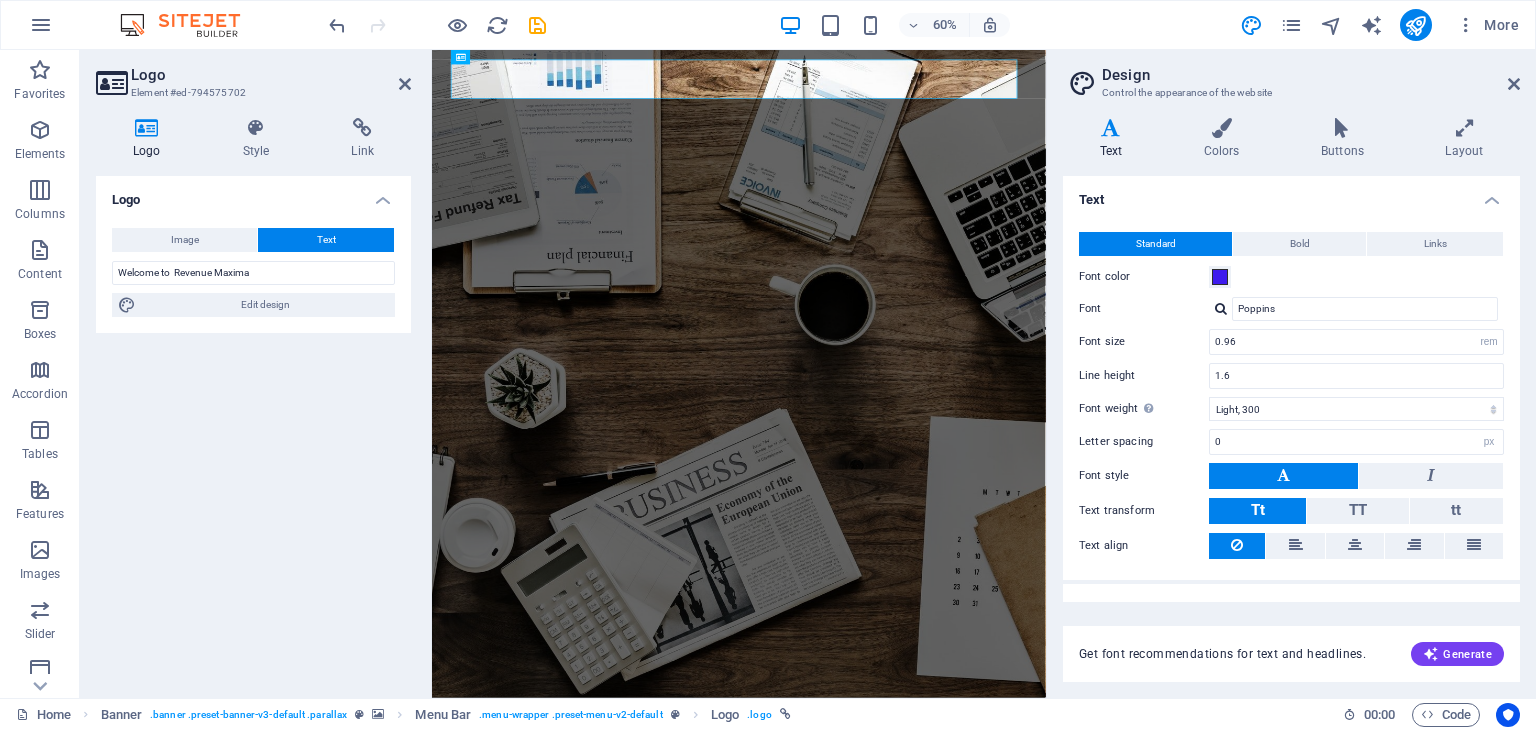 click on "Text" at bounding box center [1291, 194] 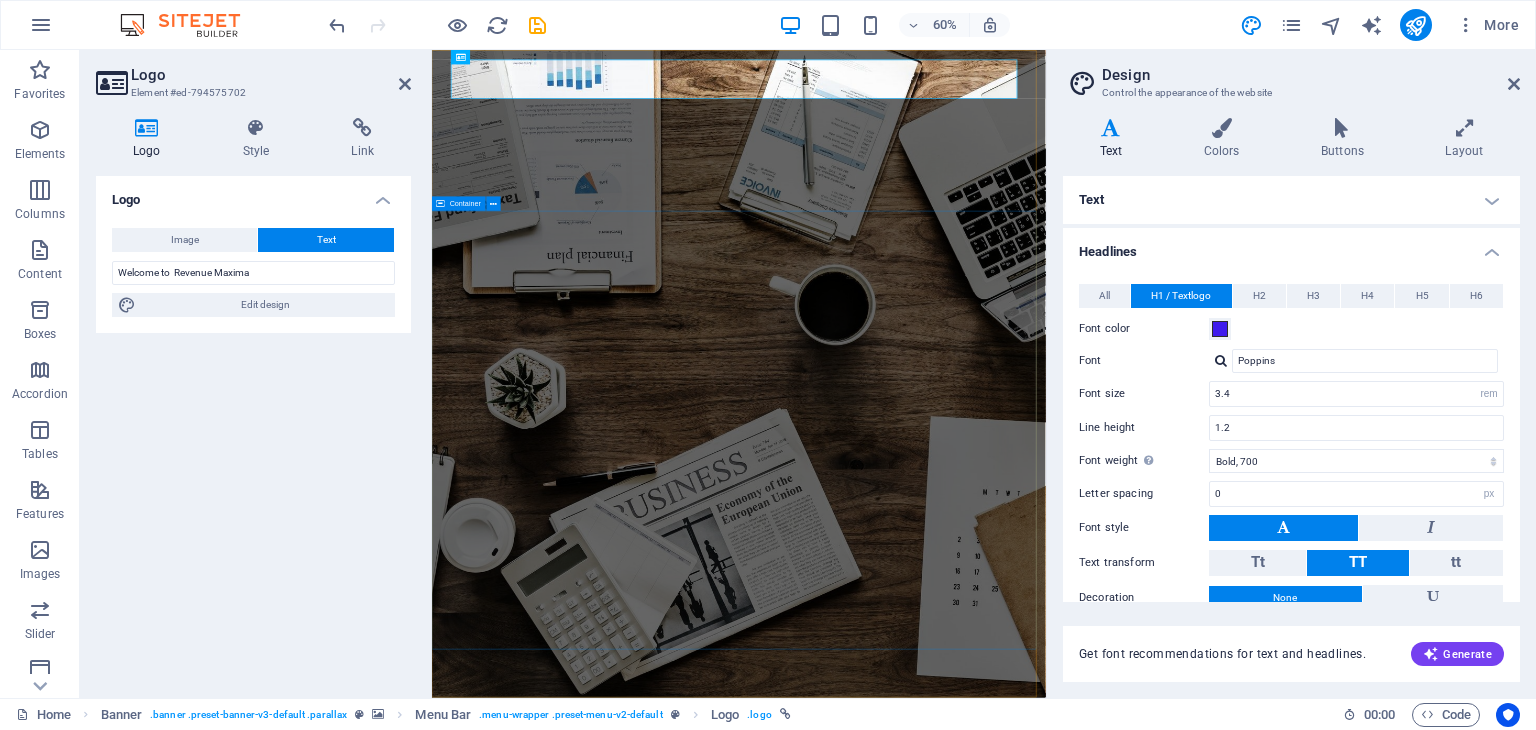 click on "O nline Marketing S OCIAL MEDIA MARKETING R EVIEW & STATISTICS Learn more" at bounding box center (943, 1729) 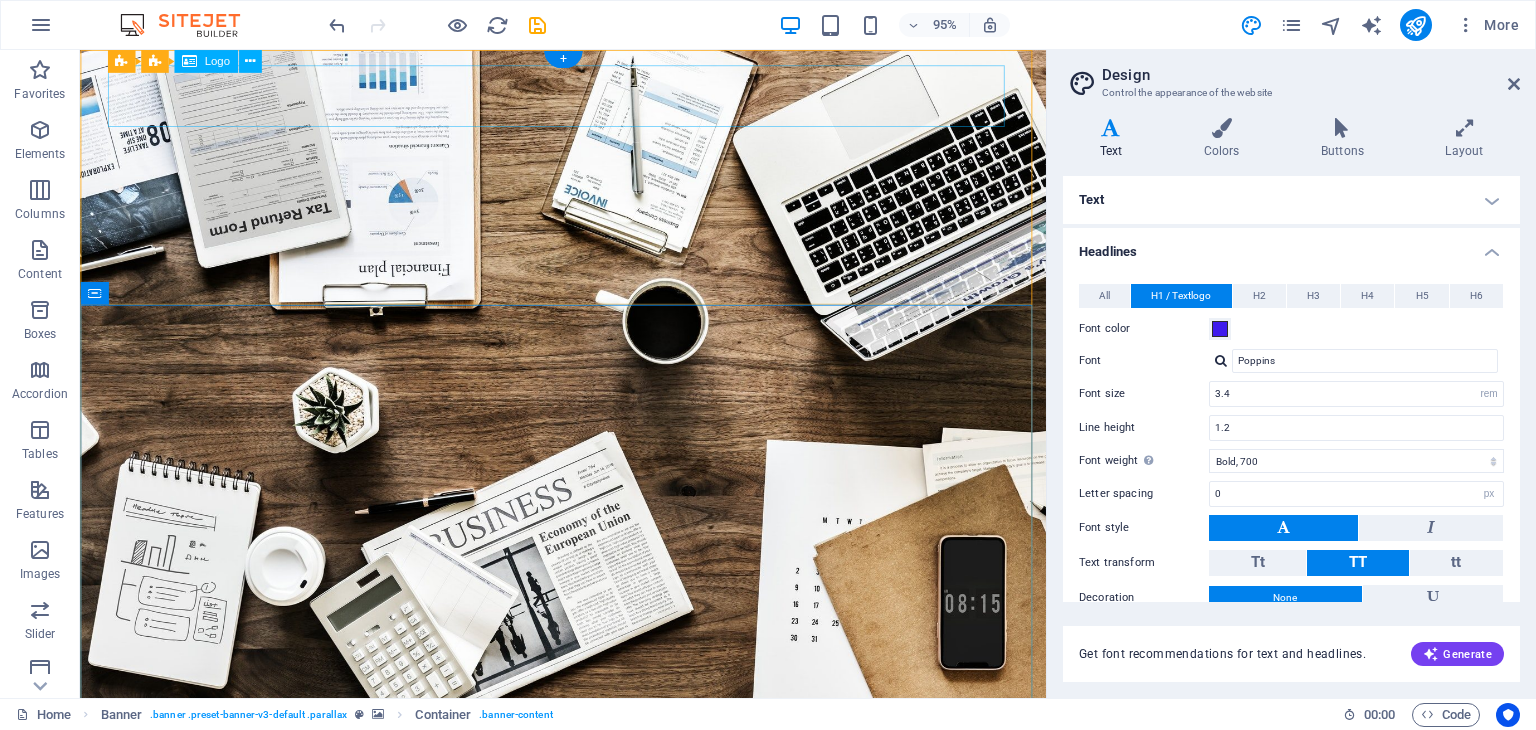 click on "Welcome to  Revenue Maxima" at bounding box center (589, 823) 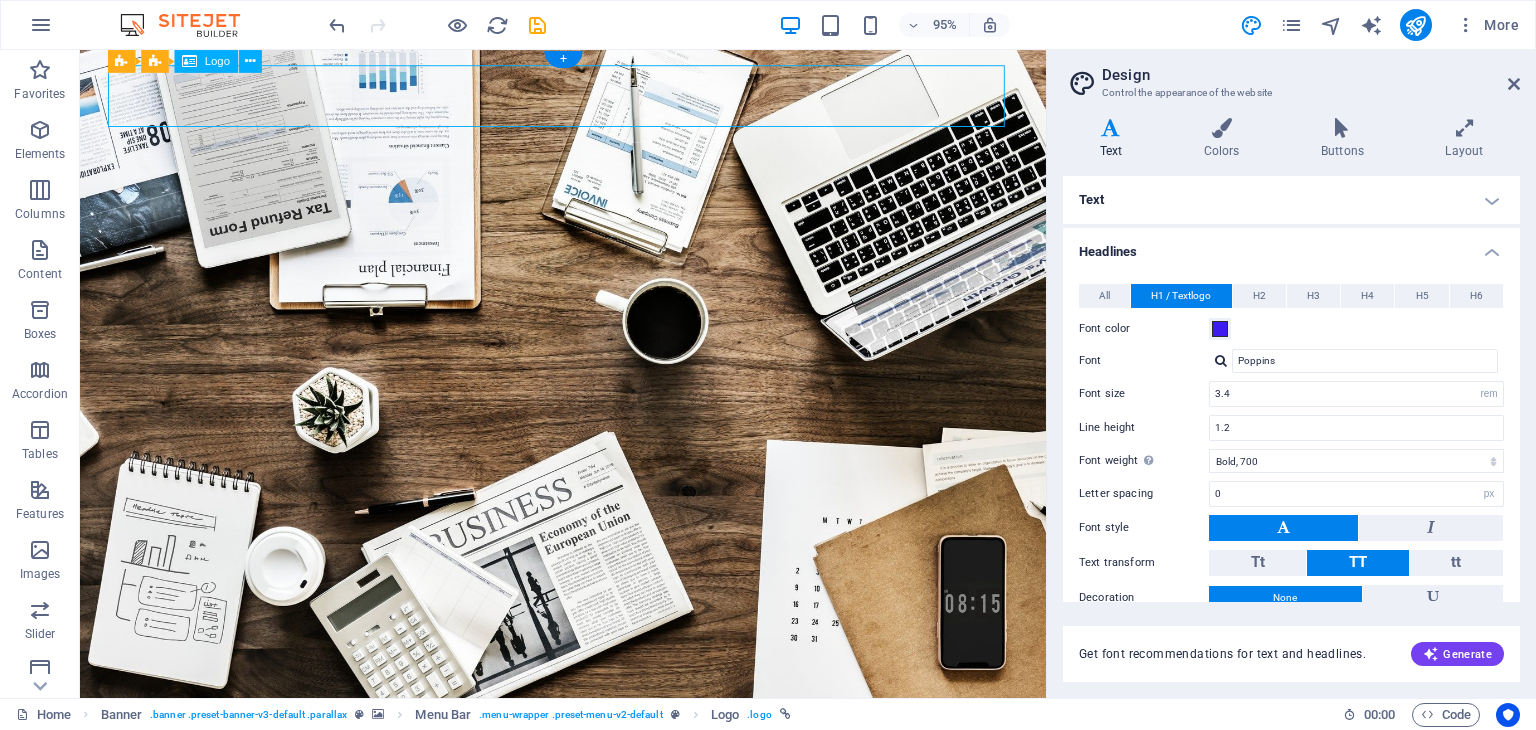 click on "Welcome to  Revenue Maxima" at bounding box center [589, 823] 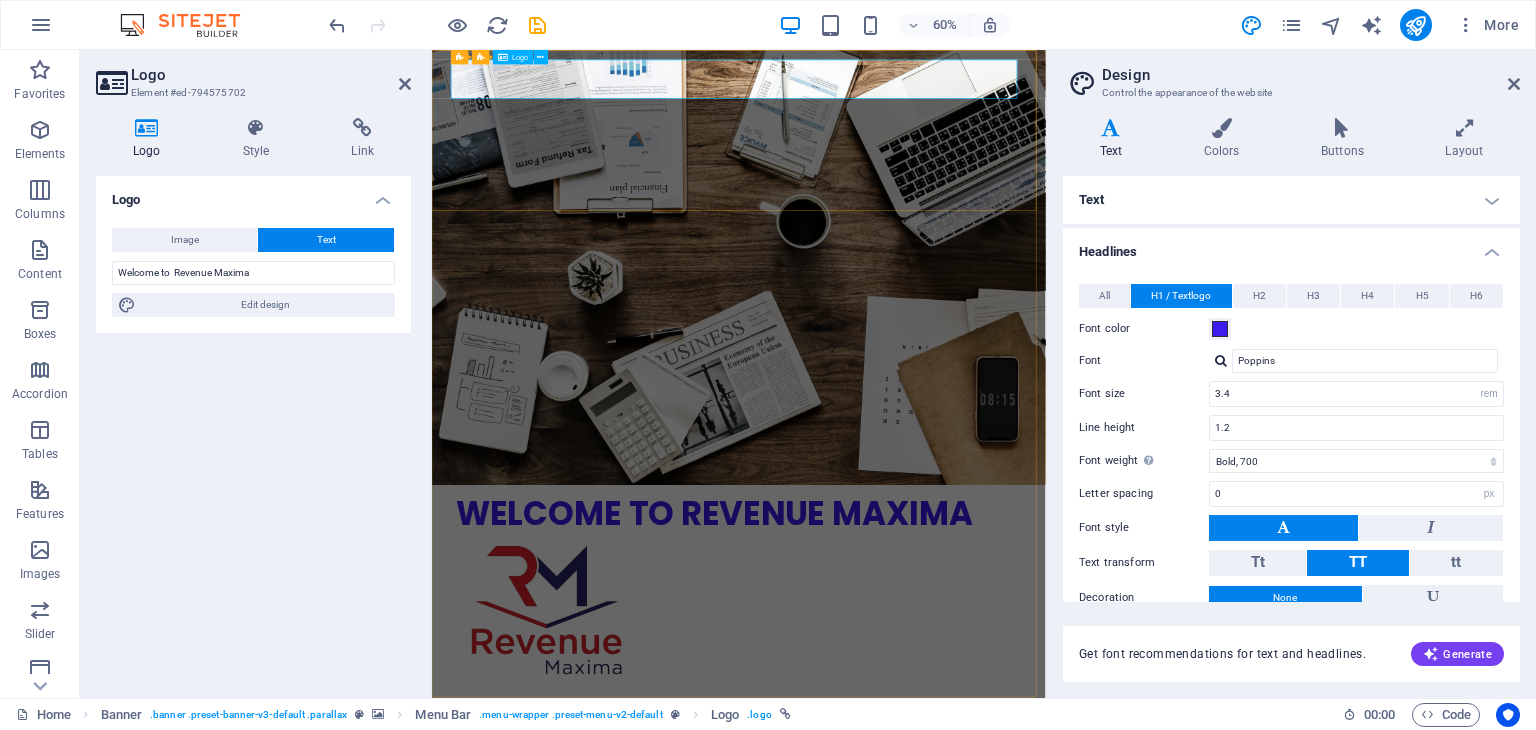 click on "Welcome to  Revenue Maxima" at bounding box center [944, 823] 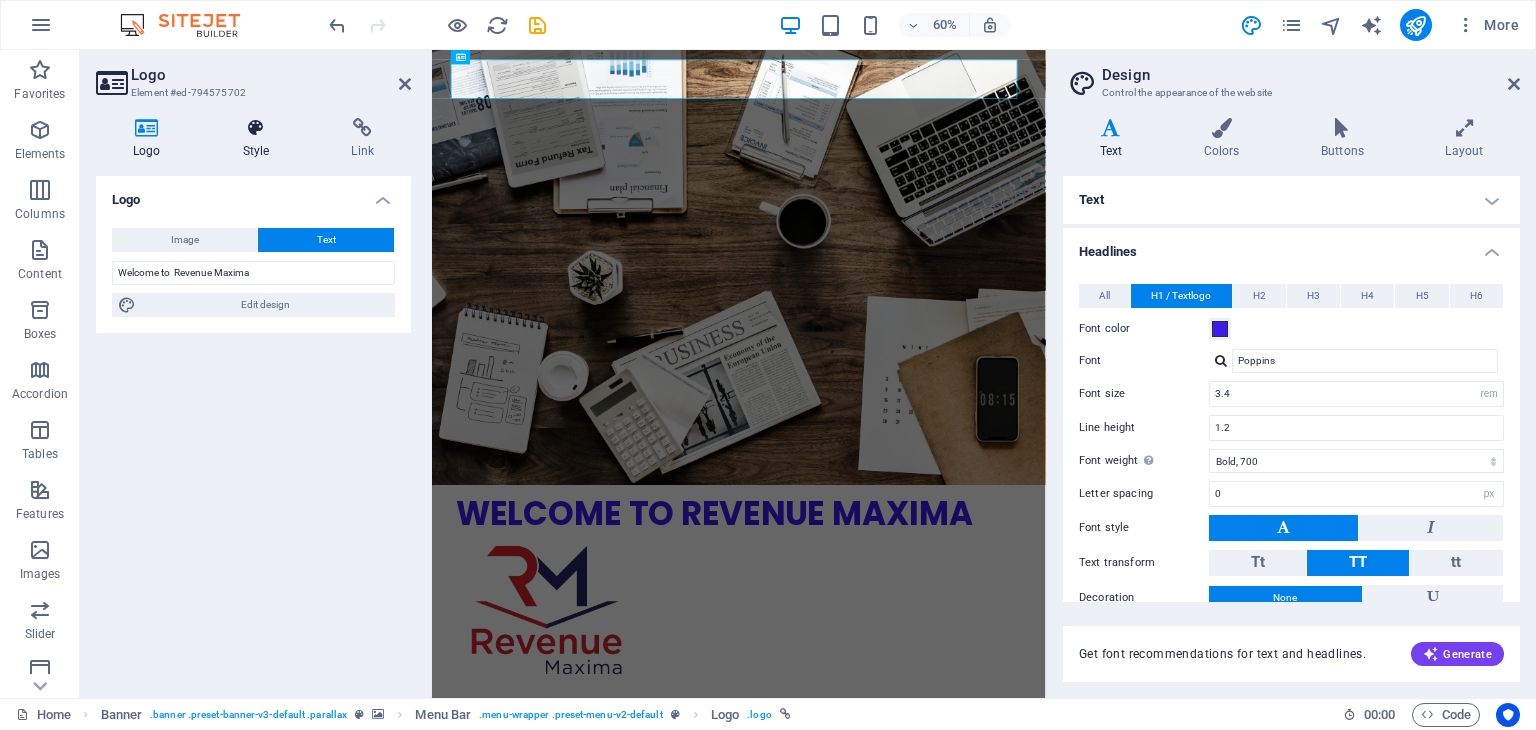 click on "Style" at bounding box center (260, 139) 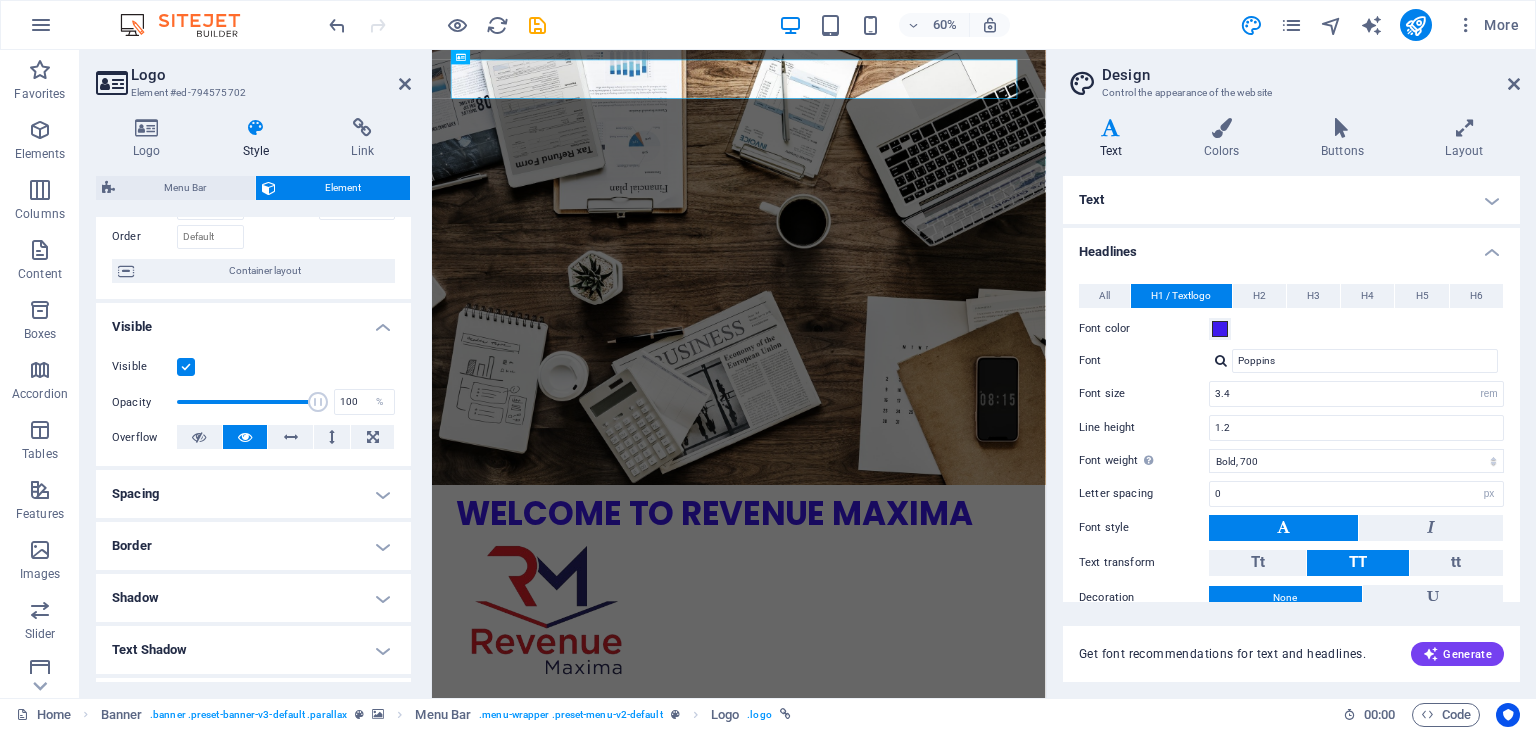 scroll, scrollTop: 100, scrollLeft: 0, axis: vertical 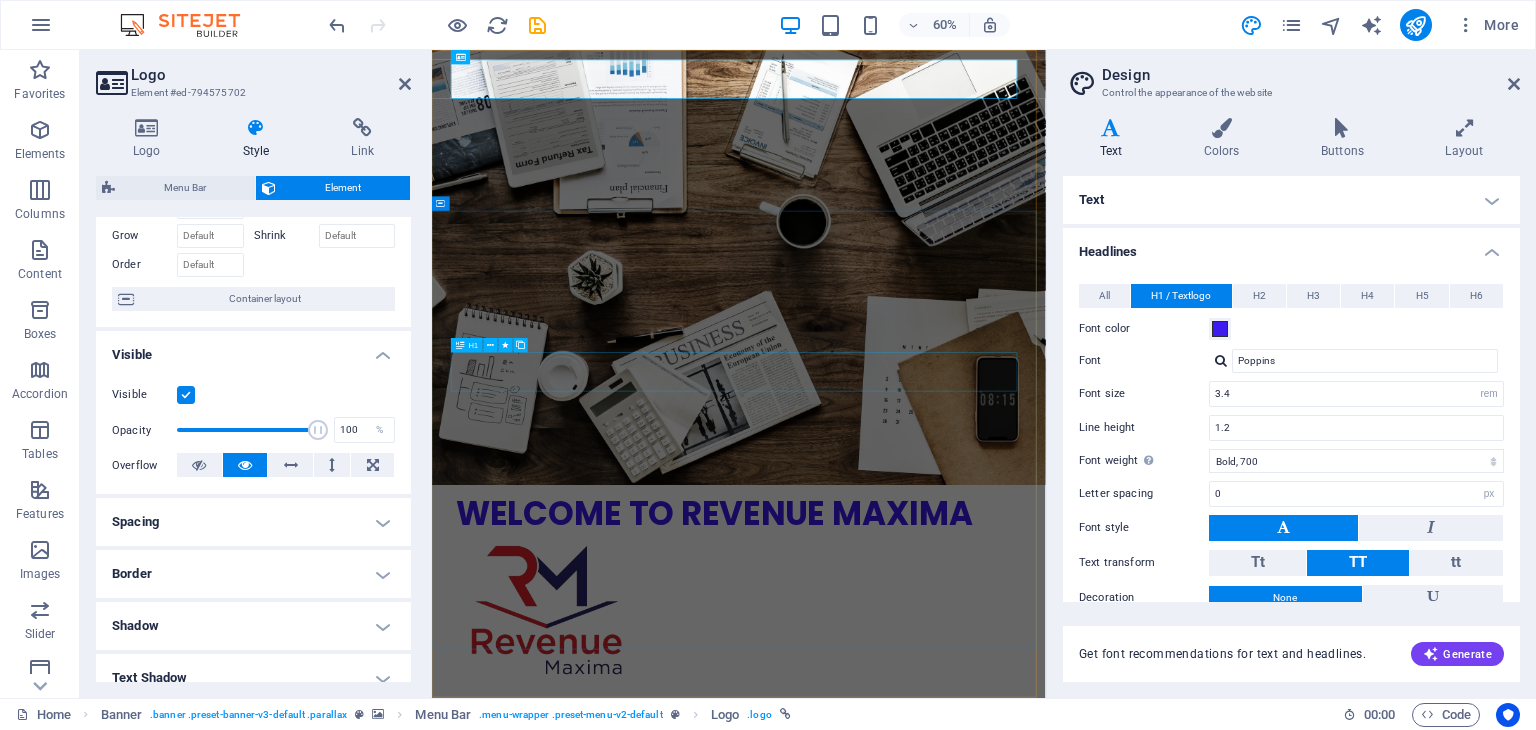 click on "O nline Marketing S OCIAL MEDIA MARKETING R EVIEW & STATISTICS Learn more" at bounding box center (943, 1375) 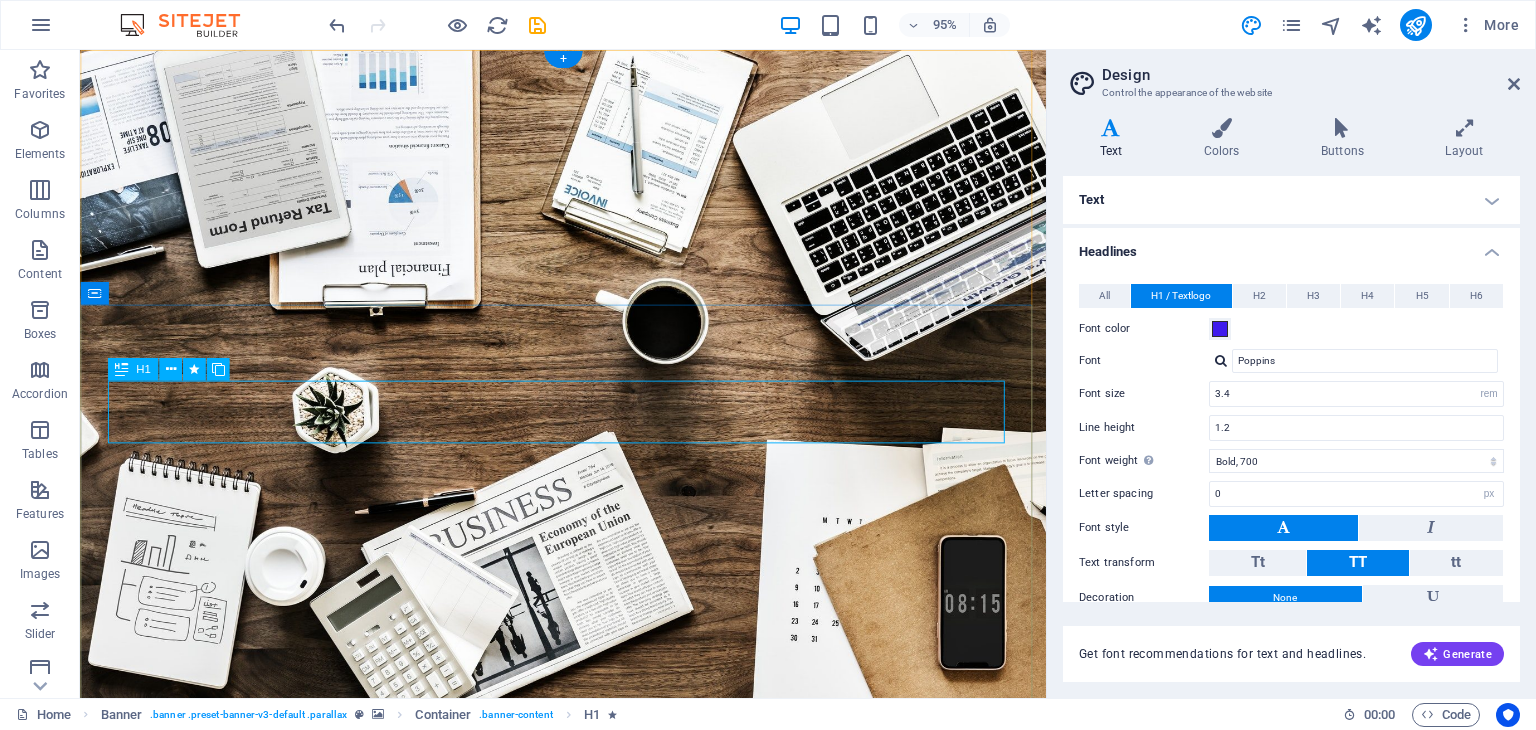 click on "O nline Marketing" at bounding box center [589, 1277] 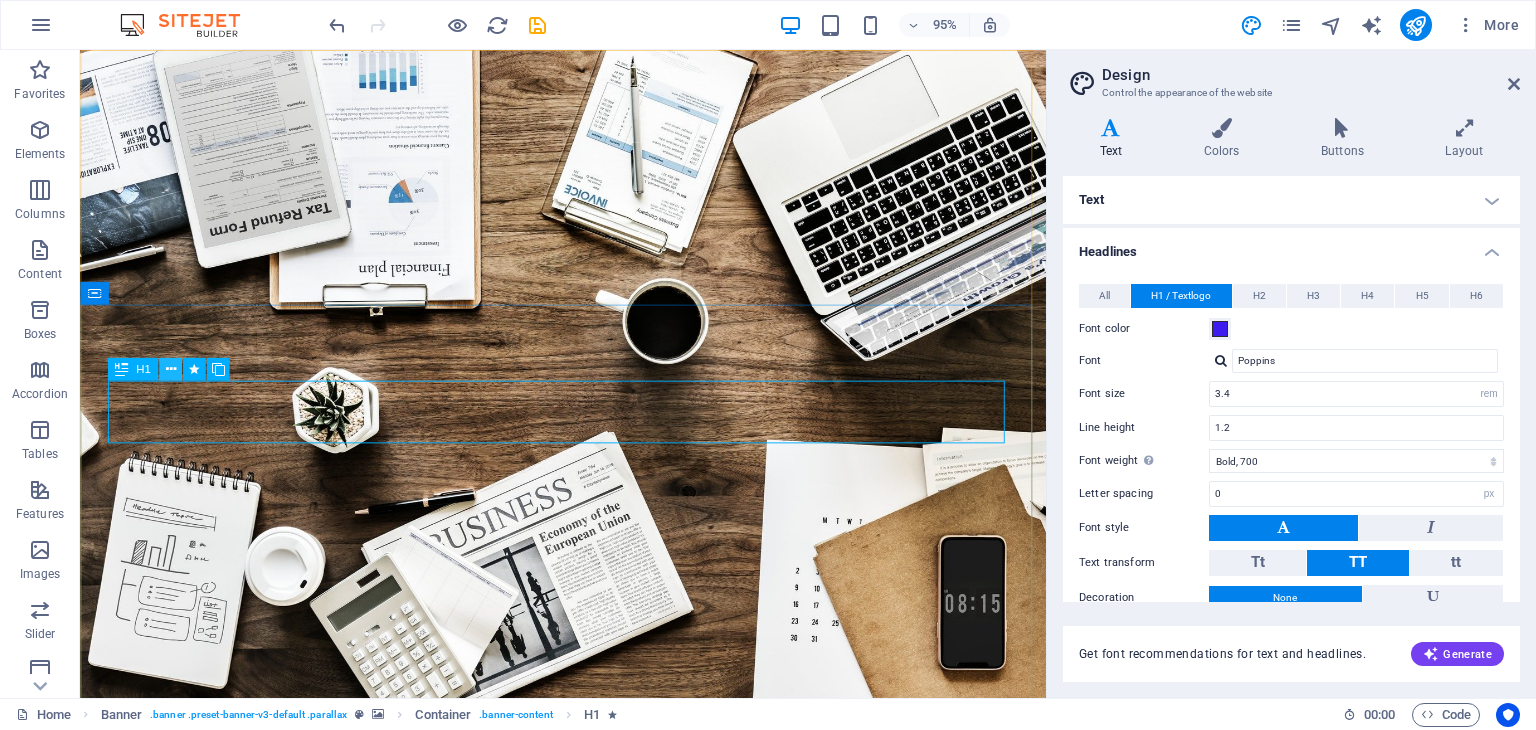 click at bounding box center (170, 370) 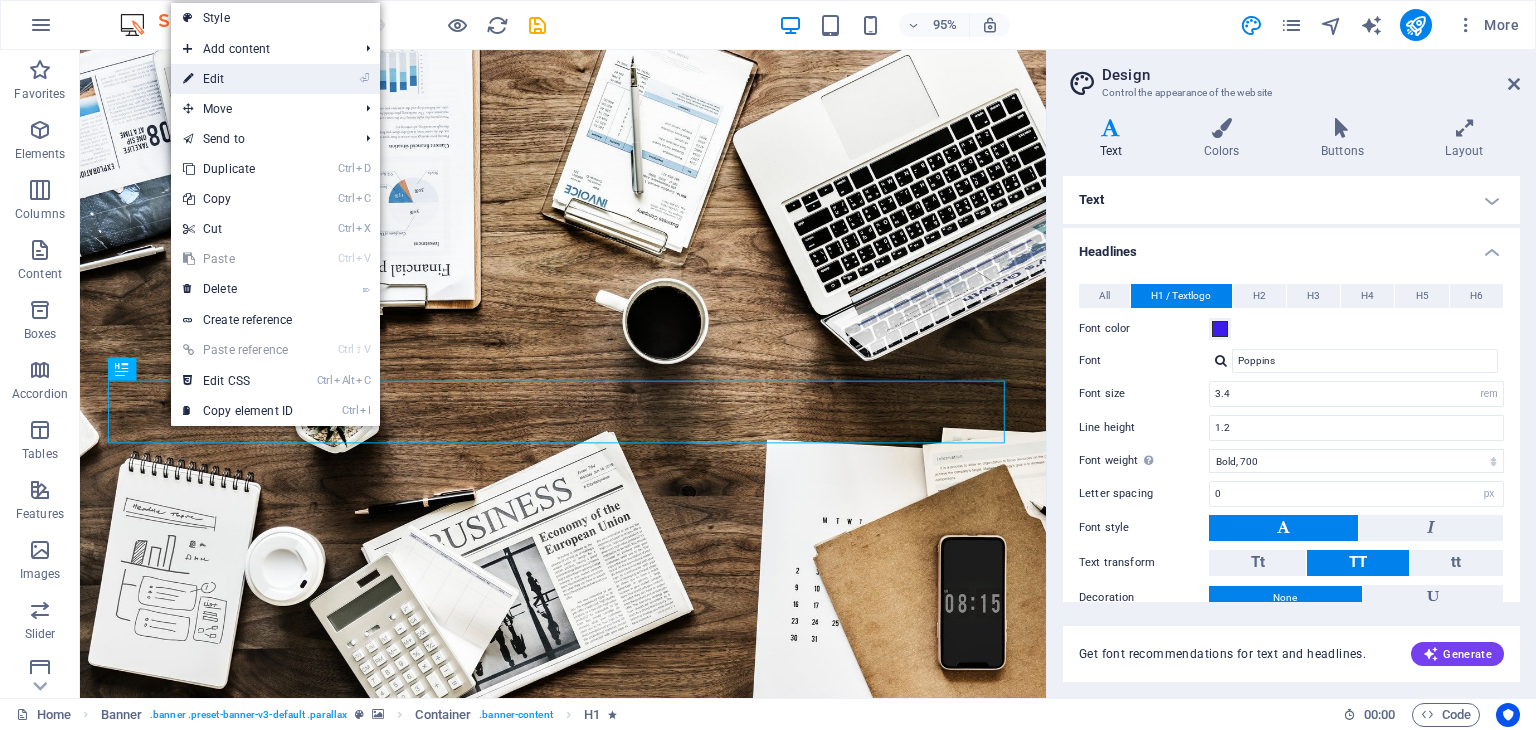 click on "⏎  Edit" at bounding box center [238, 79] 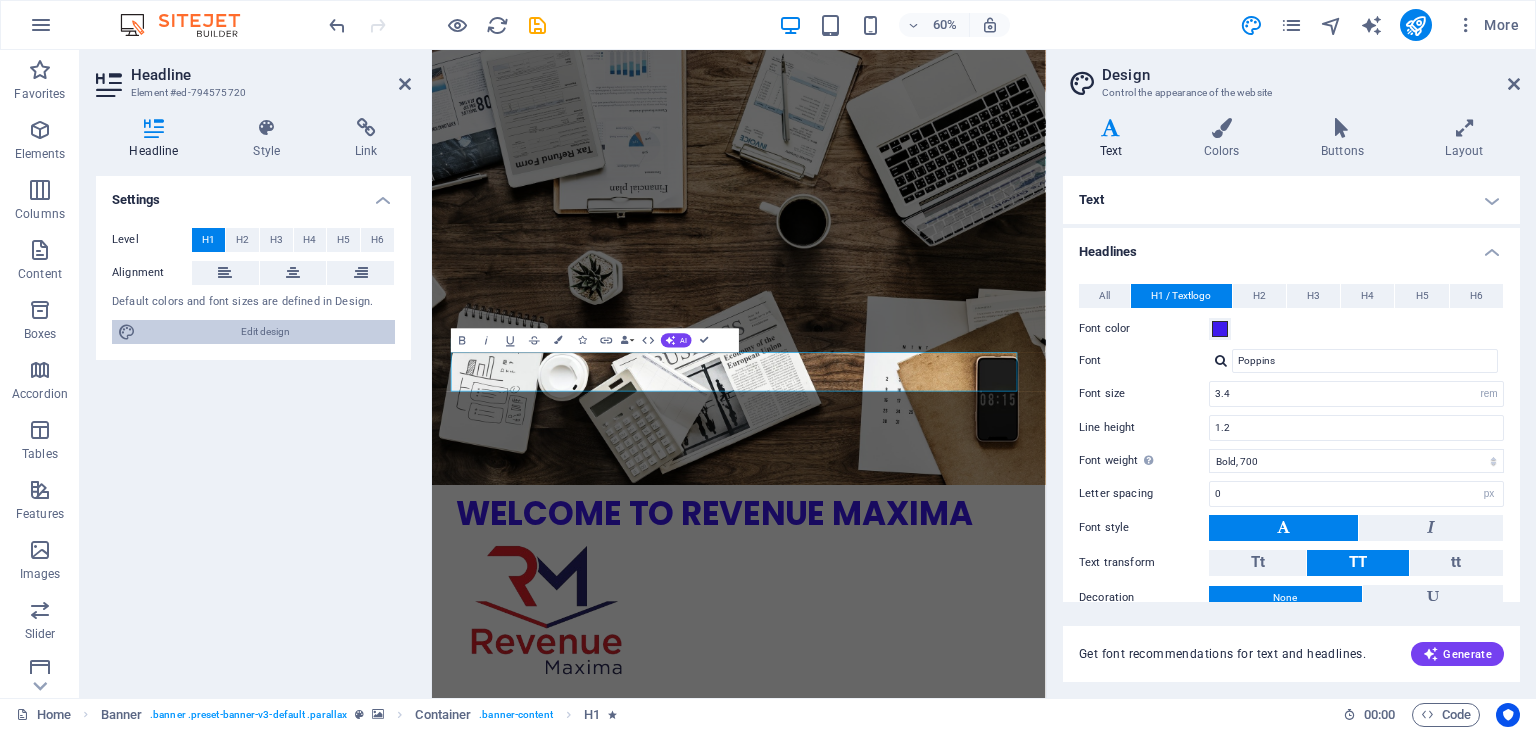 click on "Edit design" at bounding box center (265, 332) 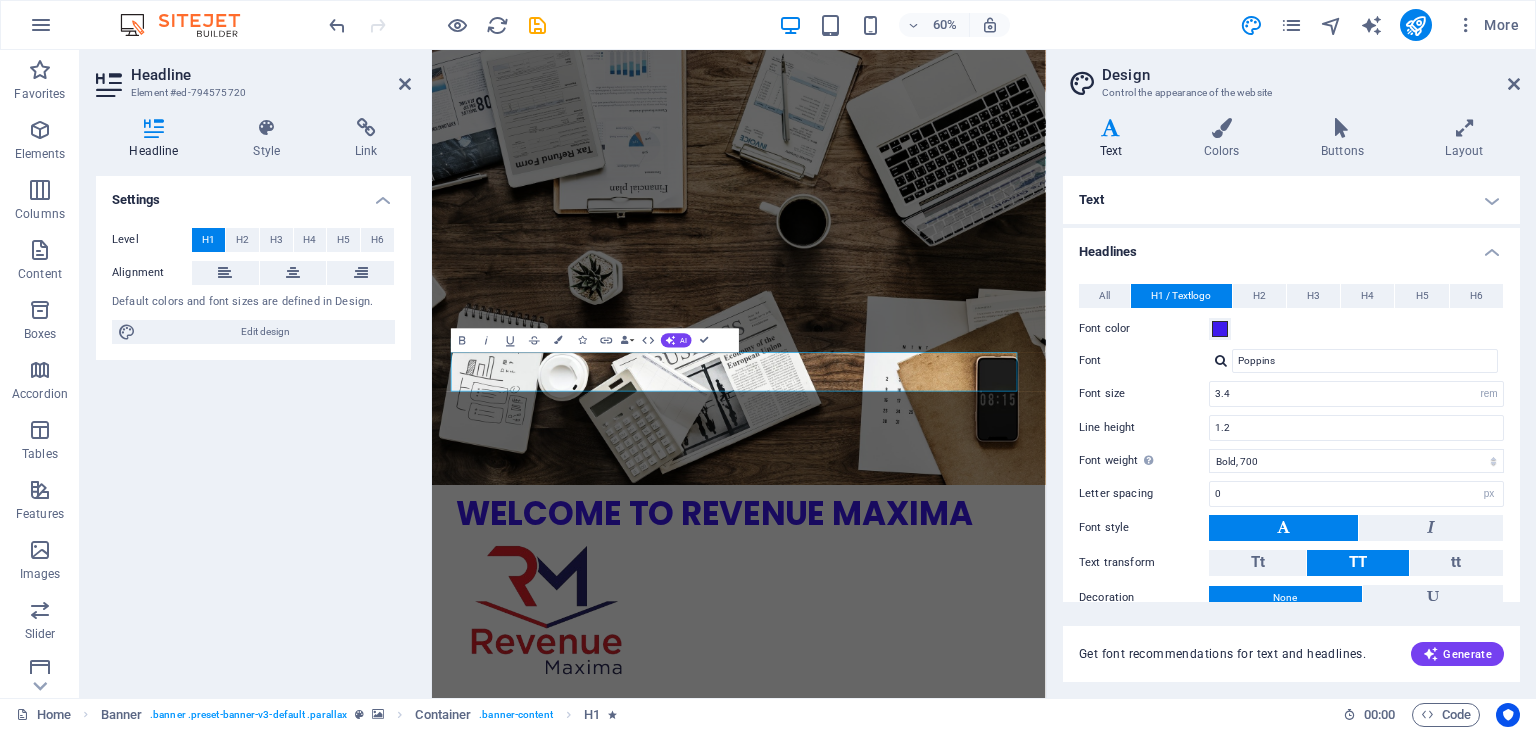 click on "Settings Level H1 H2 H3 H4 H5 H6 Alignment Default colors and font sizes are defined in Design. Edit design" at bounding box center [253, 429] 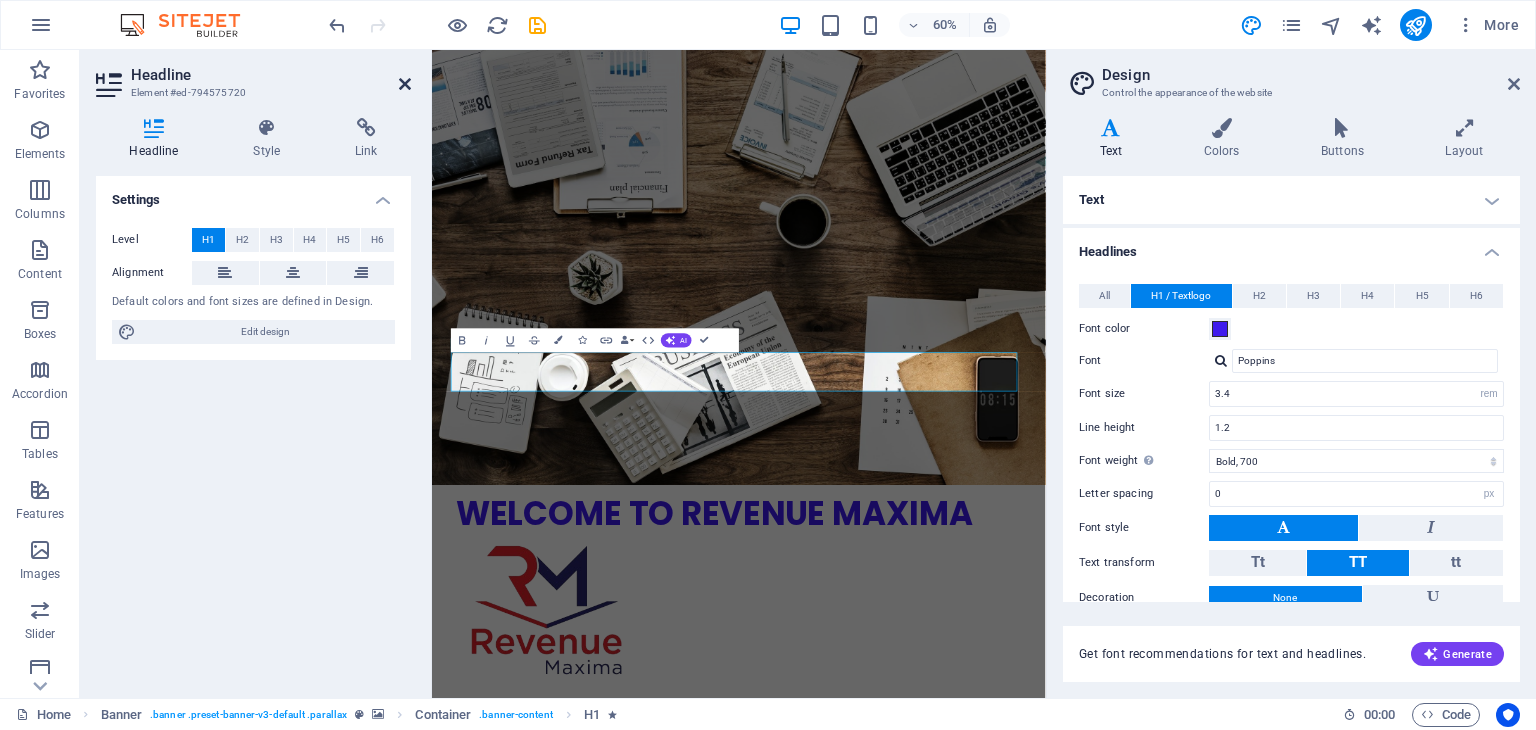 click at bounding box center (405, 84) 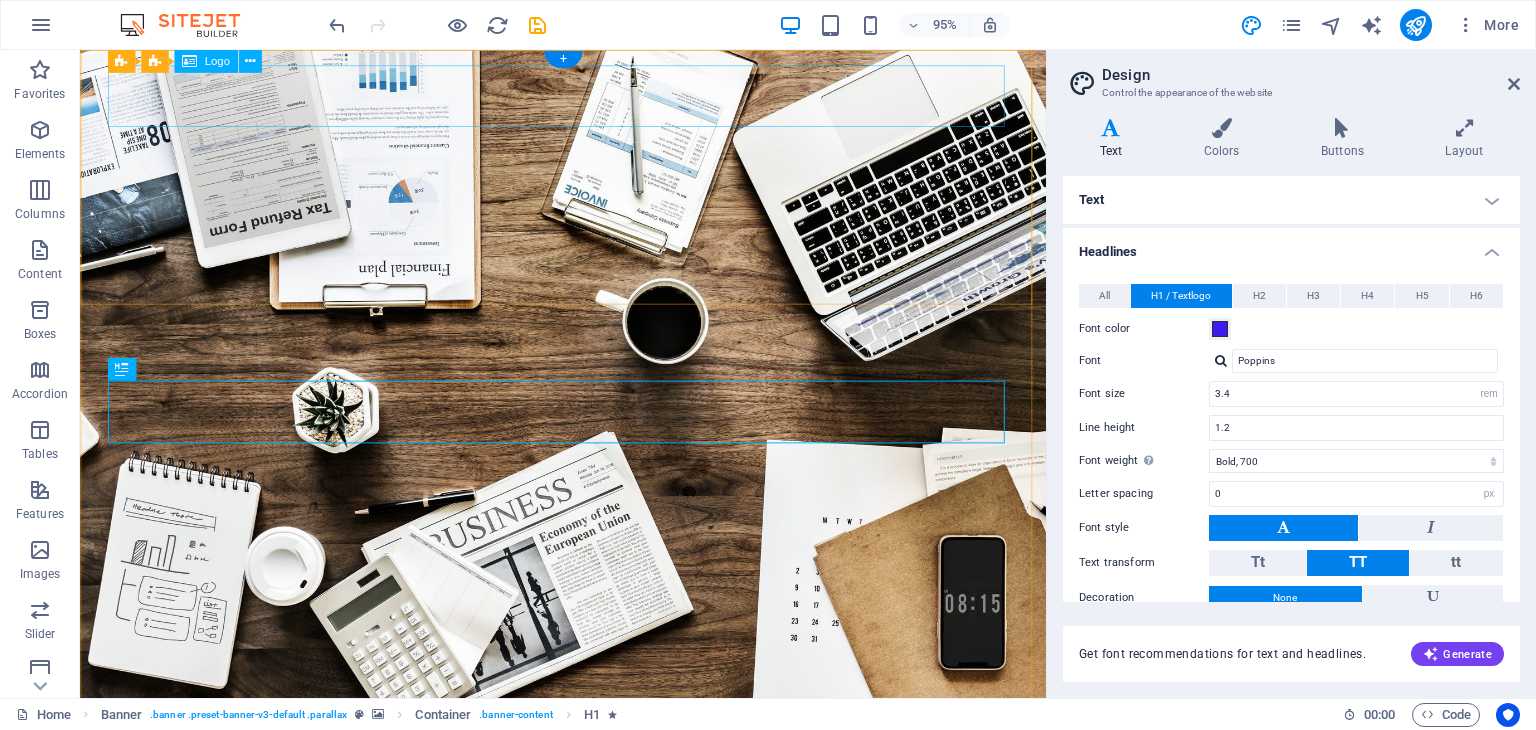 click on "Welcome to  Revenue Maxima" at bounding box center [589, 823] 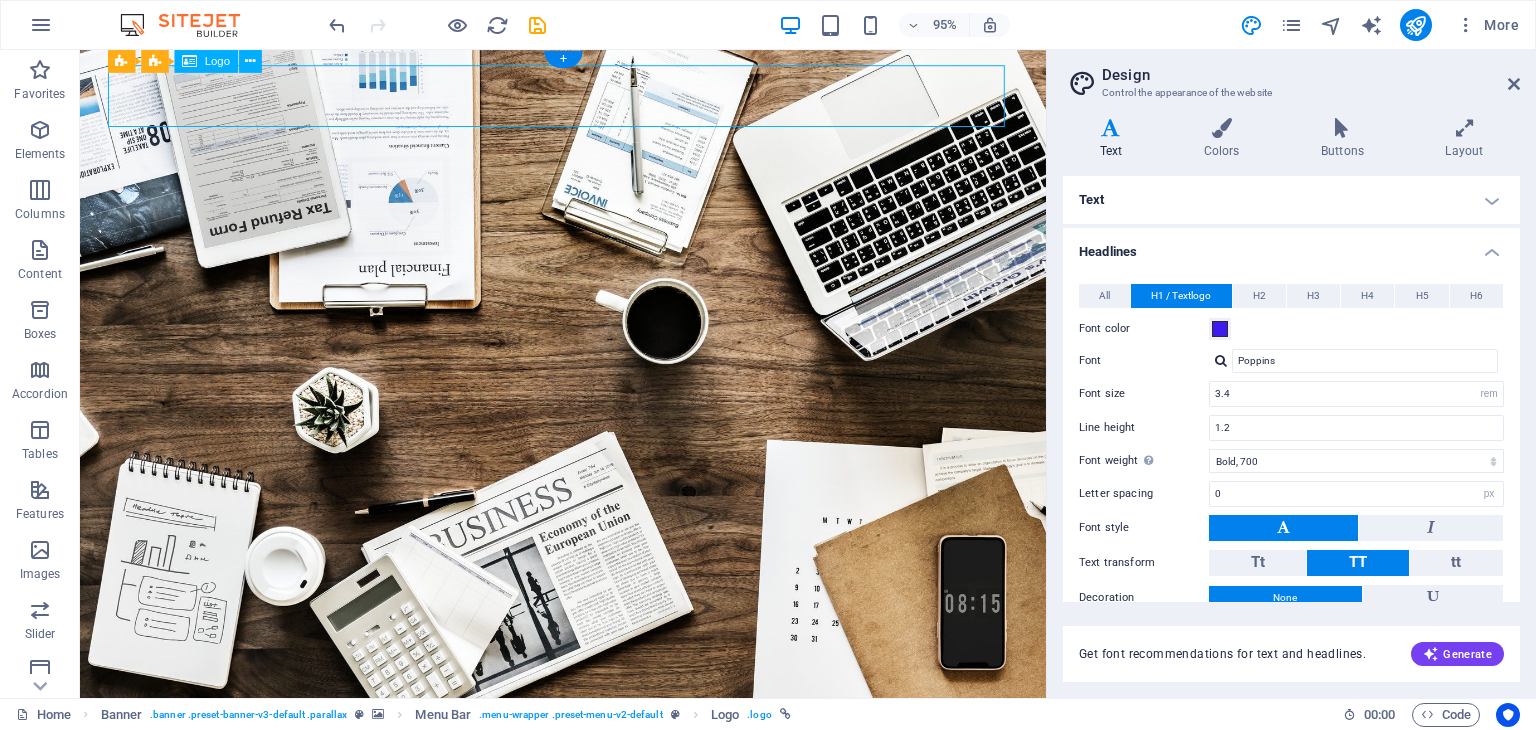 click on "Welcome to  Revenue Maxima" at bounding box center [589, 823] 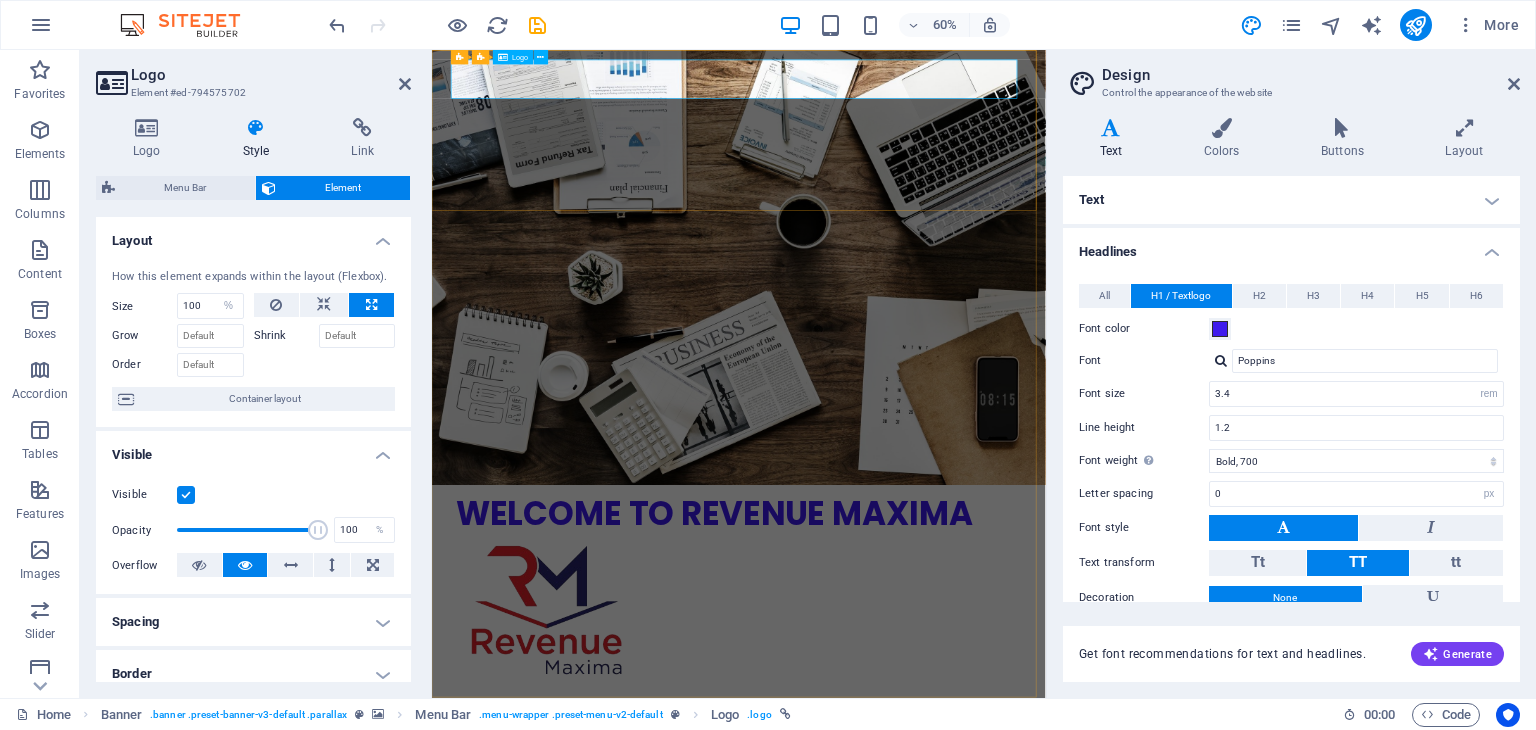 click on "Welcome to  Revenue Maxima" at bounding box center [944, 823] 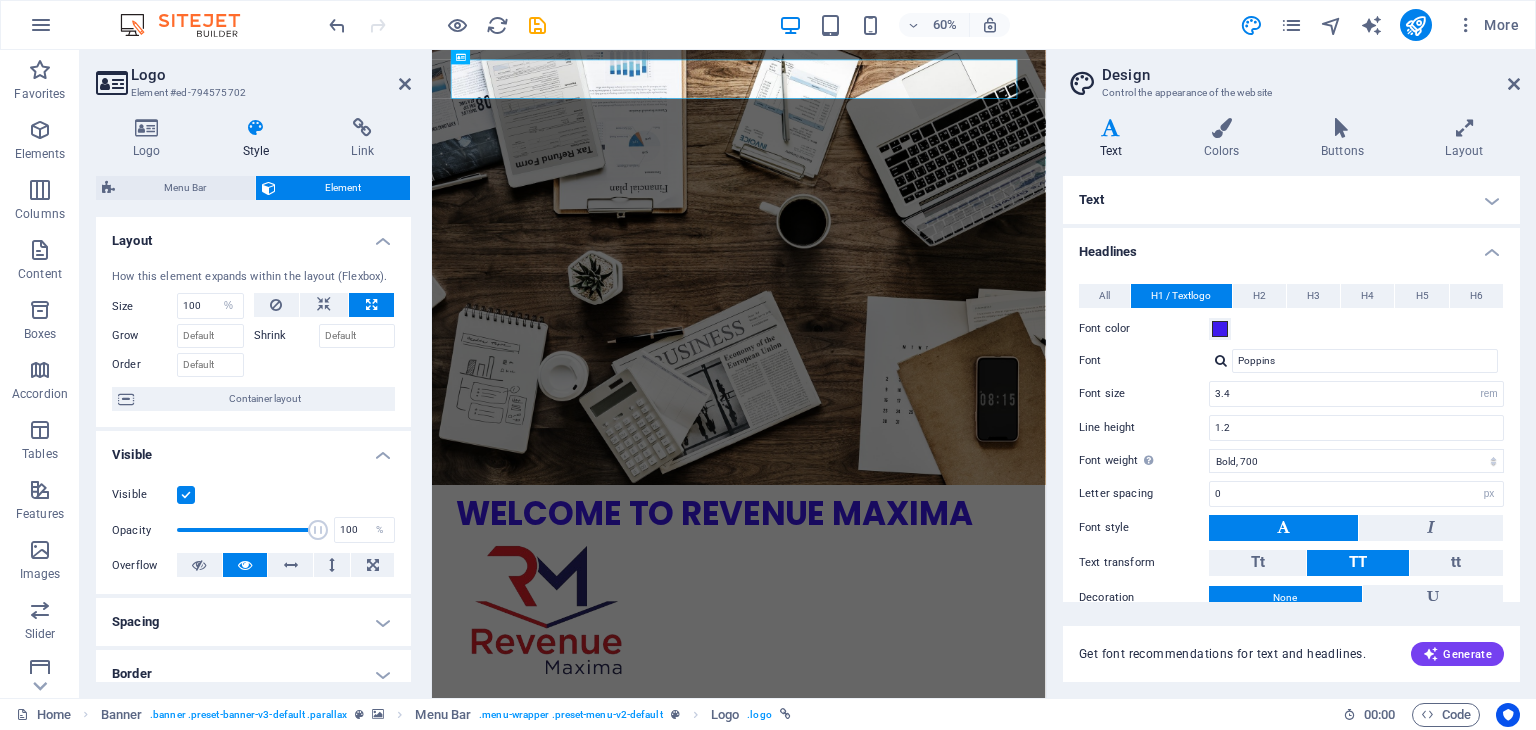 click on "Element" at bounding box center [343, 188] 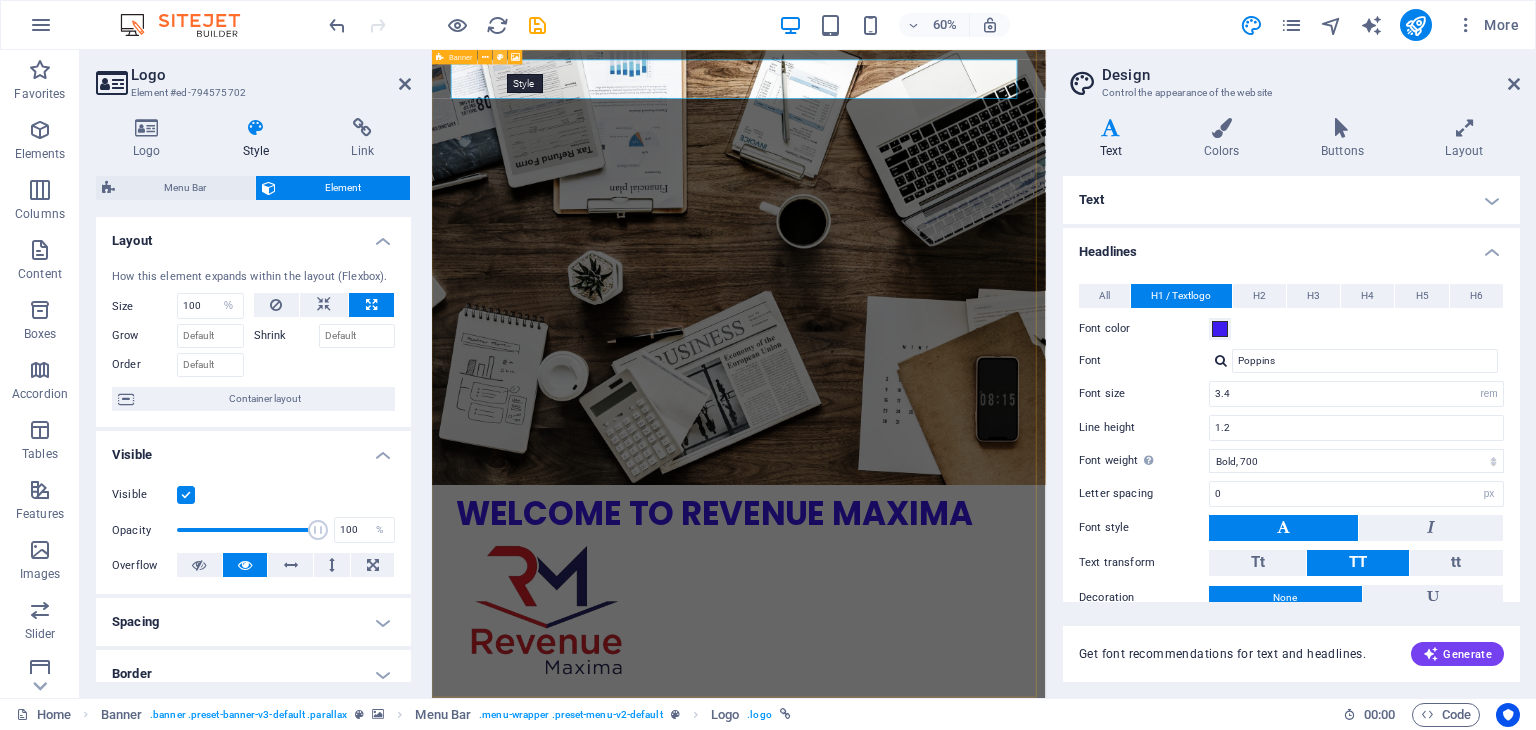 click at bounding box center (500, 57) 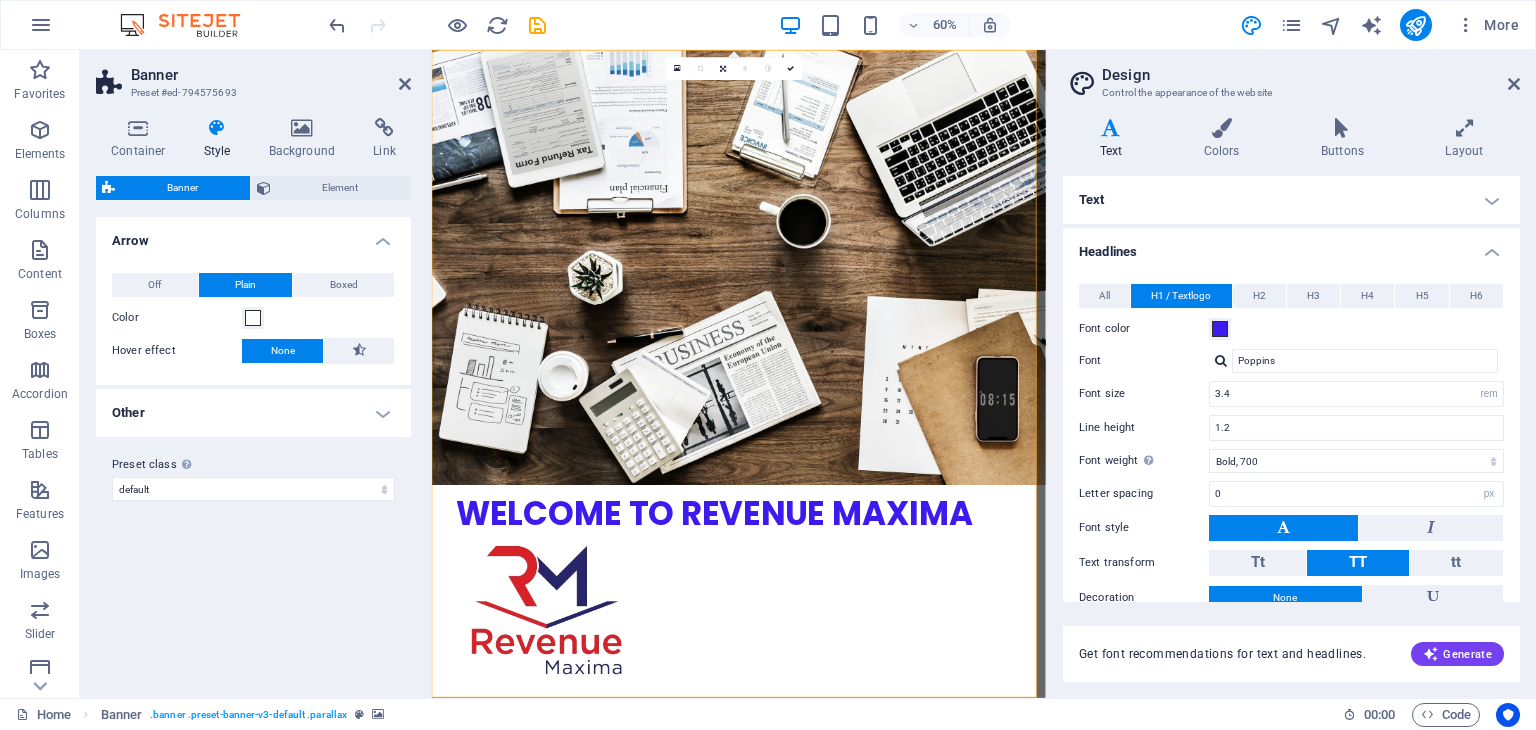 click on "Other" at bounding box center [253, 413] 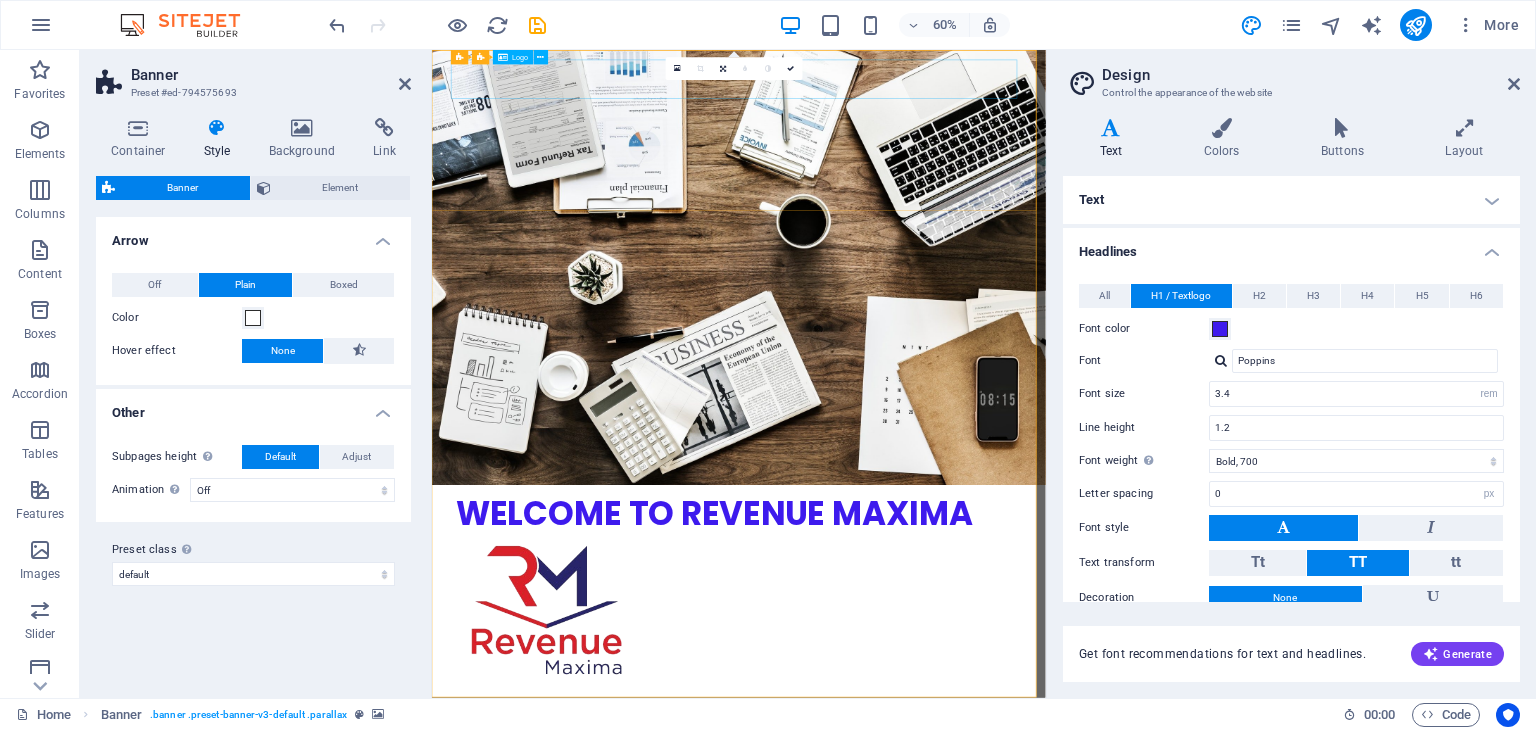 click on "Welcome to  Revenue Maxima" at bounding box center (944, 823) 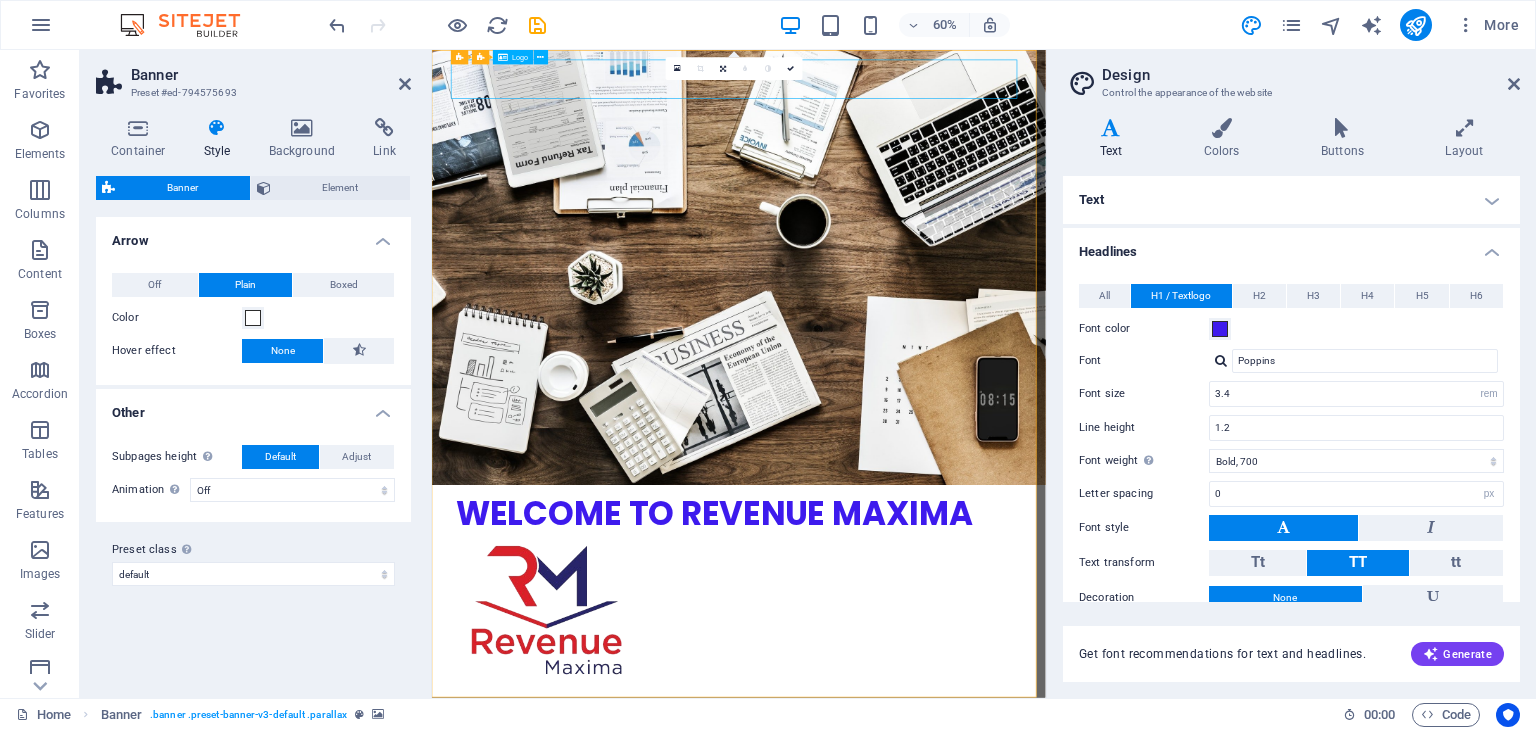 click on "Welcome to  Revenue Maxima" at bounding box center [944, 823] 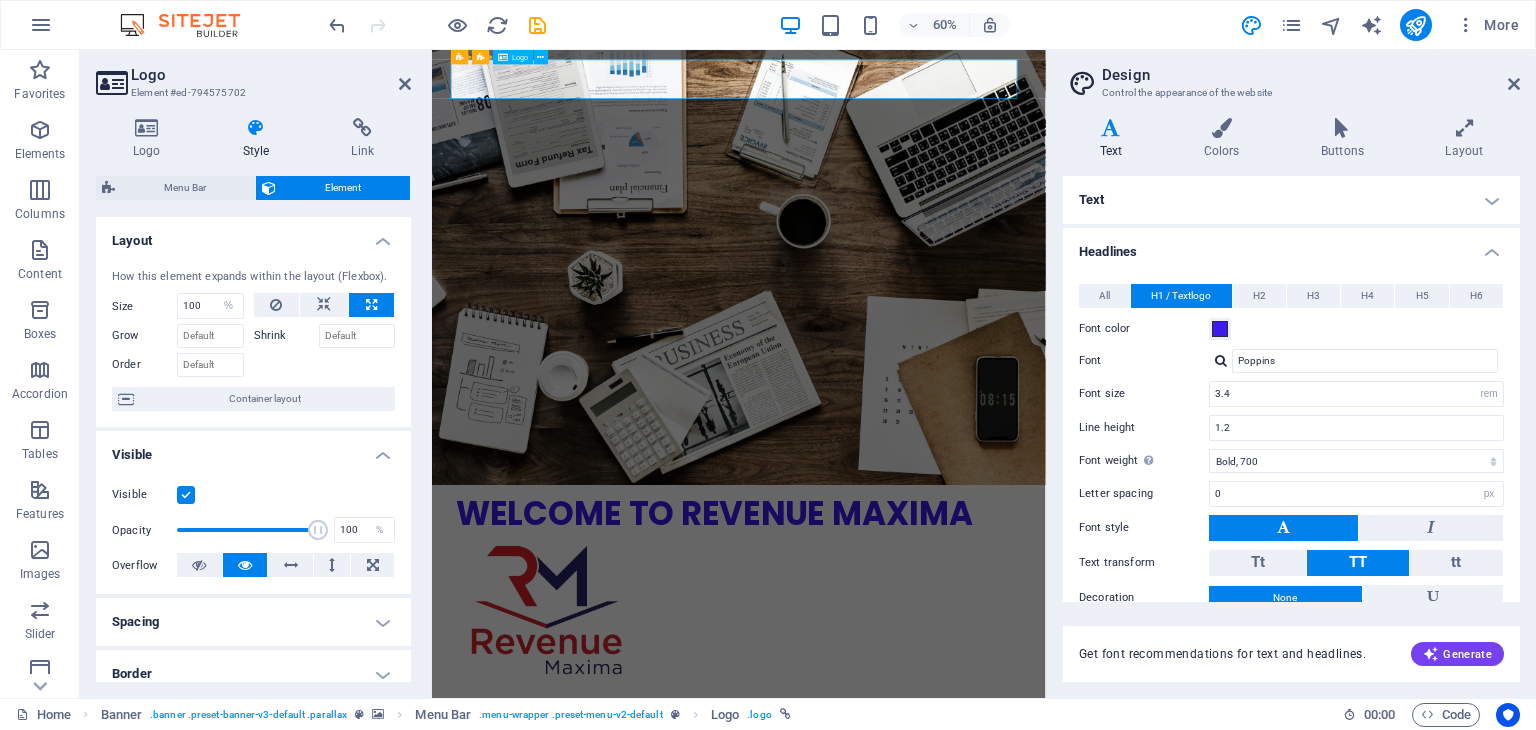click on "Welcome to  Revenue Maxima" at bounding box center (944, 823) 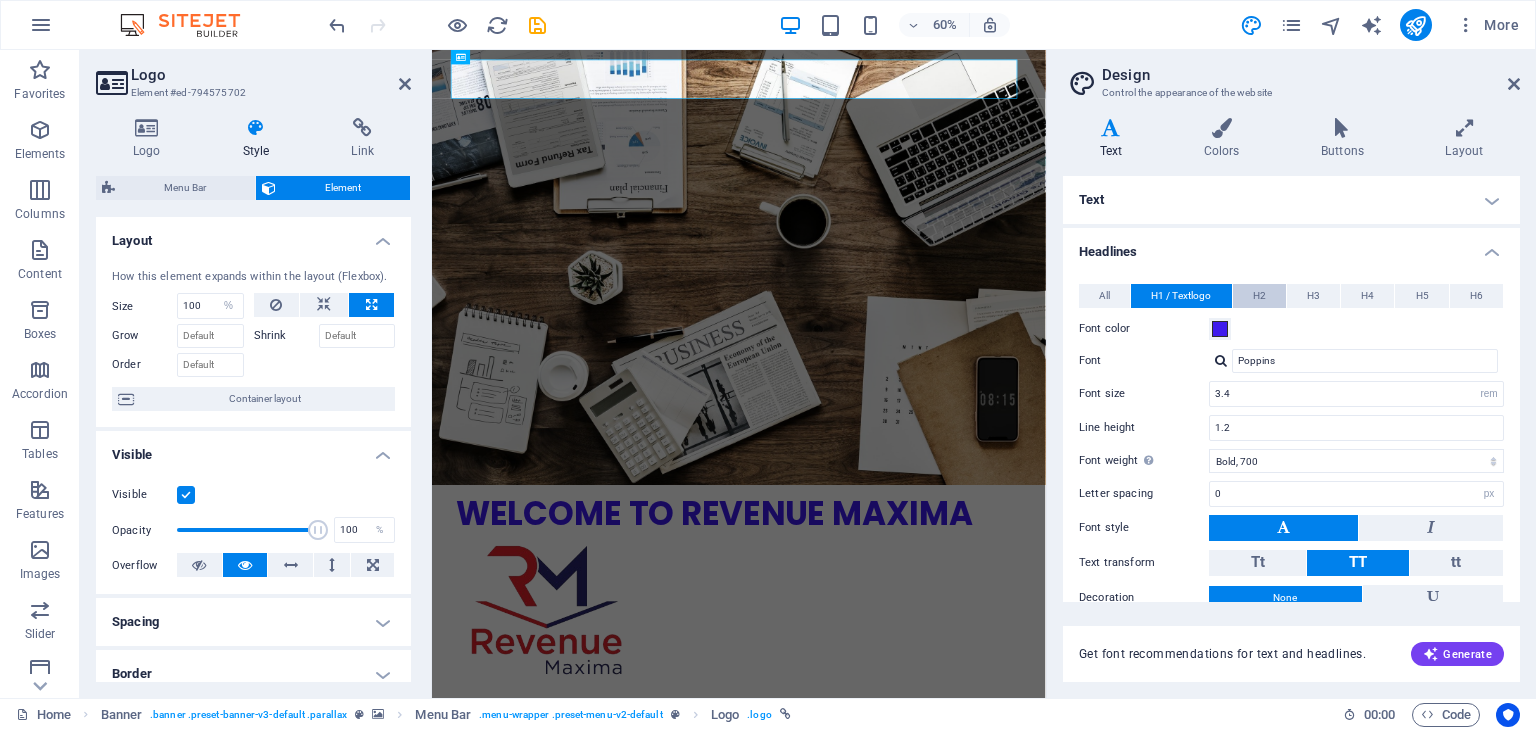 click on "H2" at bounding box center (1259, 296) 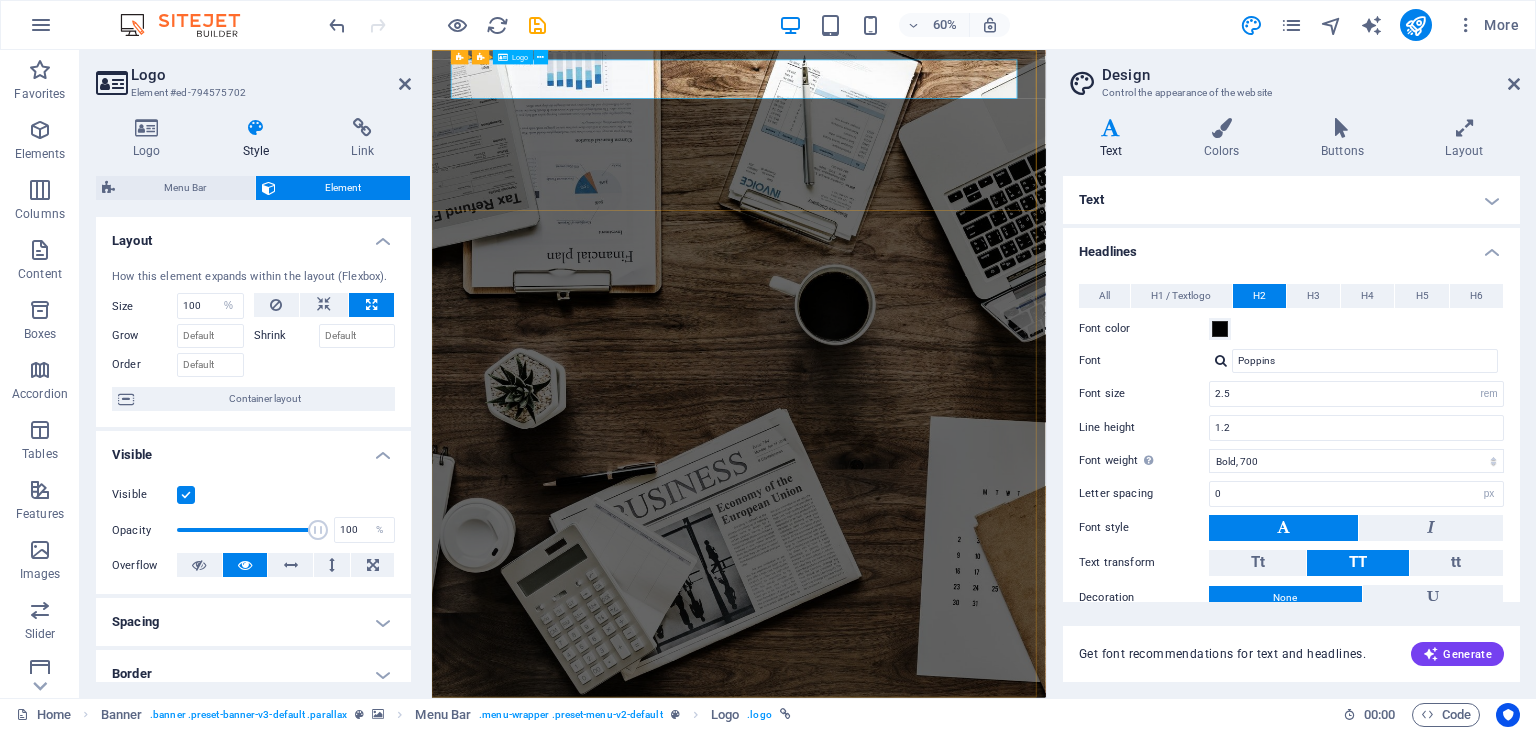 click on "Welcome to  Revenue Maxima" at bounding box center [944, 1177] 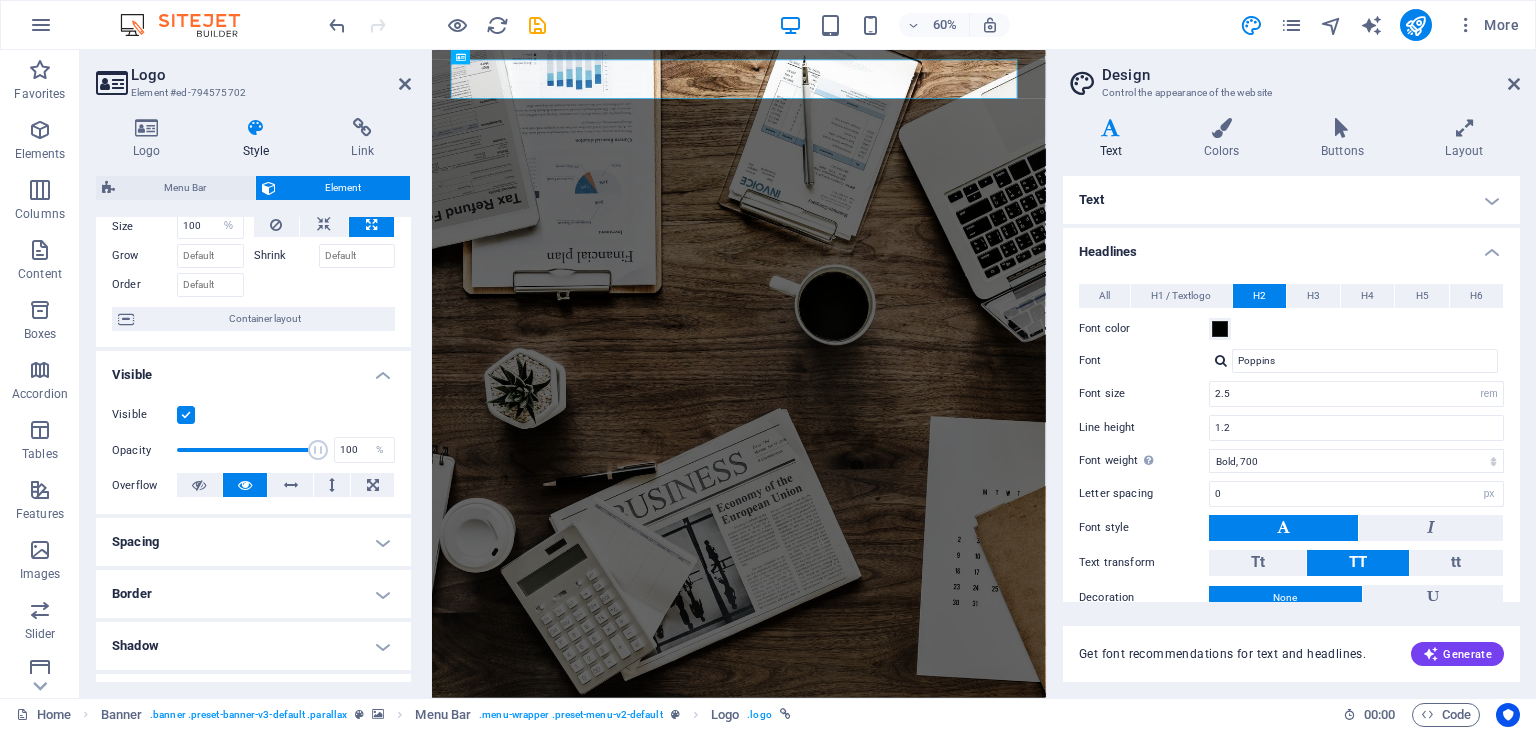 scroll, scrollTop: 0, scrollLeft: 0, axis: both 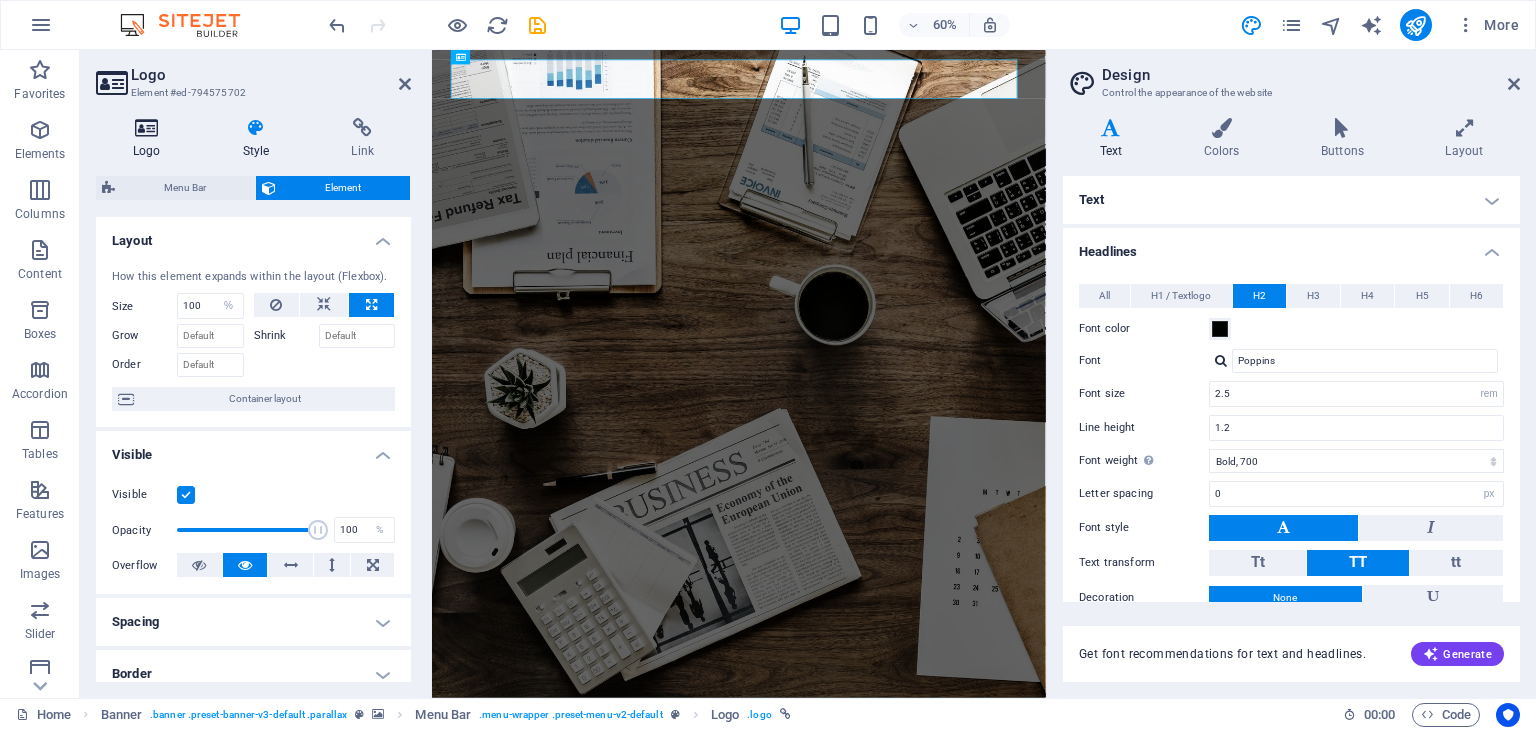 click at bounding box center [147, 128] 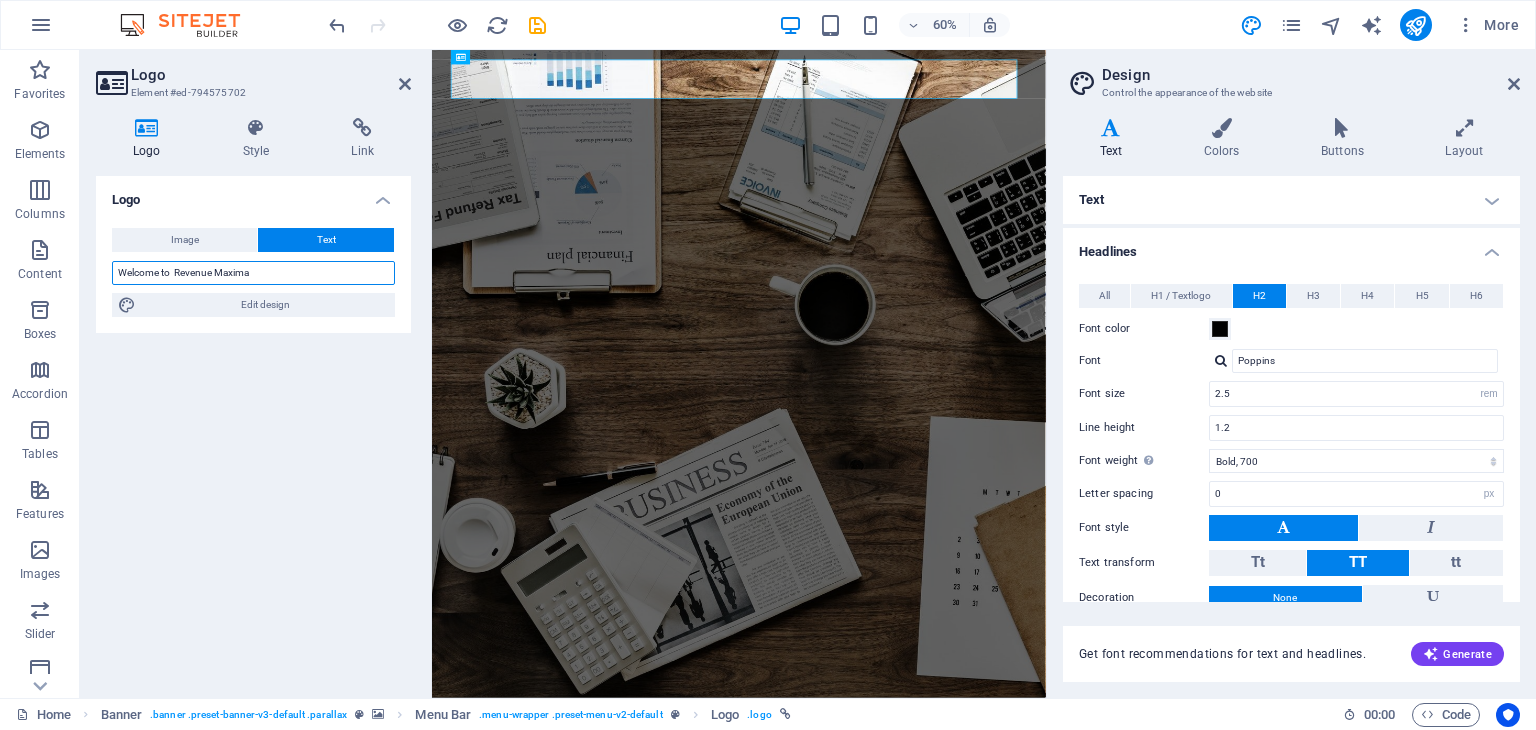drag, startPoint x: 125, startPoint y: 272, endPoint x: 268, endPoint y: 279, distance: 143.17122 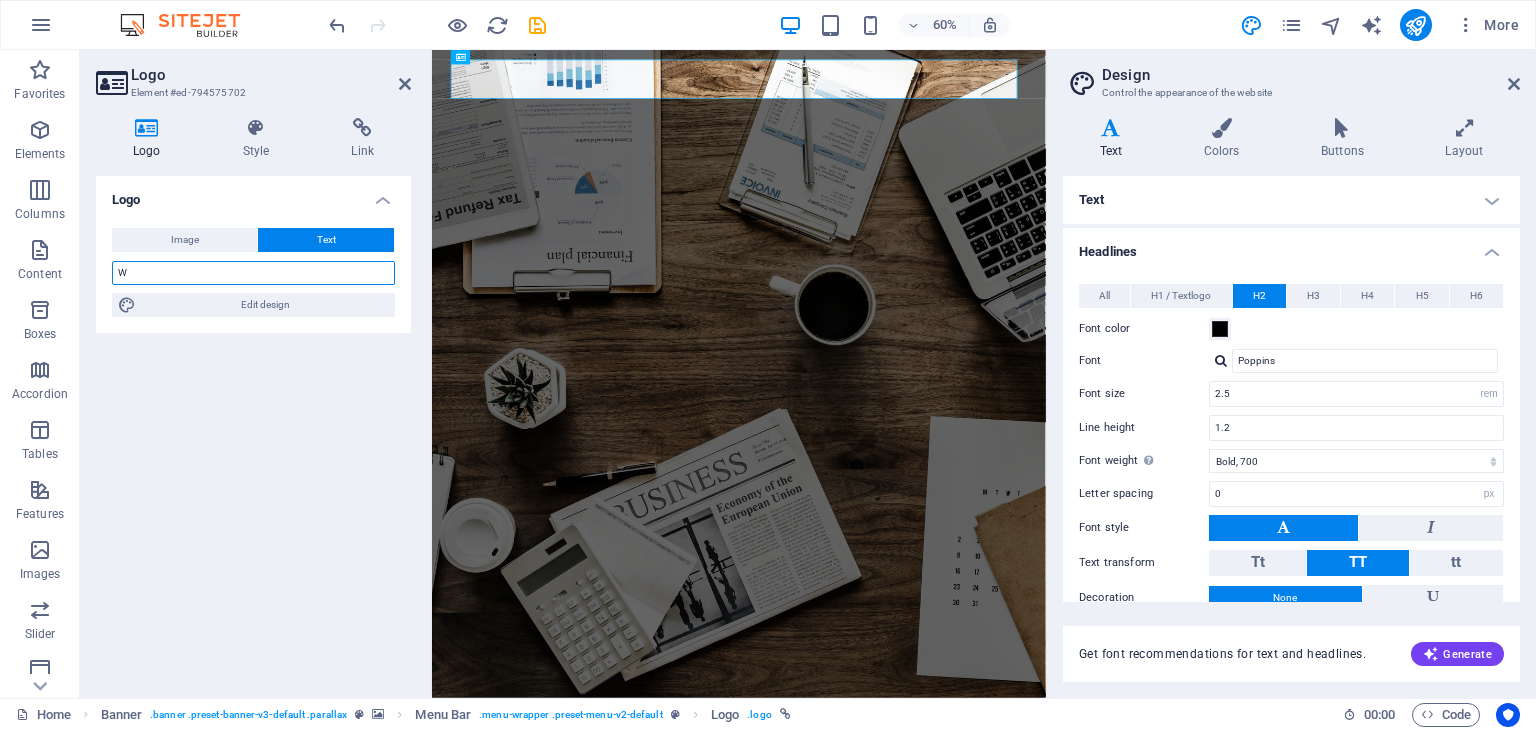 type on "W" 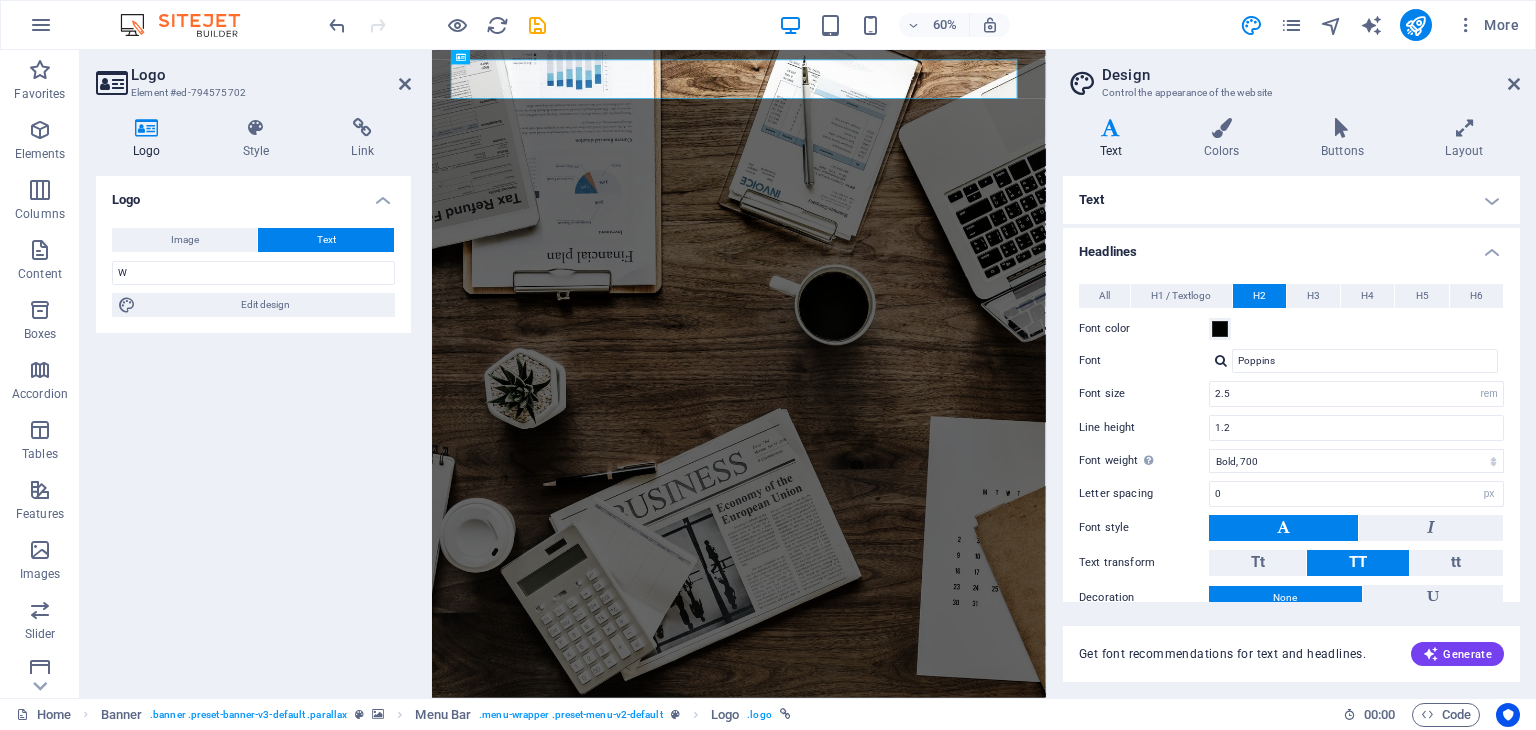 click on "Logo Image Text Drag files here, click to choose files or select files from Files or our free stock photos & videos Select files from the file manager, stock photos, or upload file(s) Upload Width 218 Default auto px rem % em vh vw Fit image Automatically fit image to a fixed width and height Height Default auto px Alignment Lazyload Loading images after the page loads improves page speed. Responsive Automatically load retina image and smartphone optimized sizes. Lightbox Use as headline The image will be wrapped in an H1 headline tag. Useful for giving alternative text the weight of an H1 headline, e.g. for the logo. Leave unchecked if uncertain. Optimized Images are compressed to improve page speed. Position Direction Custom X offset 50 px rem % vh vw Y offset 50 px rem % vh vw W Edit design Text Float No float Image left Image right Determine how text should behave around the image. Text Alternative text Image caption Paragraph Format Normal Heading 1 Heading 2 Heading 3 Heading 4 Heading 5 Heading 6 Code" at bounding box center (253, 429) 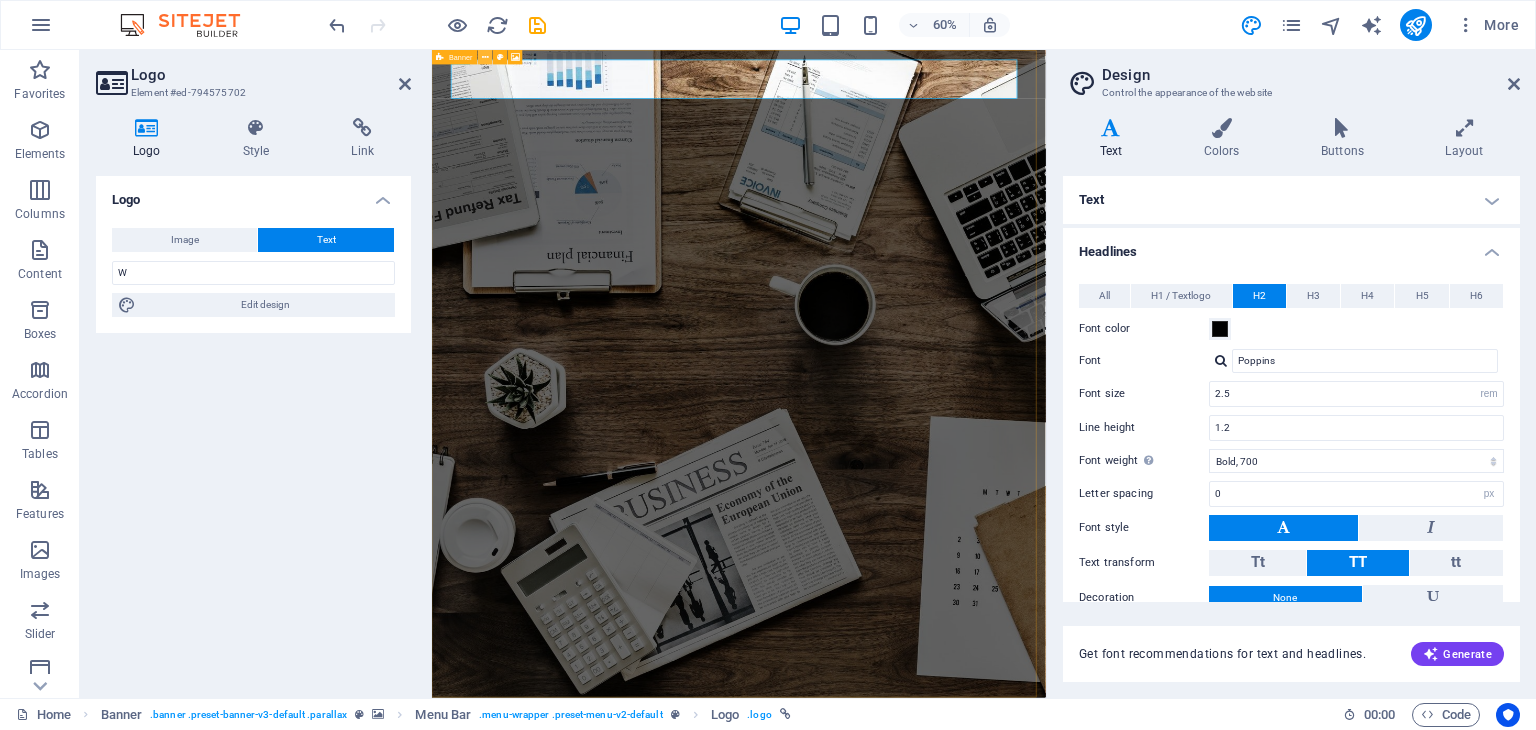 click at bounding box center [485, 57] 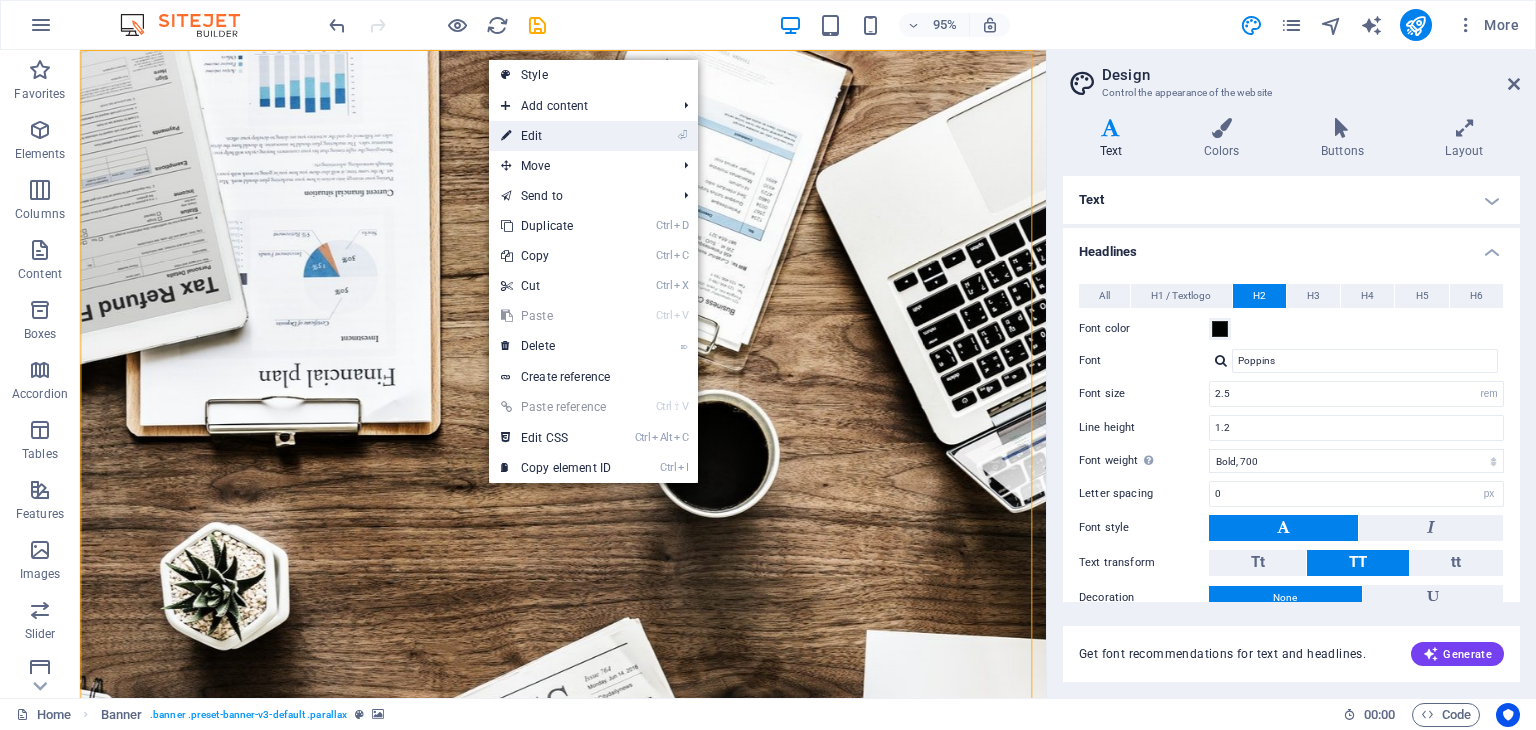 click on "⏎  Edit" at bounding box center [556, 136] 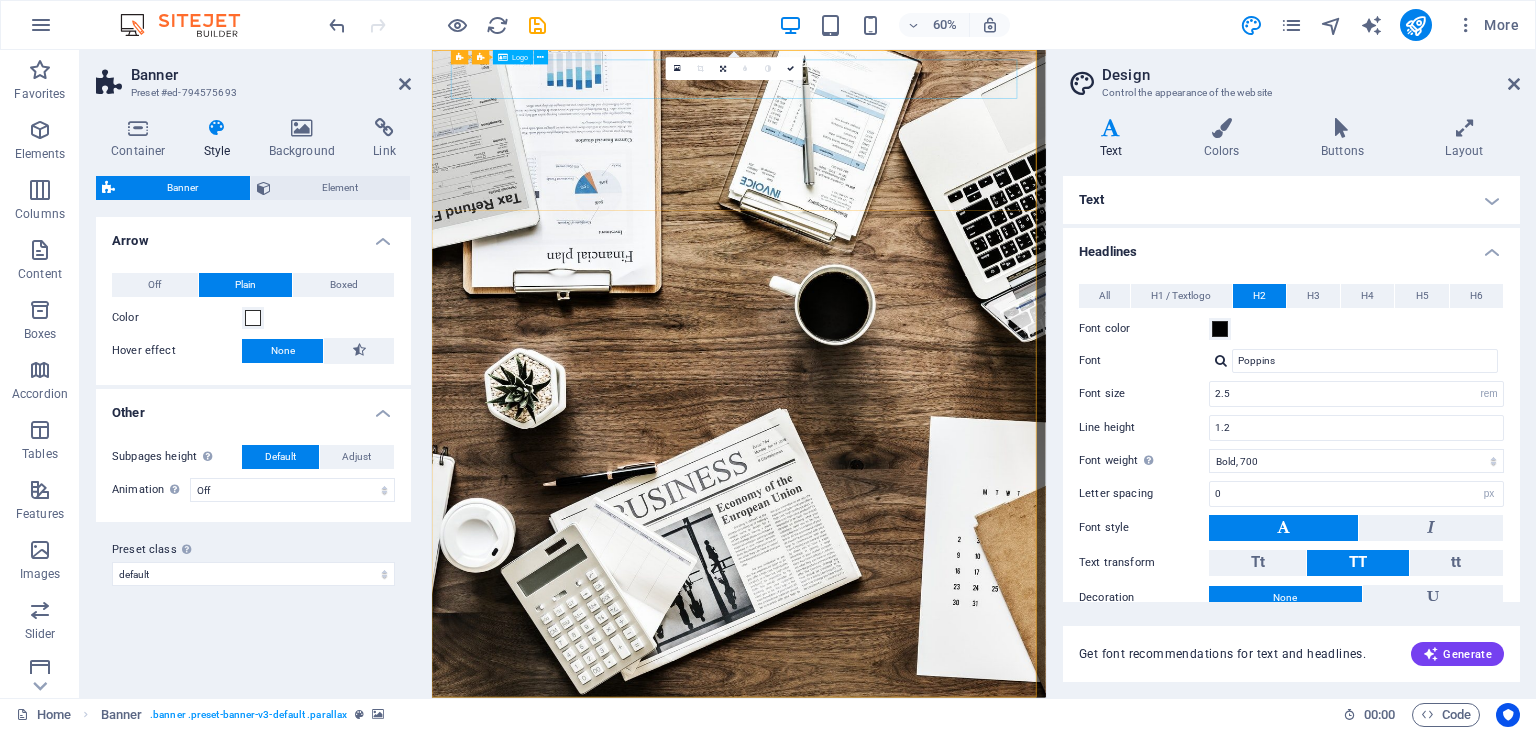 click on "W" at bounding box center [944, 1177] 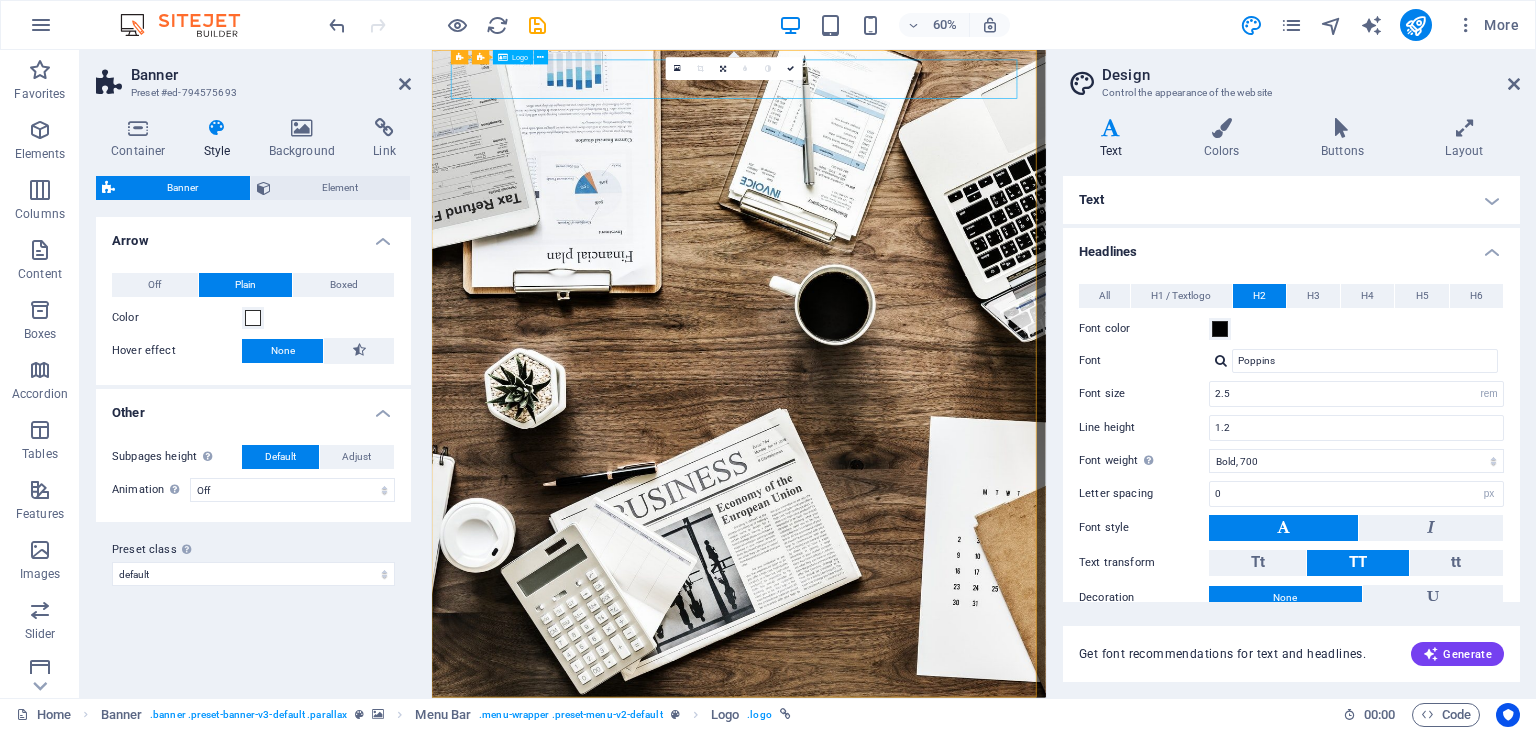 click on "W" at bounding box center [944, 1177] 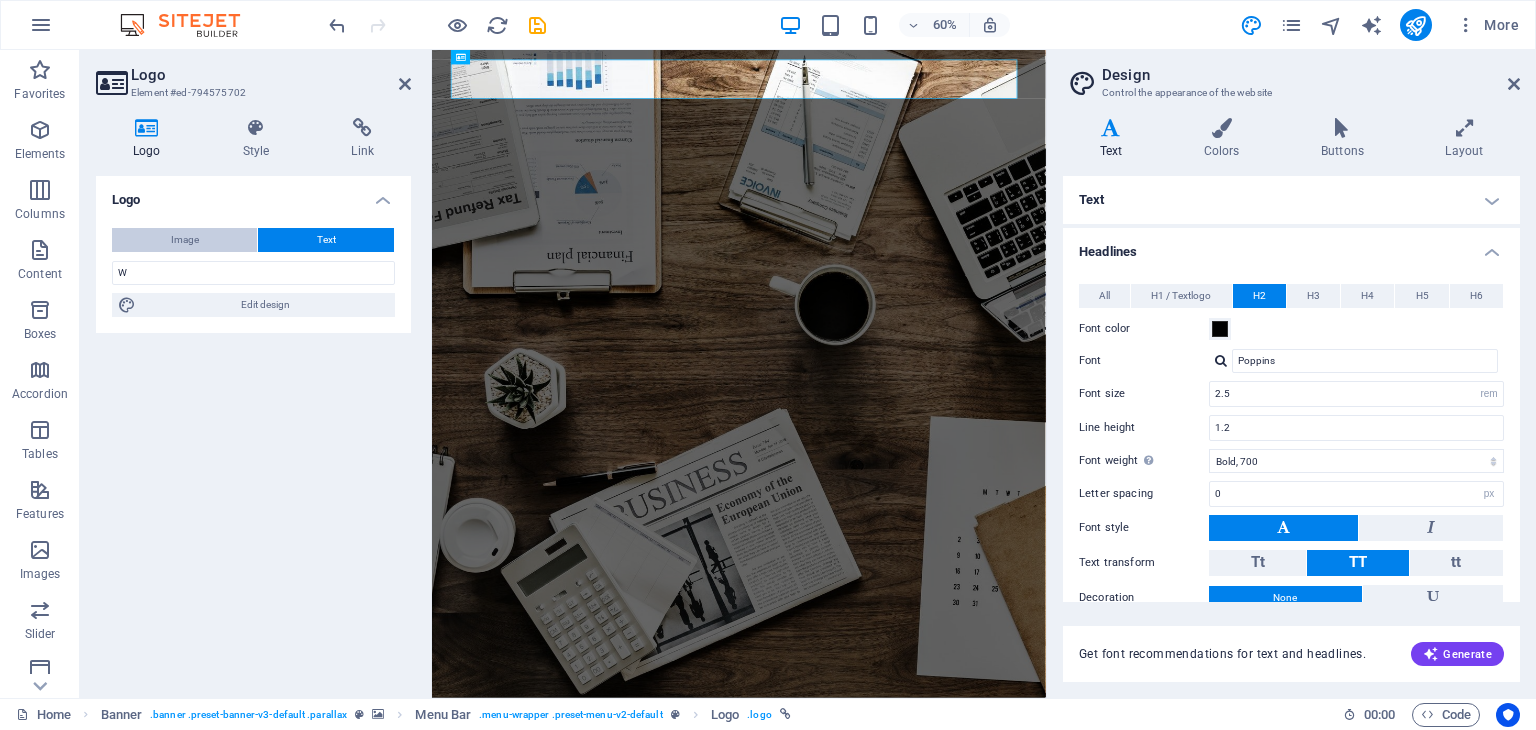 click on "Image" at bounding box center [184, 240] 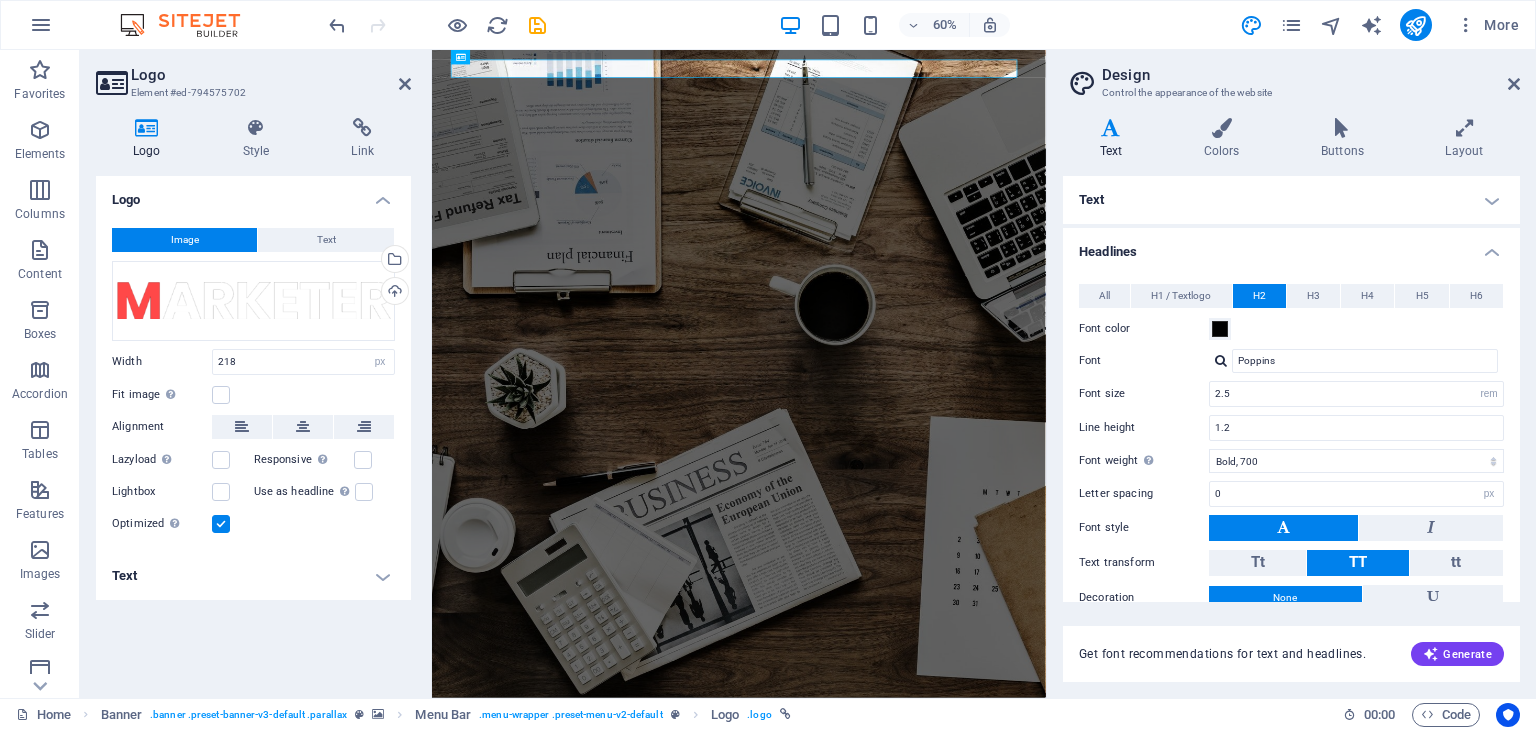 click on "Logo" at bounding box center (253, 194) 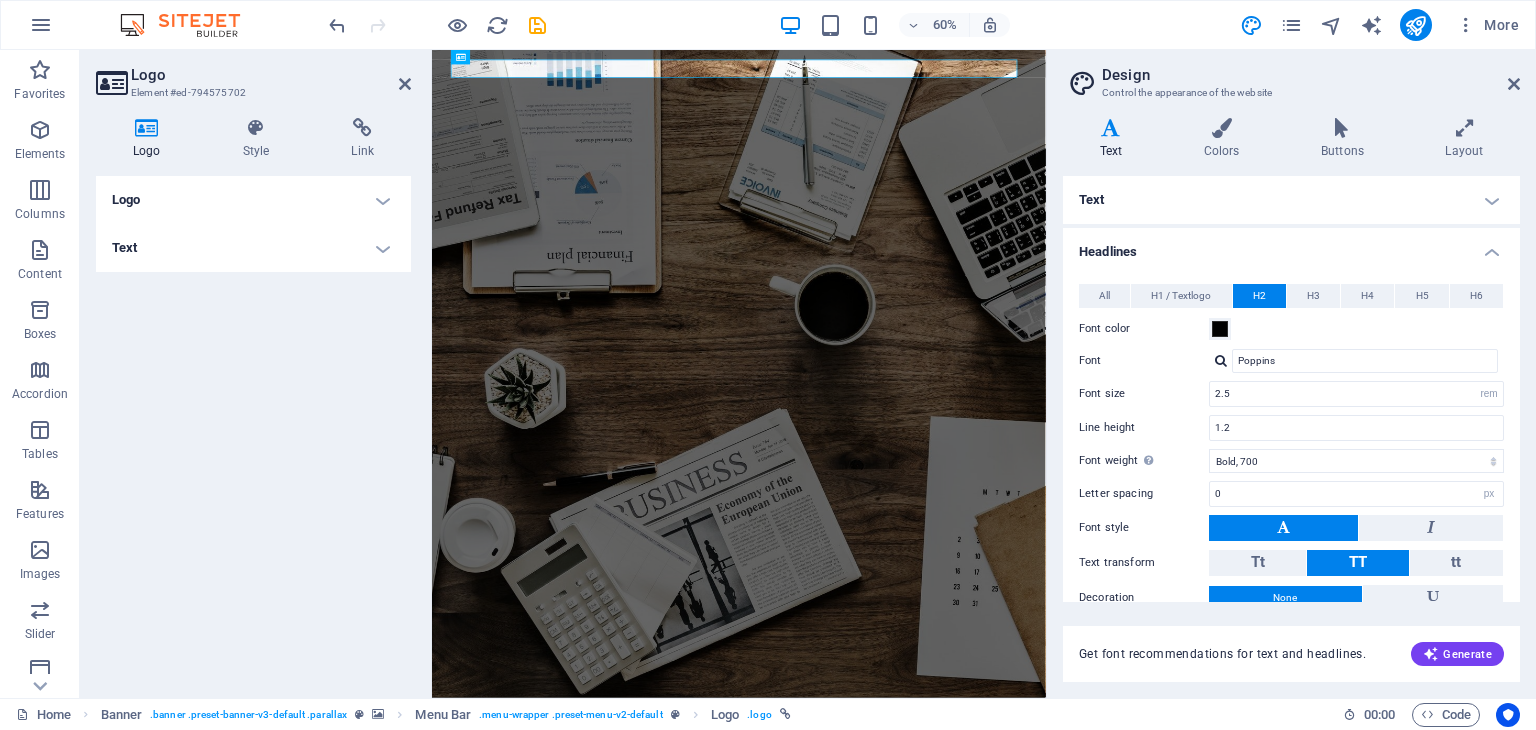 click on "Text" at bounding box center [253, 248] 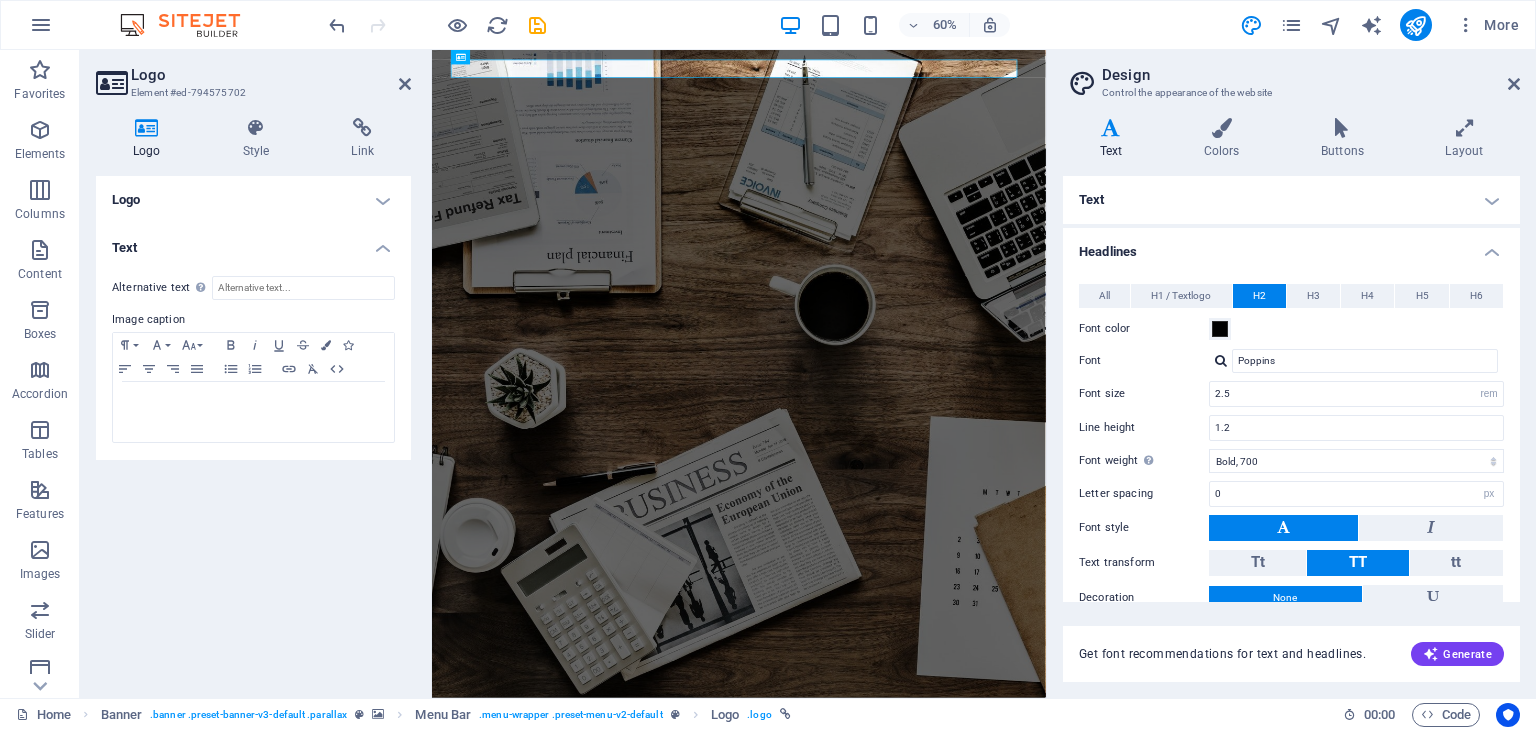 click on "Logo" at bounding box center (253, 200) 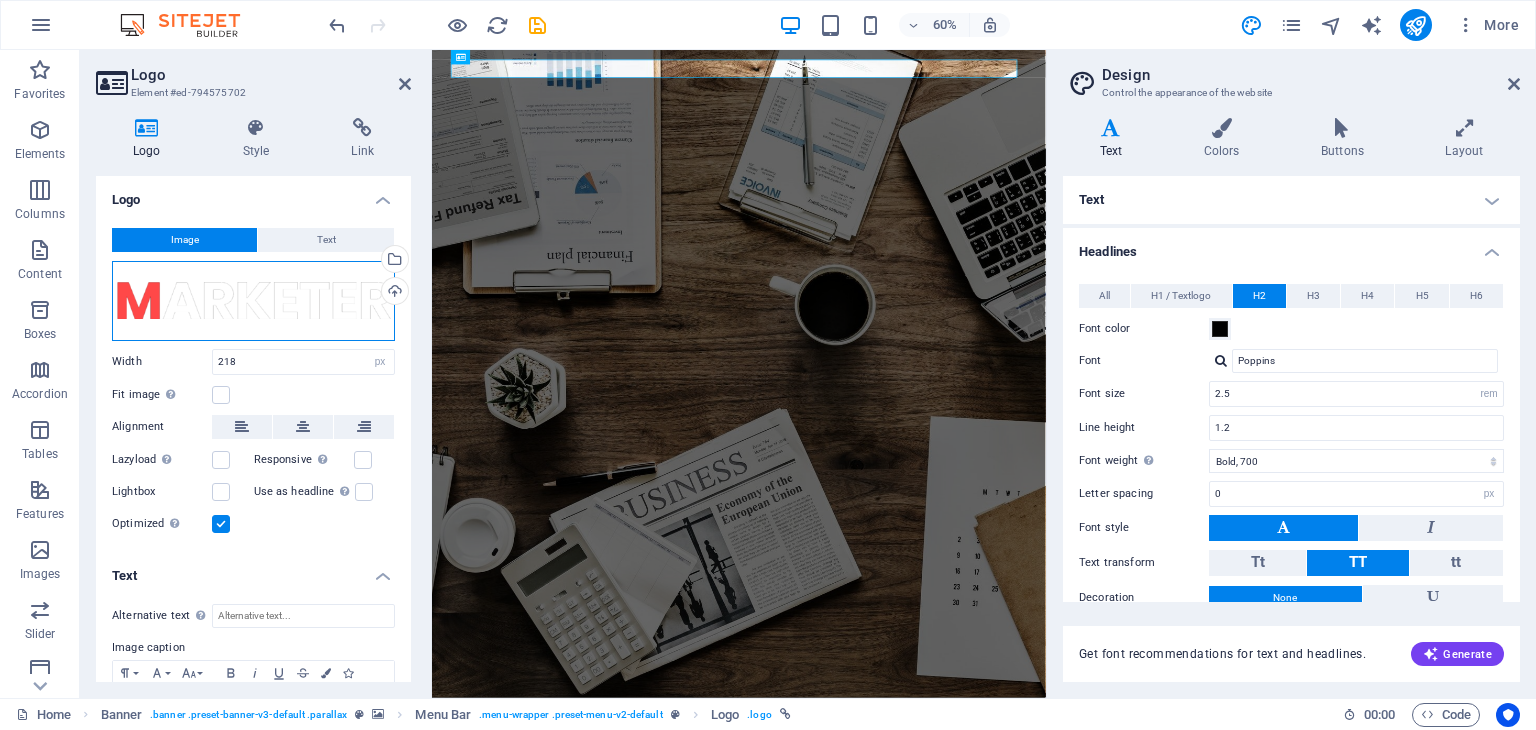 click on "Drag files here, click to choose files or select files from Files or our free stock photos & videos" at bounding box center (253, 301) 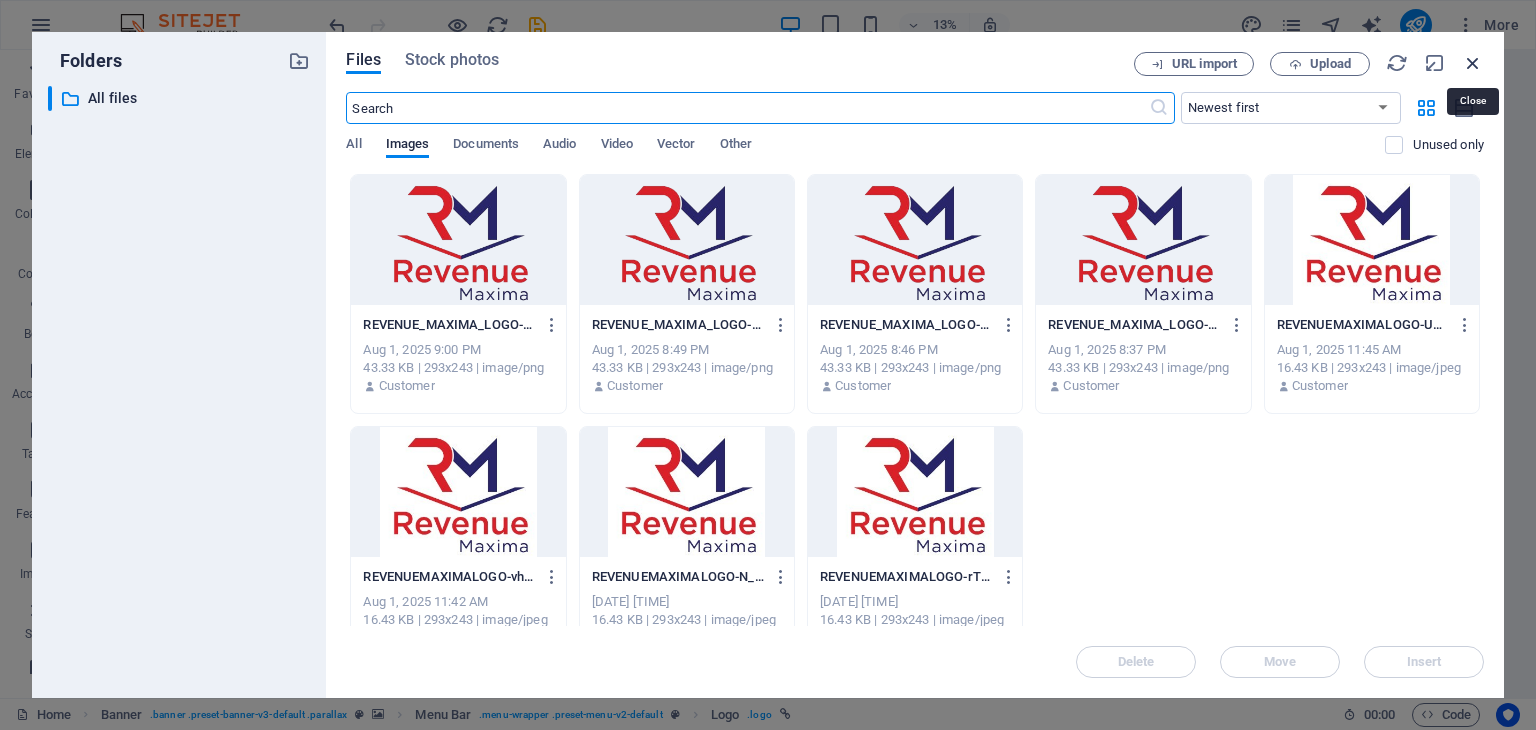 click at bounding box center [1473, 63] 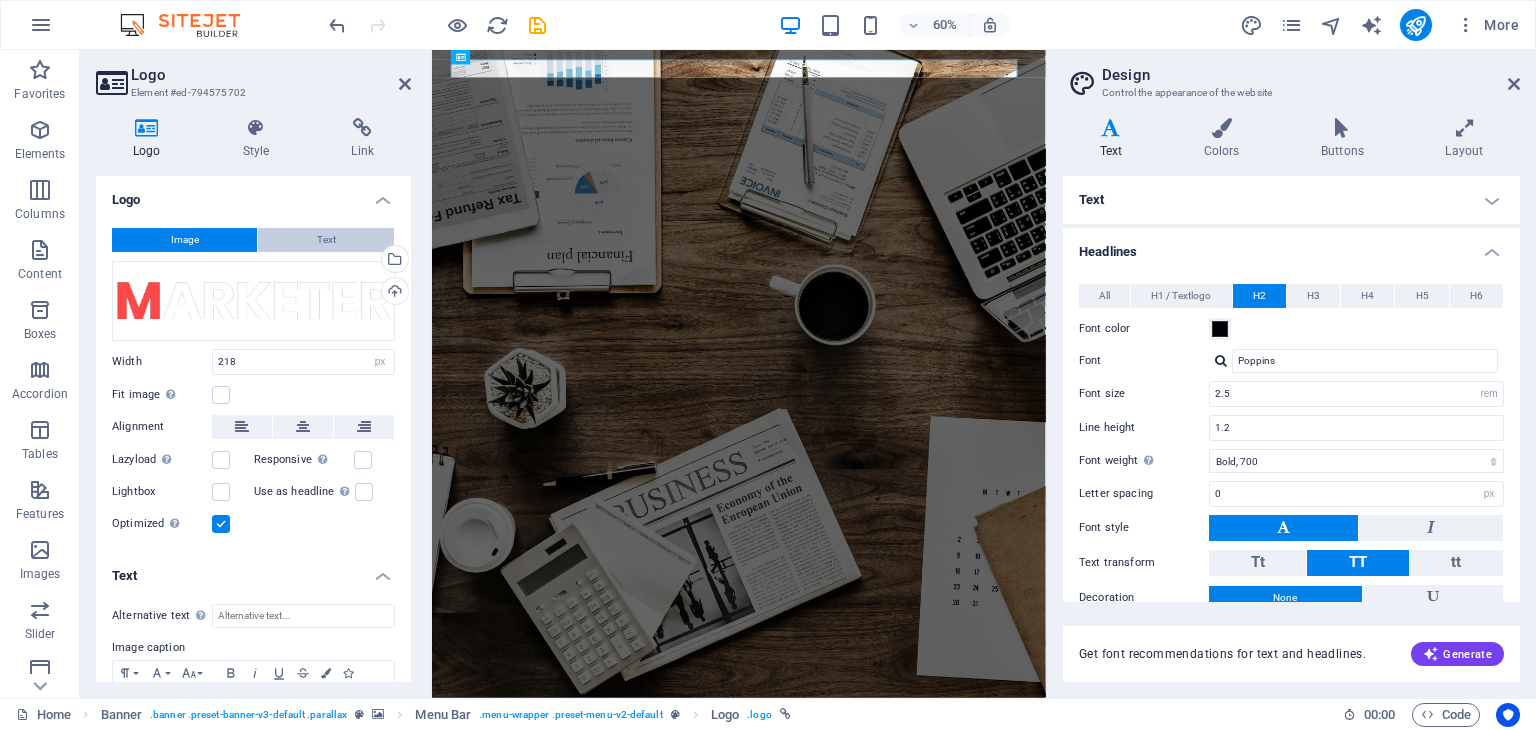 click on "Text" at bounding box center [326, 240] 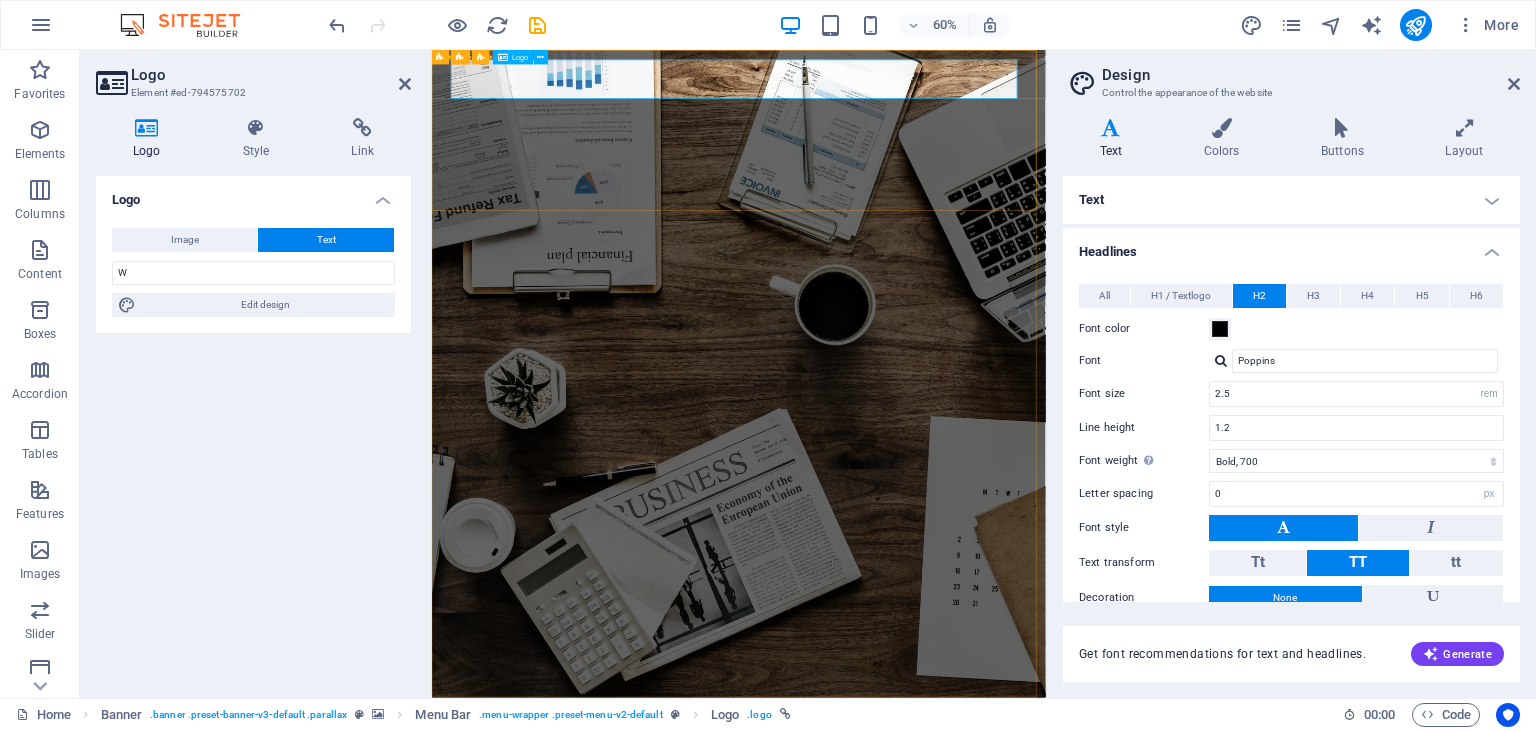 click on "W" at bounding box center (944, 1177) 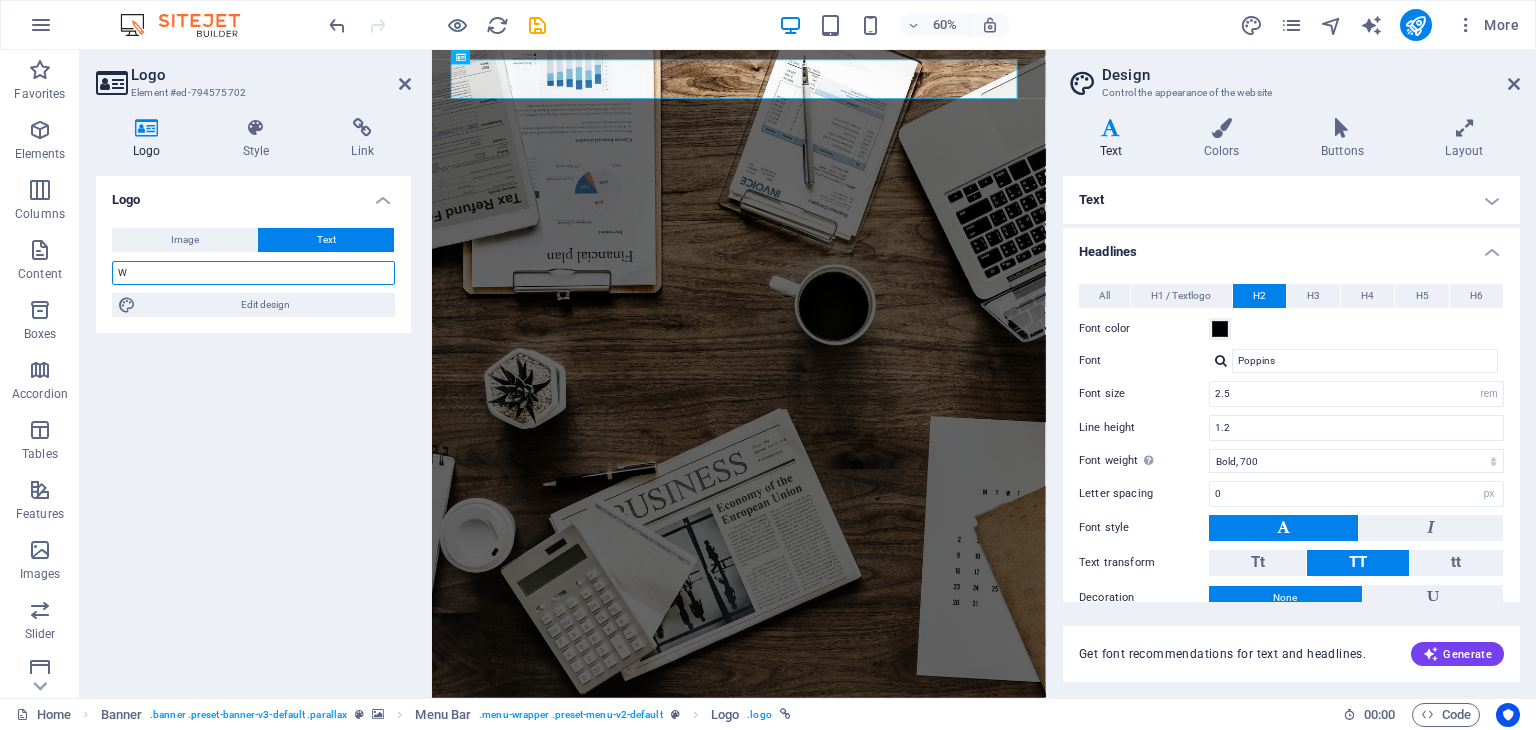 click on "W" at bounding box center (253, 273) 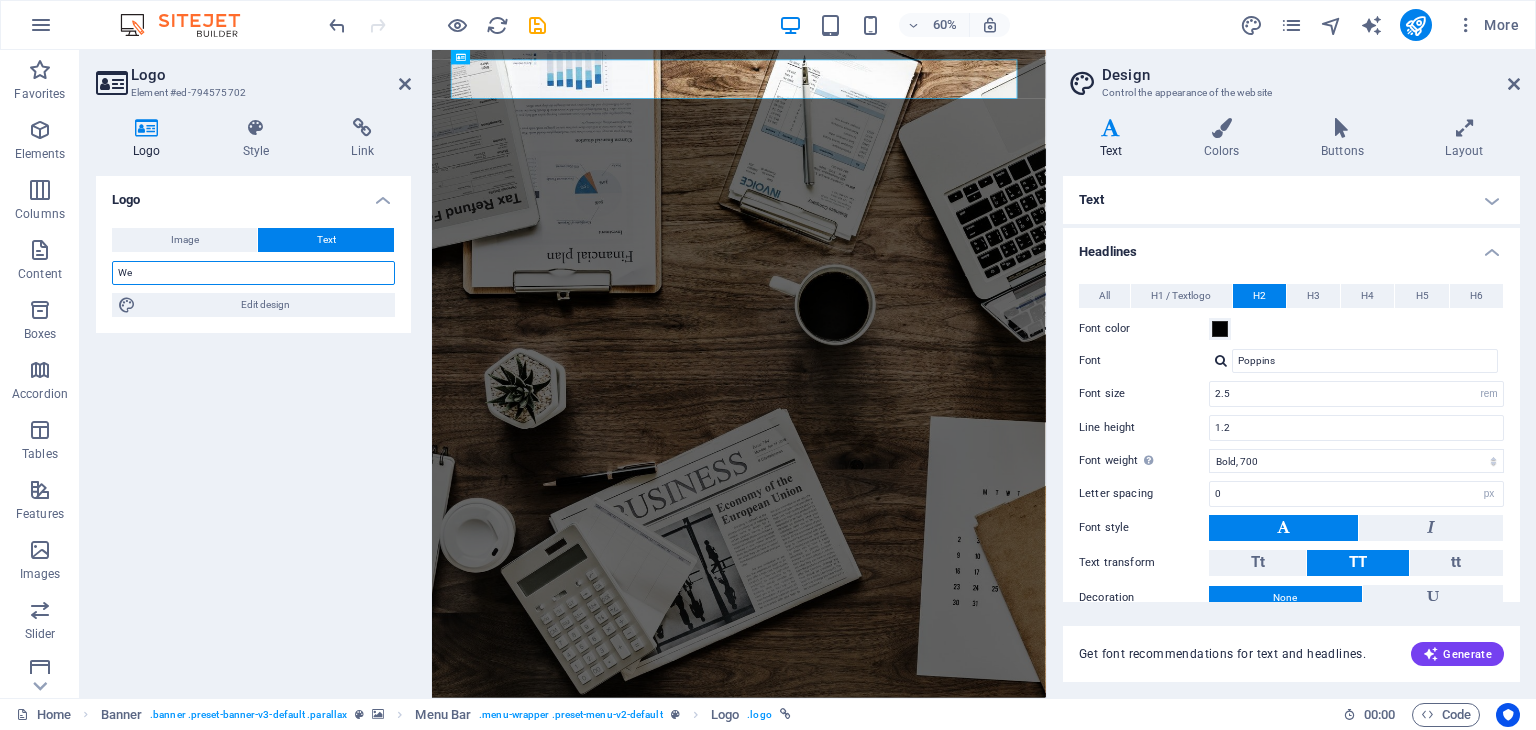 type on "W" 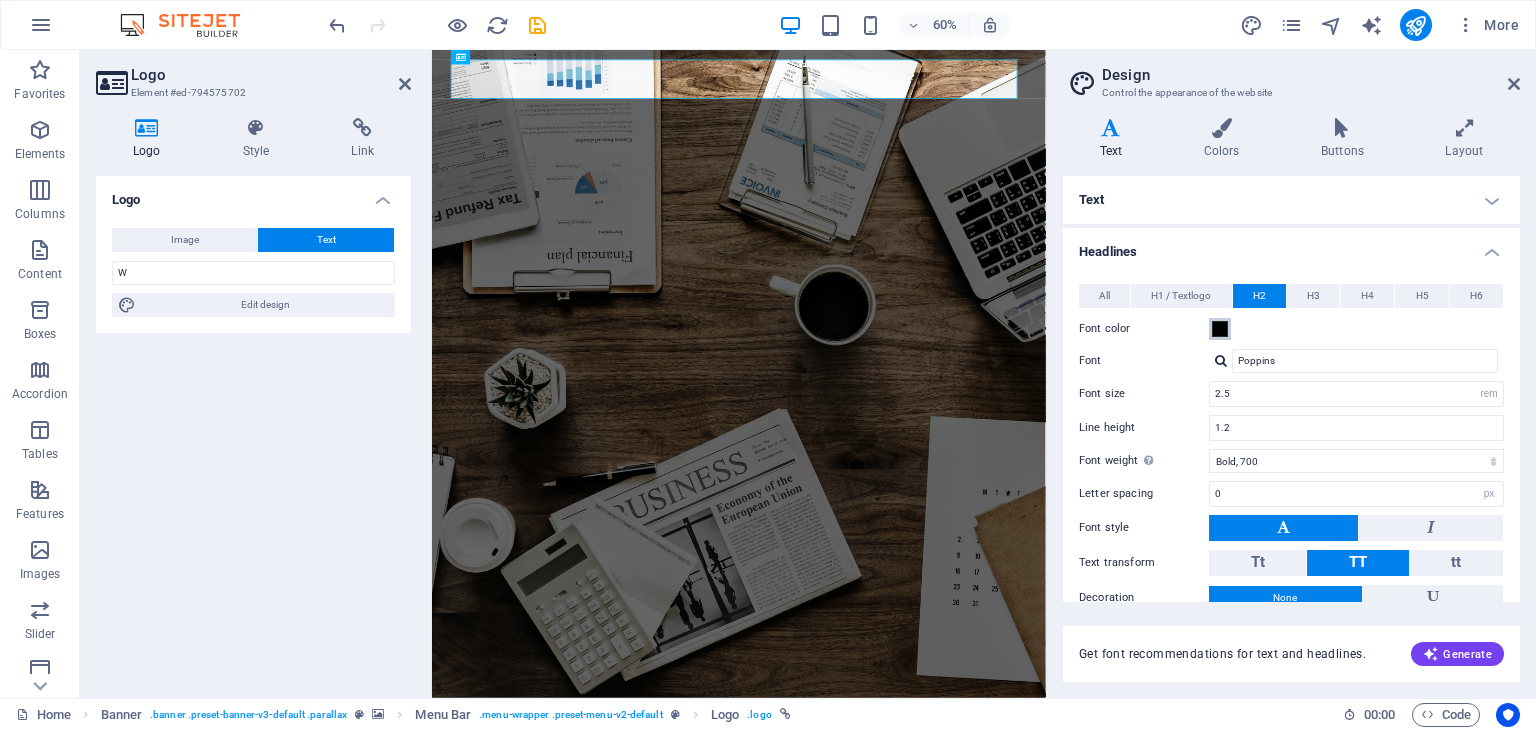 click at bounding box center [1220, 329] 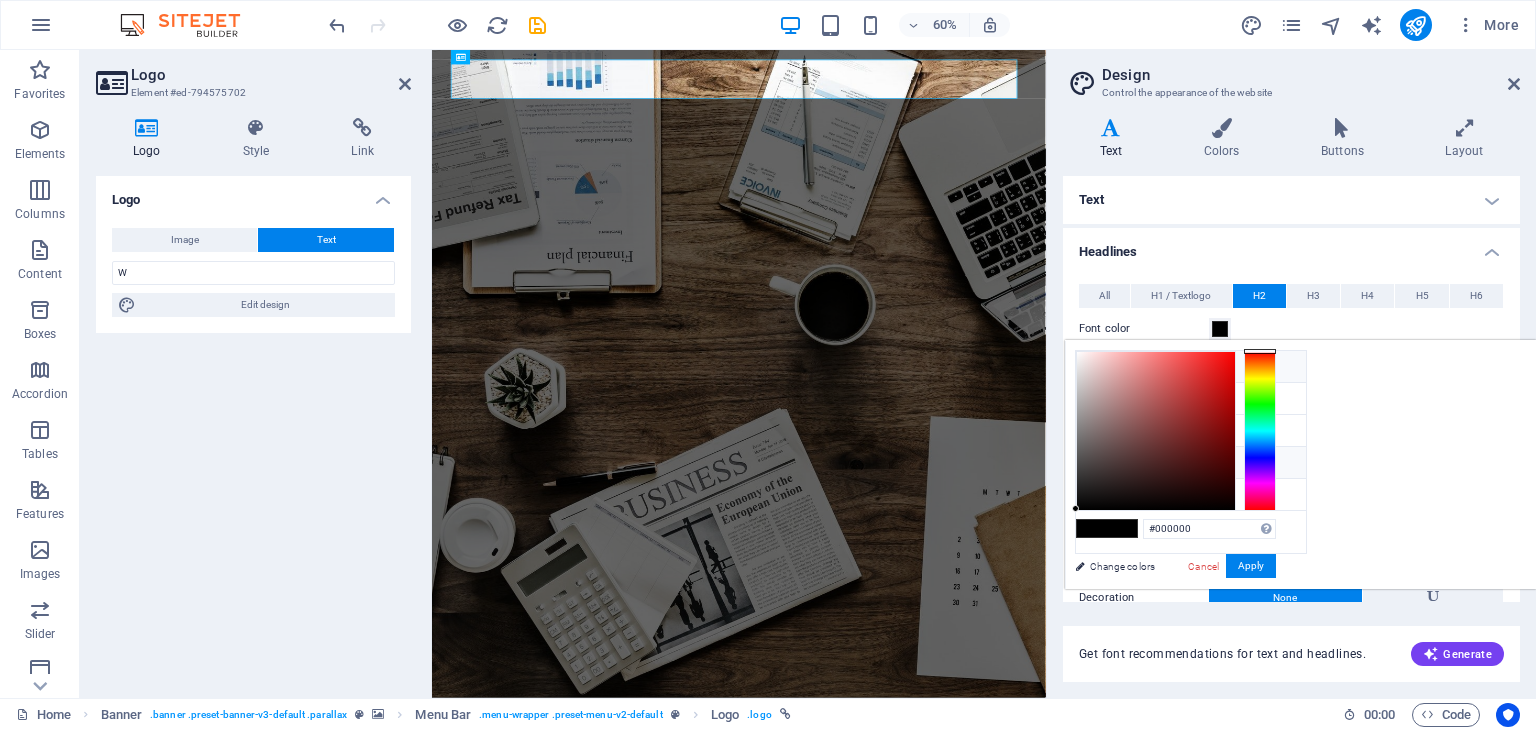 click on "Background color
#ffffff" at bounding box center [1191, 367] 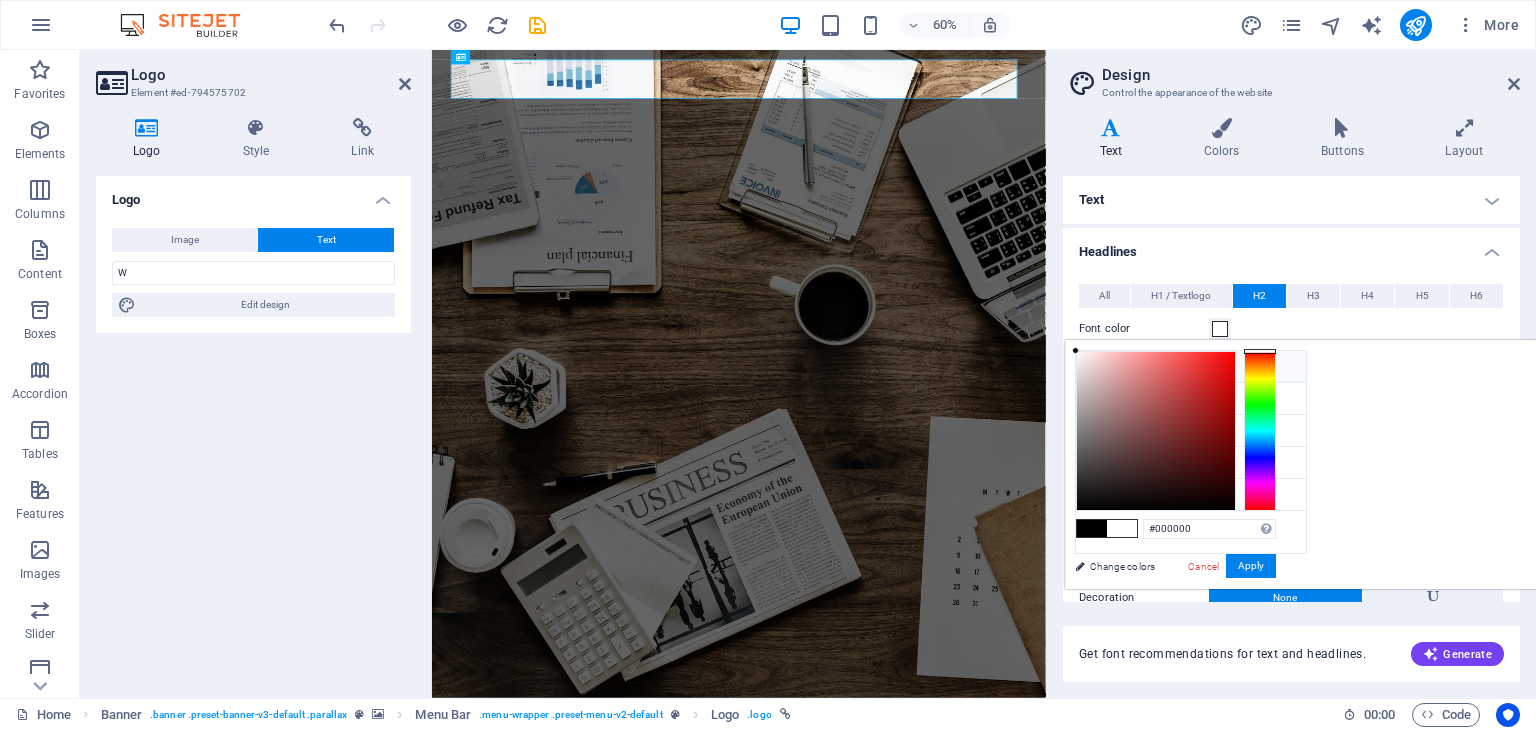 type on "#ffffff" 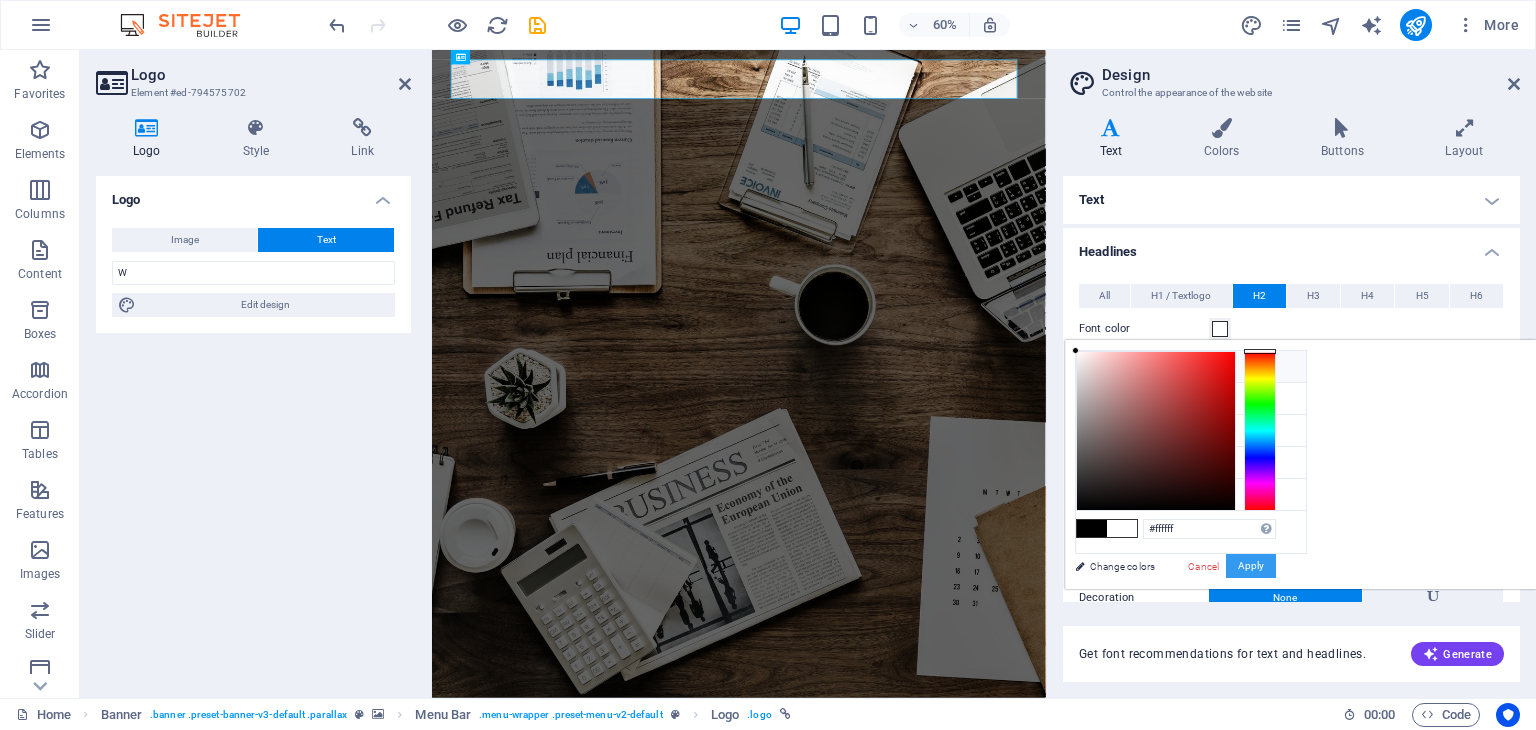 click on "Apply" at bounding box center (1251, 566) 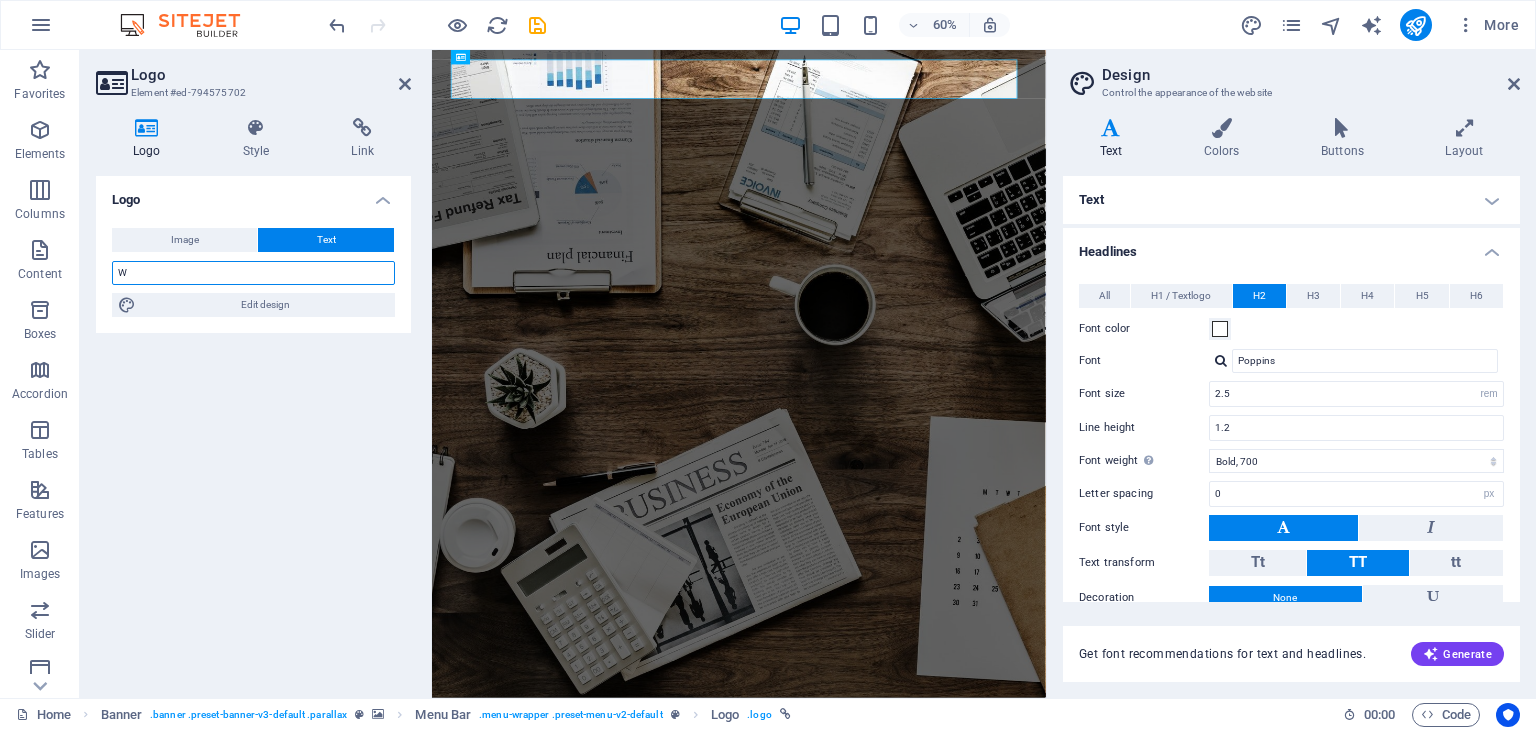 click on "W" at bounding box center [253, 273] 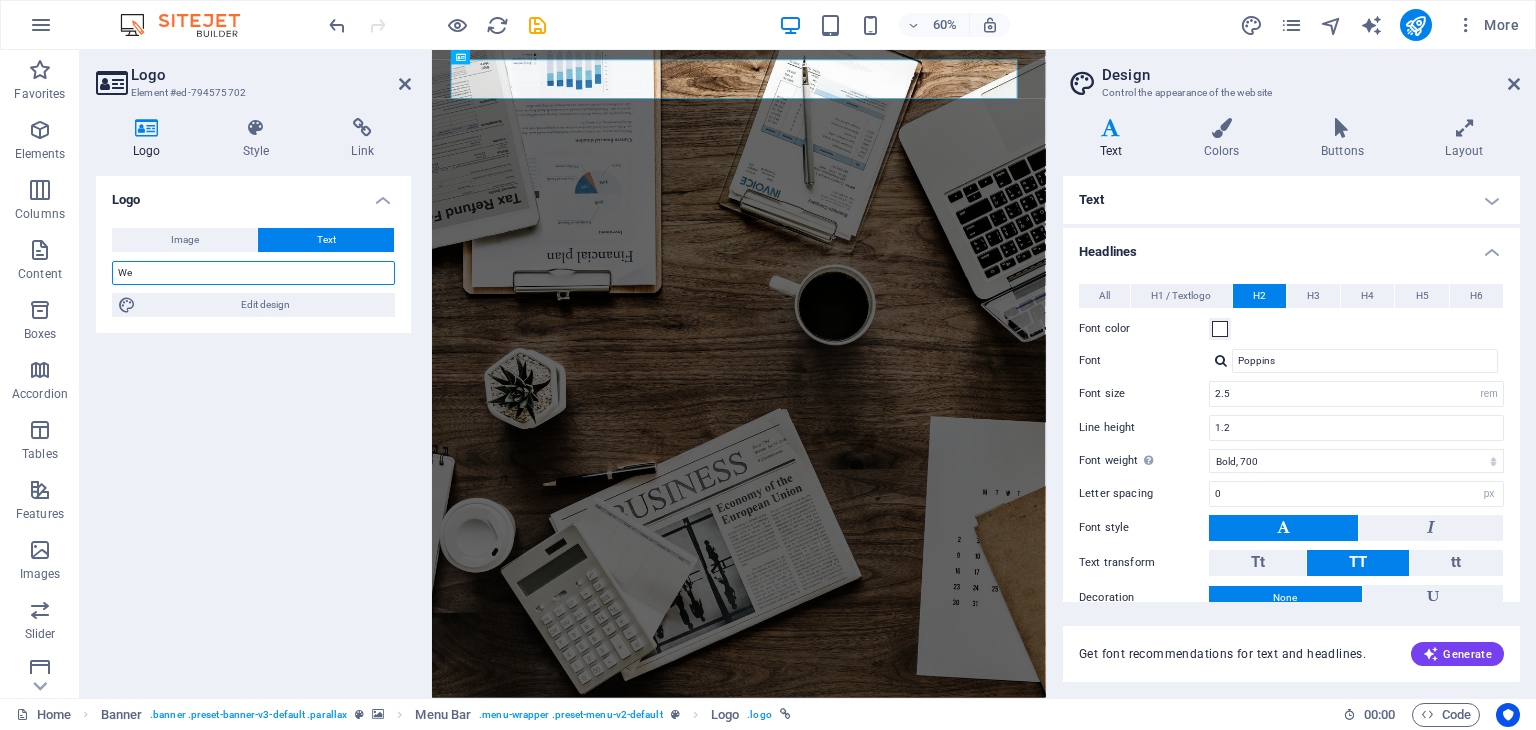 type on "W" 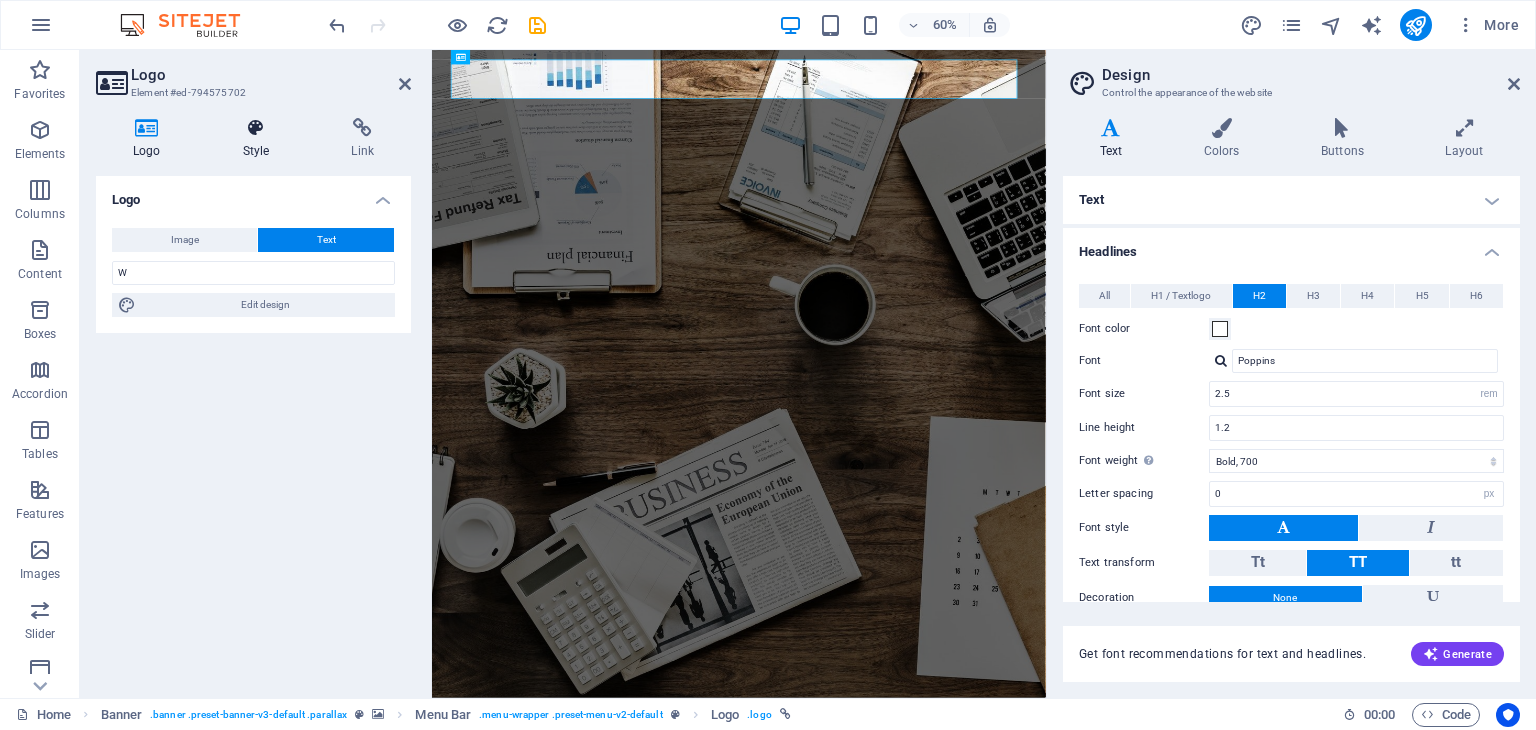 click on "Style" at bounding box center (260, 139) 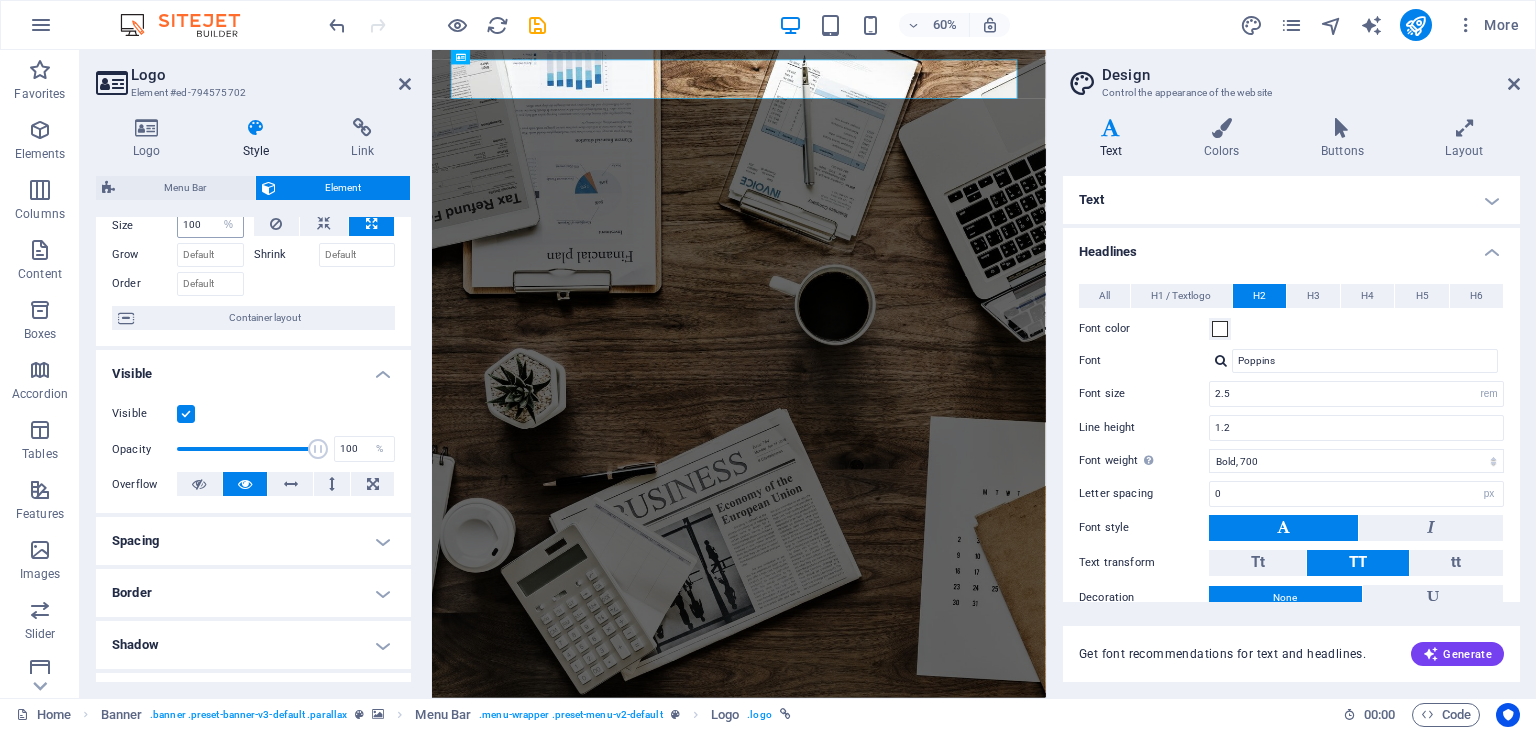 scroll, scrollTop: 80, scrollLeft: 0, axis: vertical 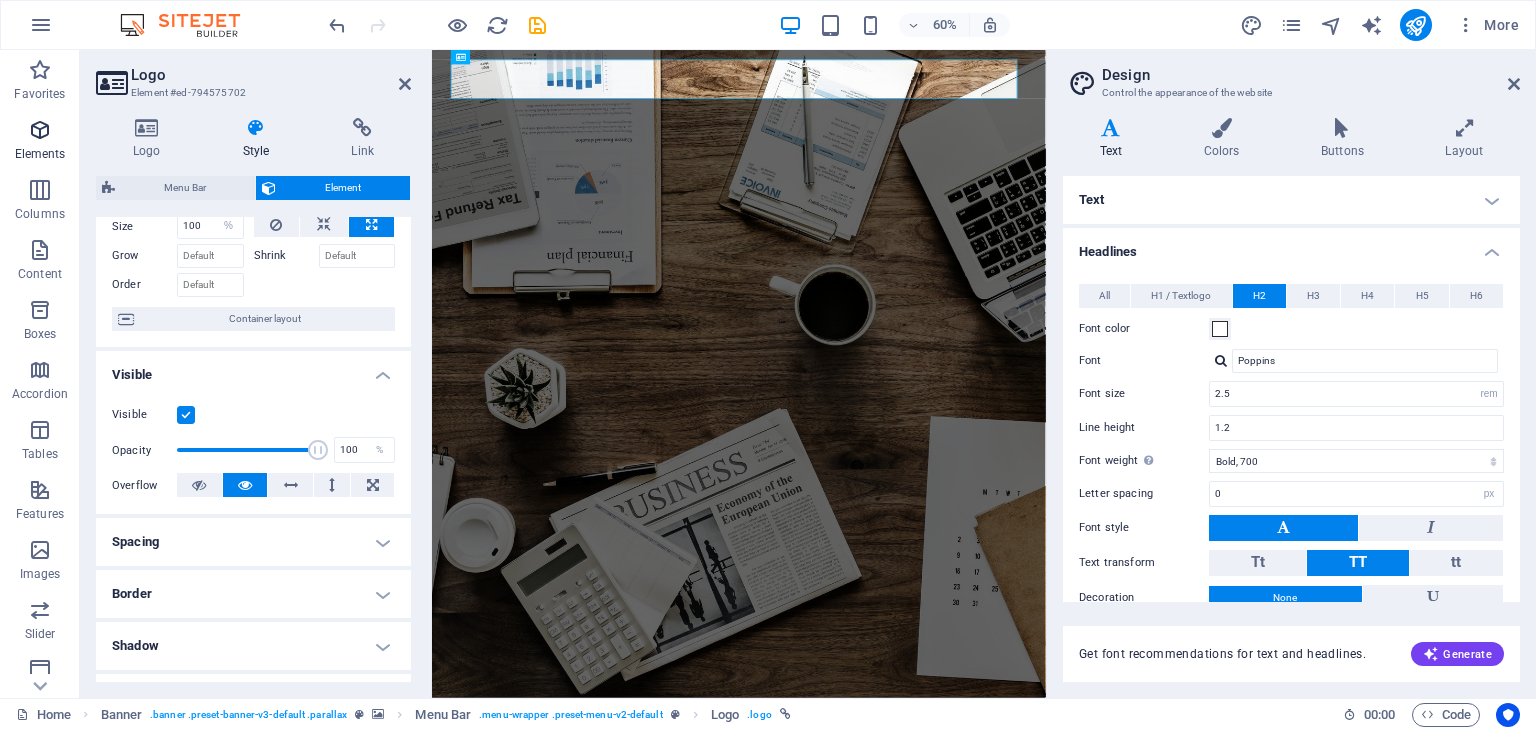 click on "Elements" at bounding box center [40, 154] 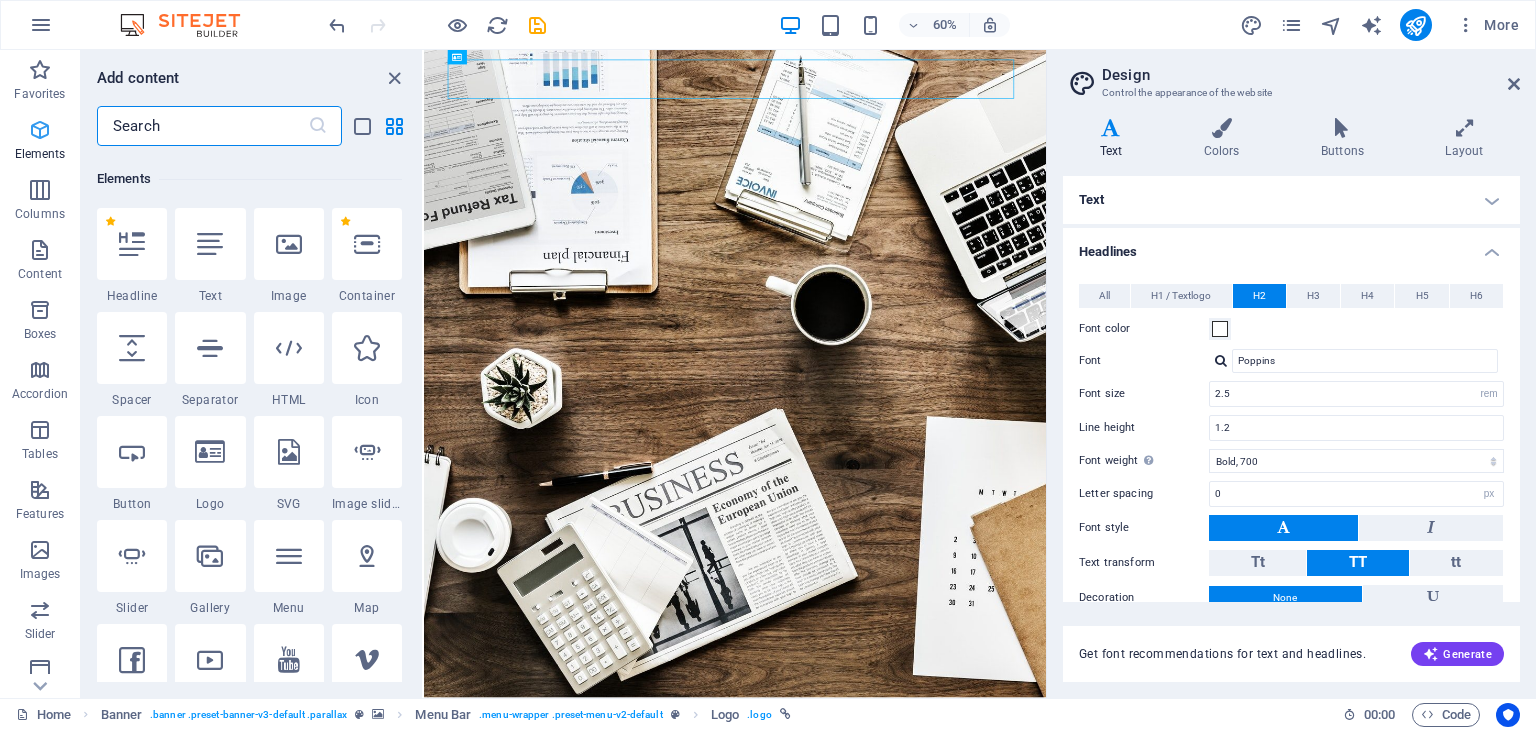 scroll, scrollTop: 212, scrollLeft: 0, axis: vertical 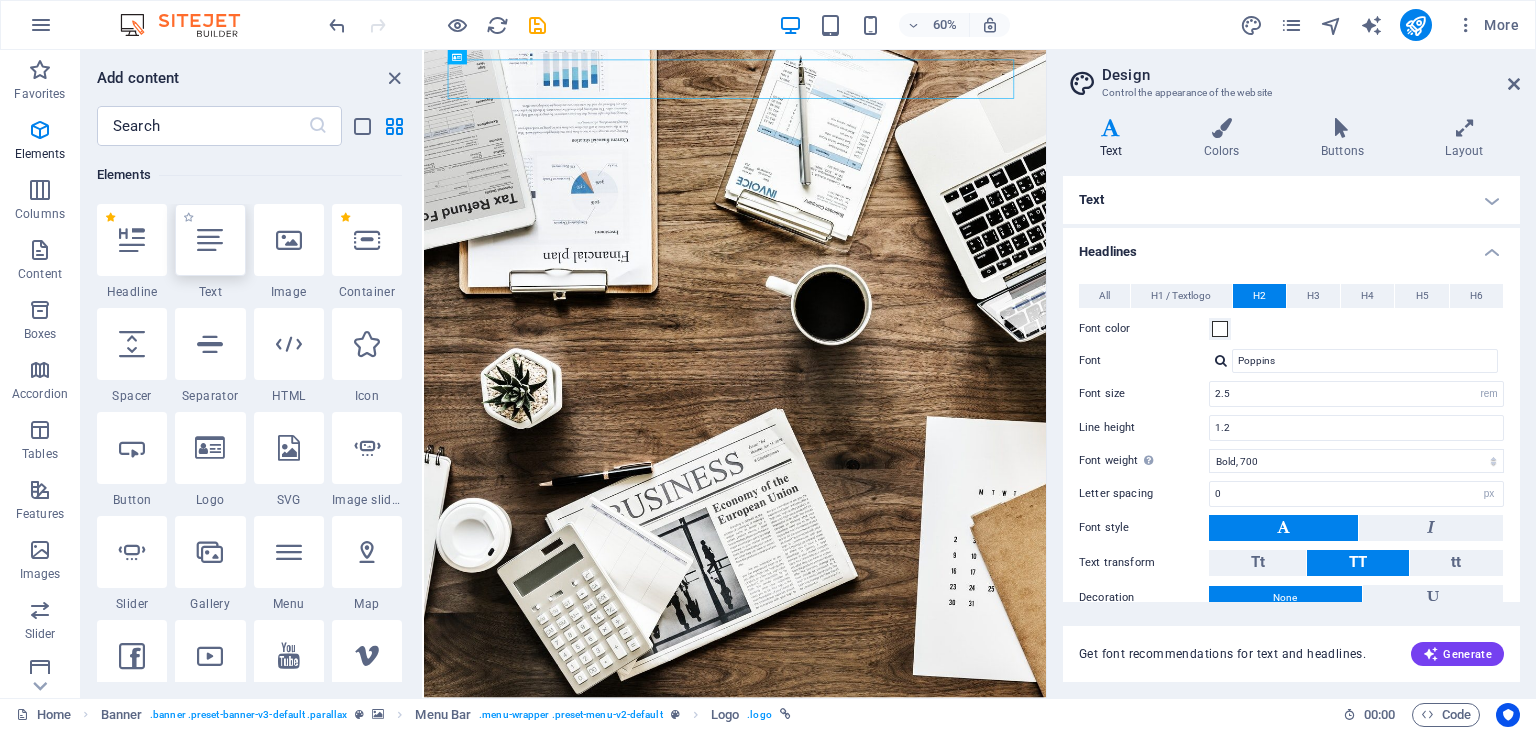 click at bounding box center (210, 240) 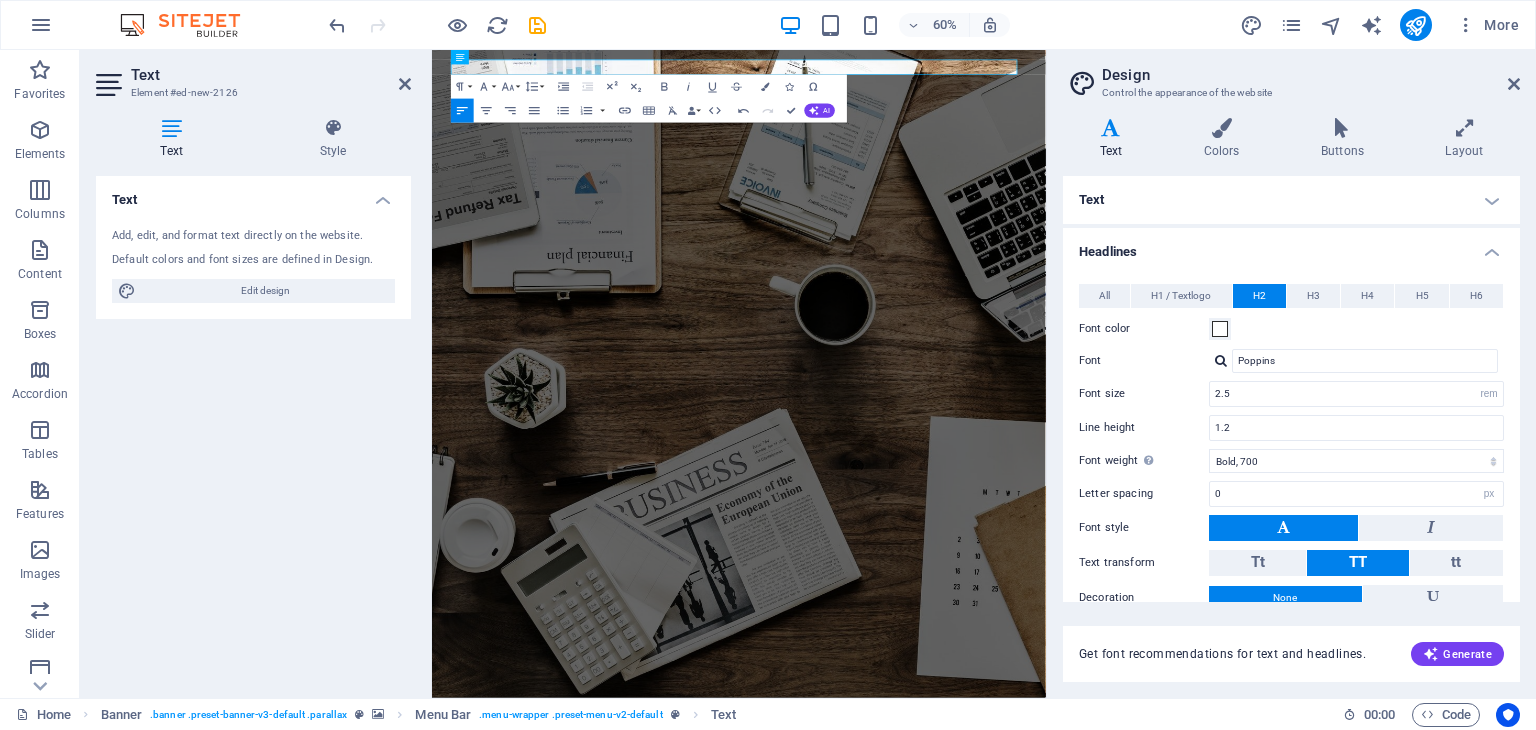 type 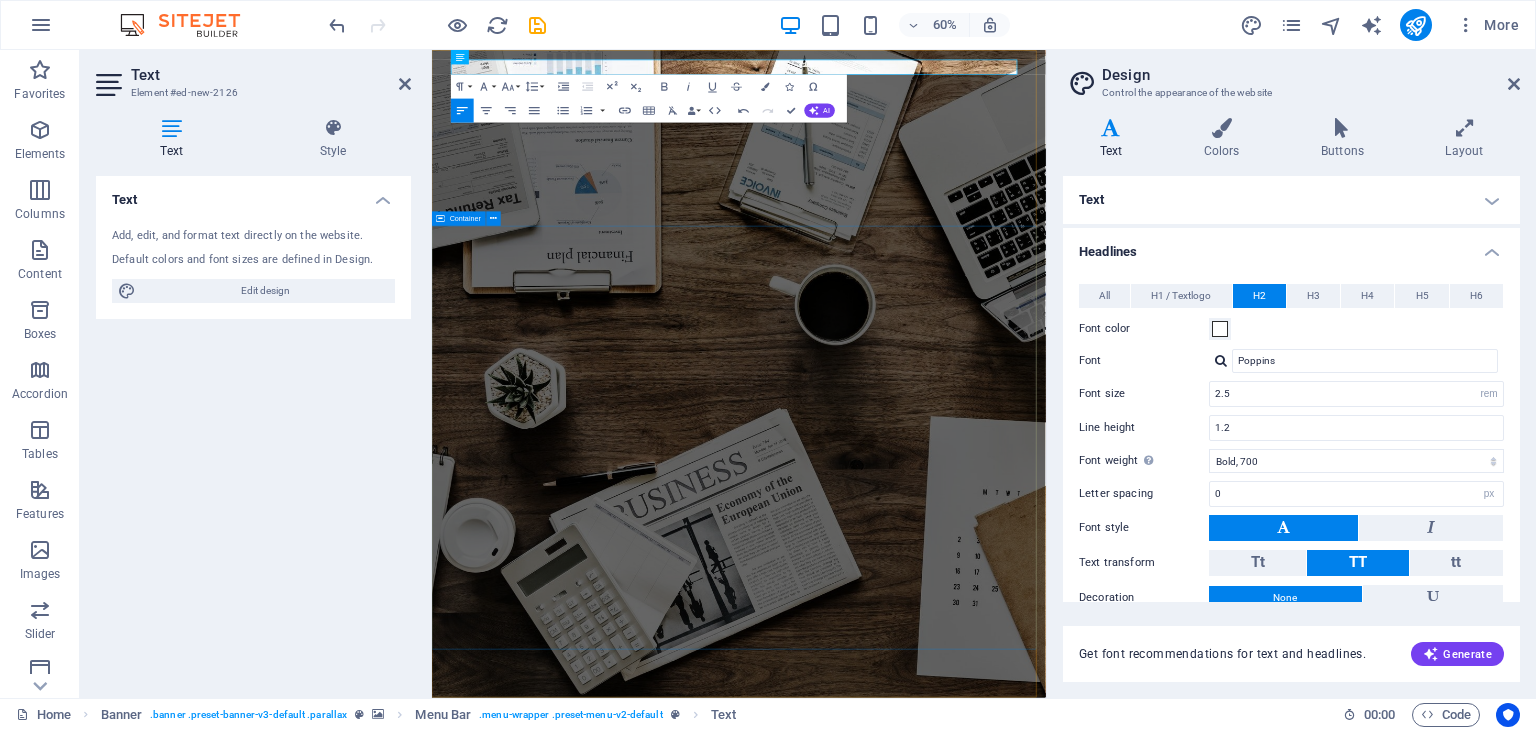 click on "O nline Marketing S OCIAL MEDIA MARKETING R EVIEW & STATISTICS Learn more" at bounding box center [943, 1753] 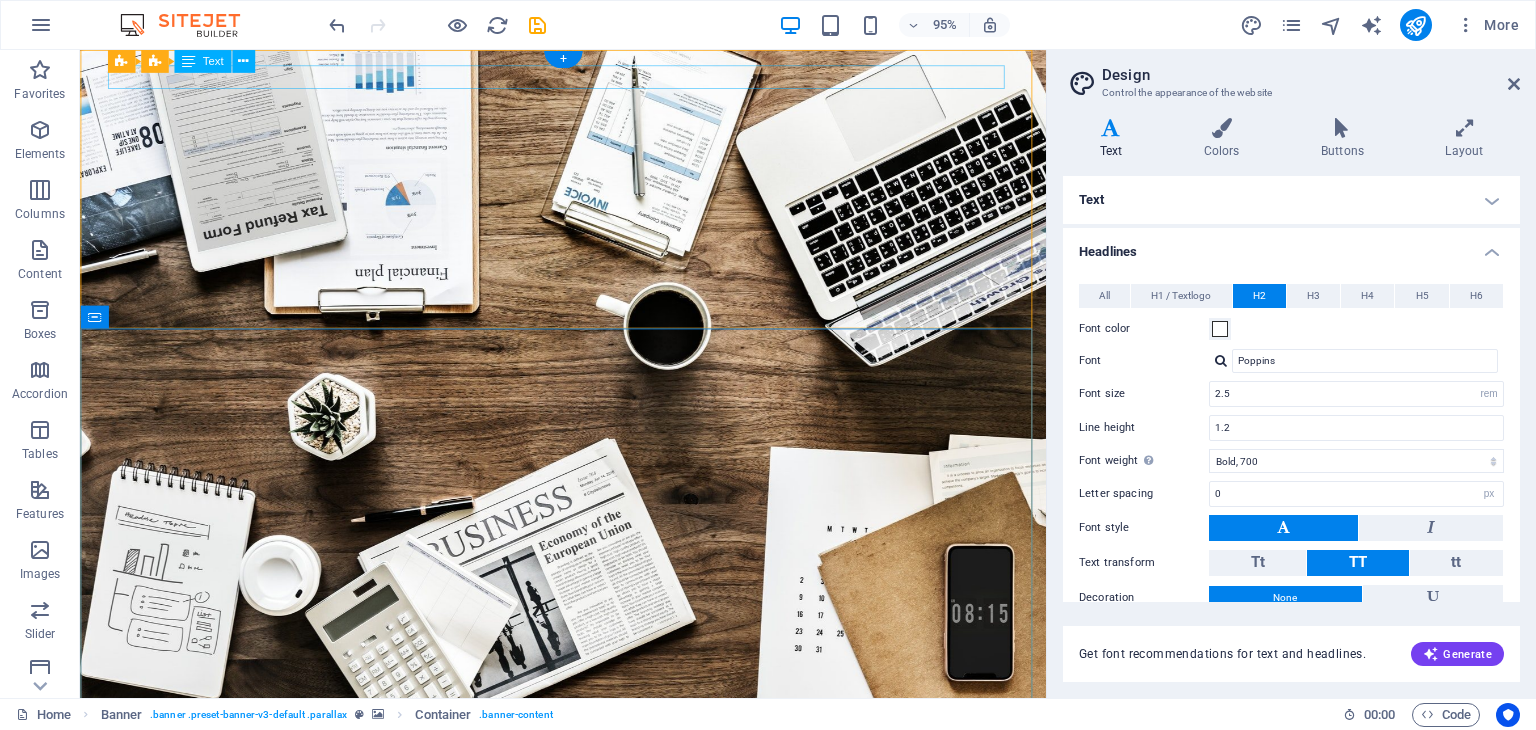 click on "Welcome to Revenue Maxima" at bounding box center (589, 816) 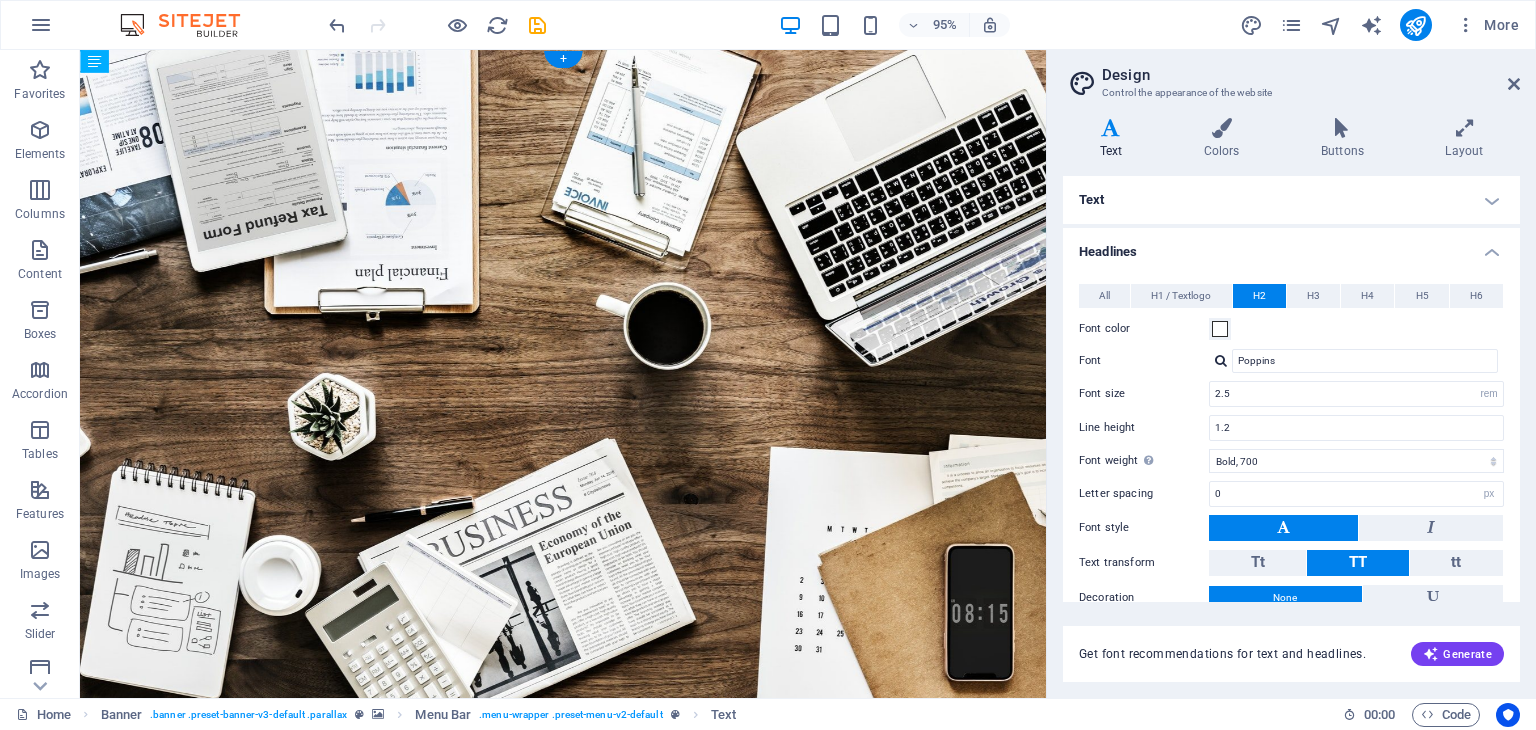 drag, startPoint x: 265, startPoint y: 77, endPoint x: 338, endPoint y: 71, distance: 73.24616 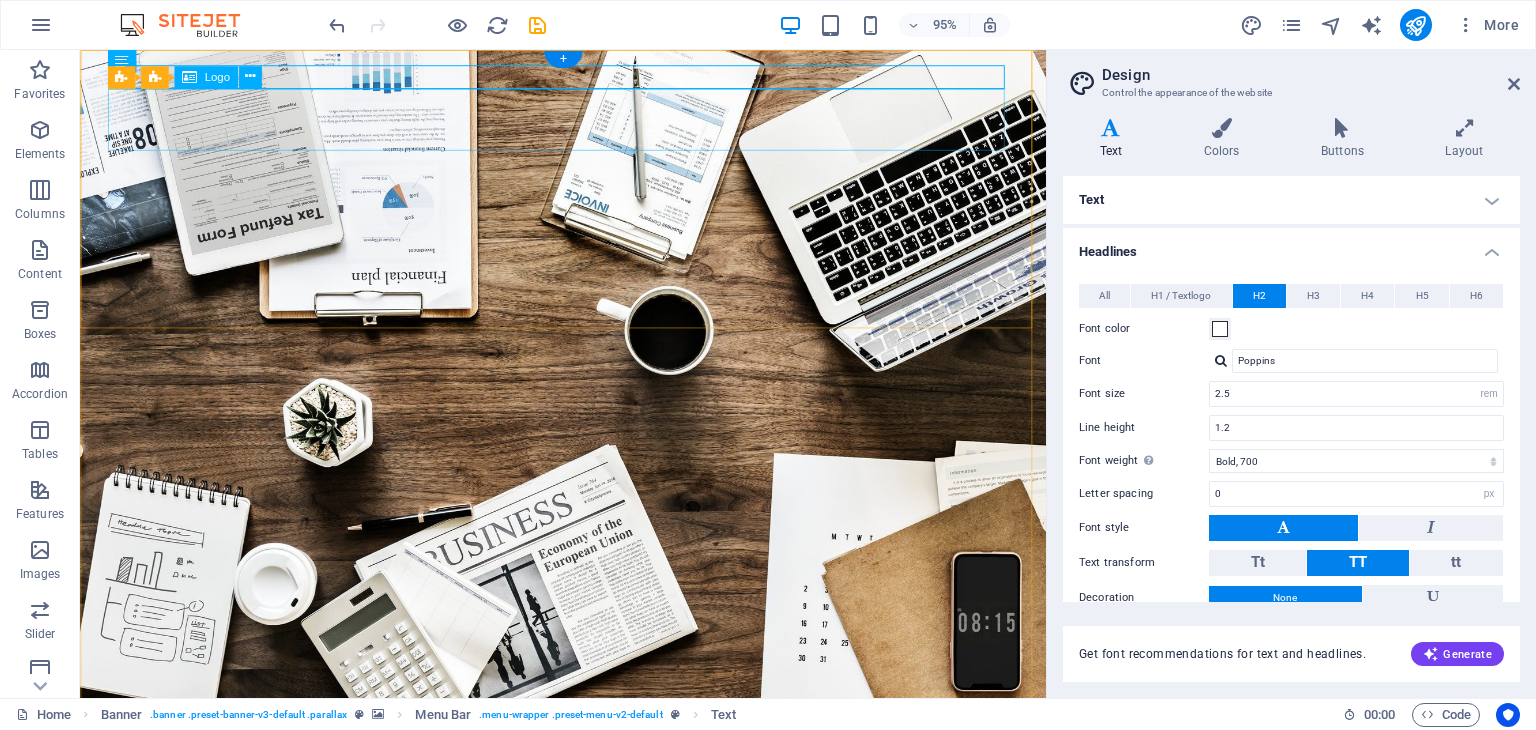click on "W" at bounding box center [589, 873] 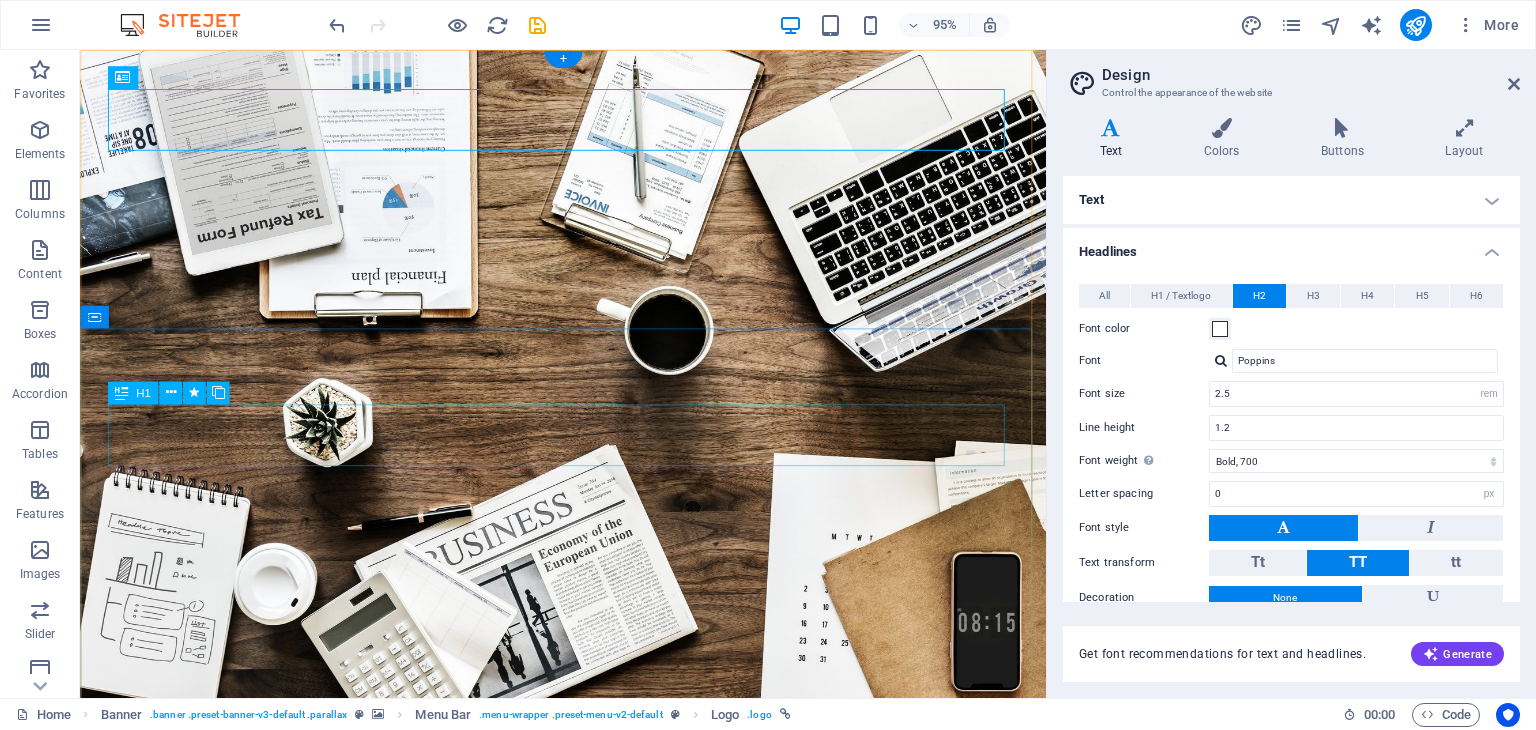click on "O nline Marketing" at bounding box center (589, 1326) 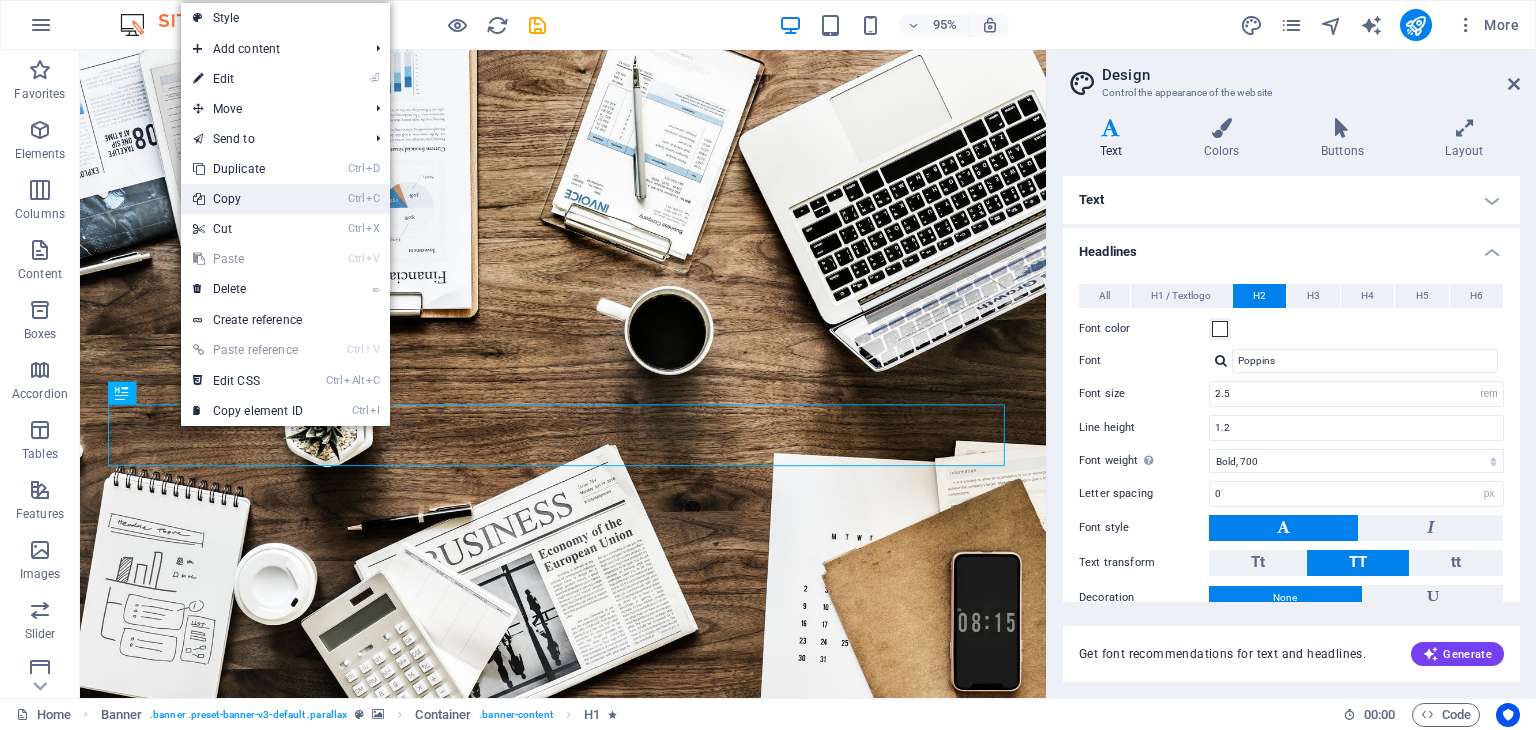 click on "Ctrl C  Copy" at bounding box center [248, 199] 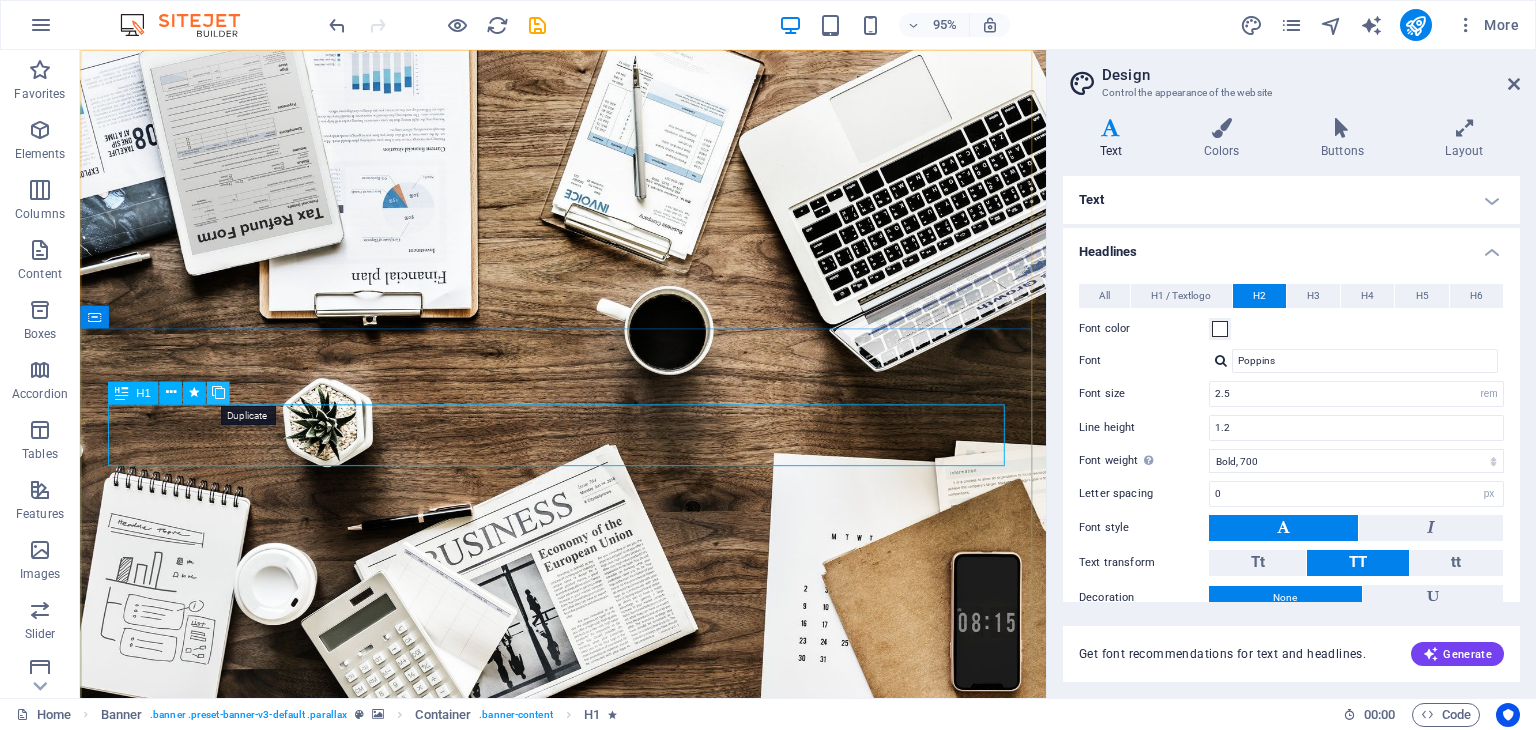click at bounding box center [217, 393] 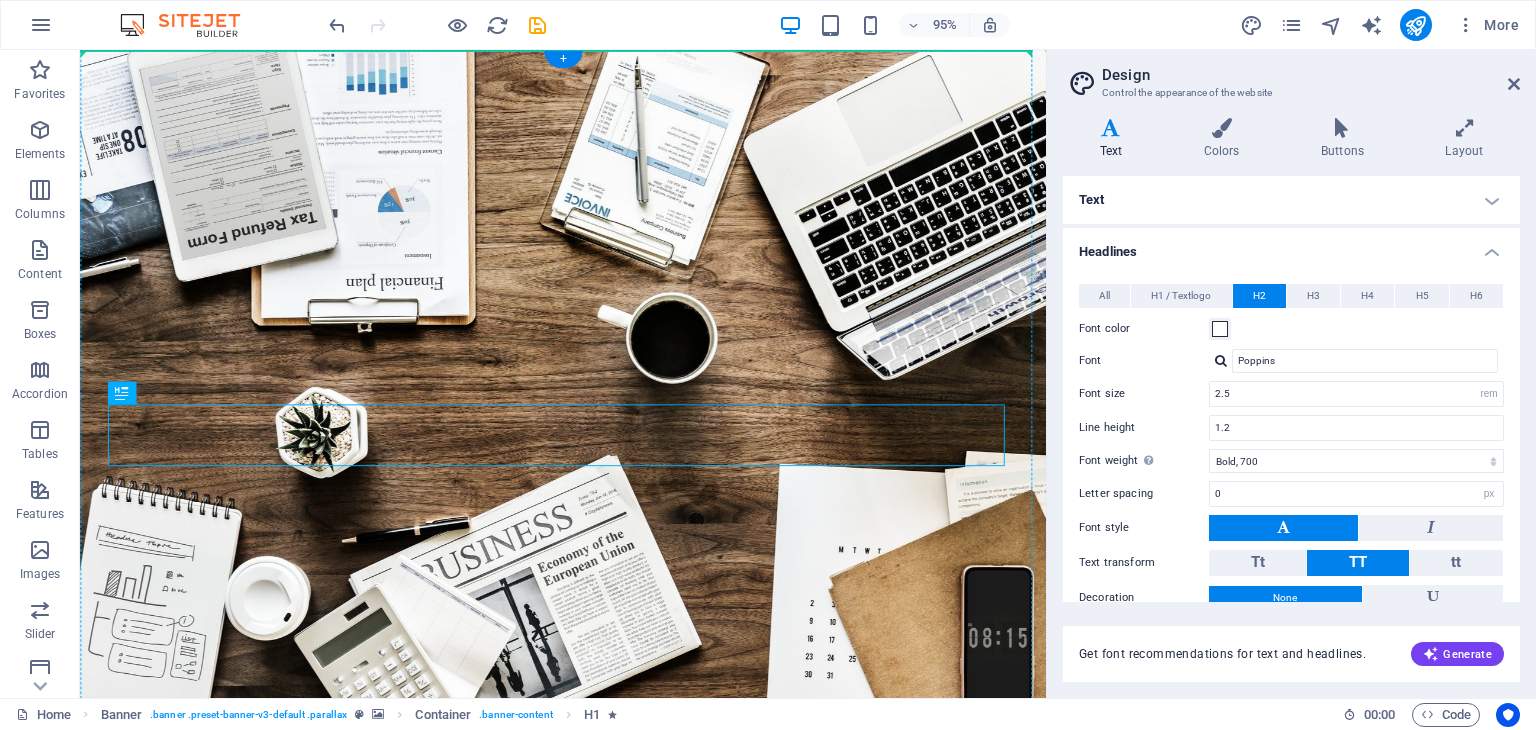 drag, startPoint x: 275, startPoint y: 446, endPoint x: 282, endPoint y: 358, distance: 88.27797 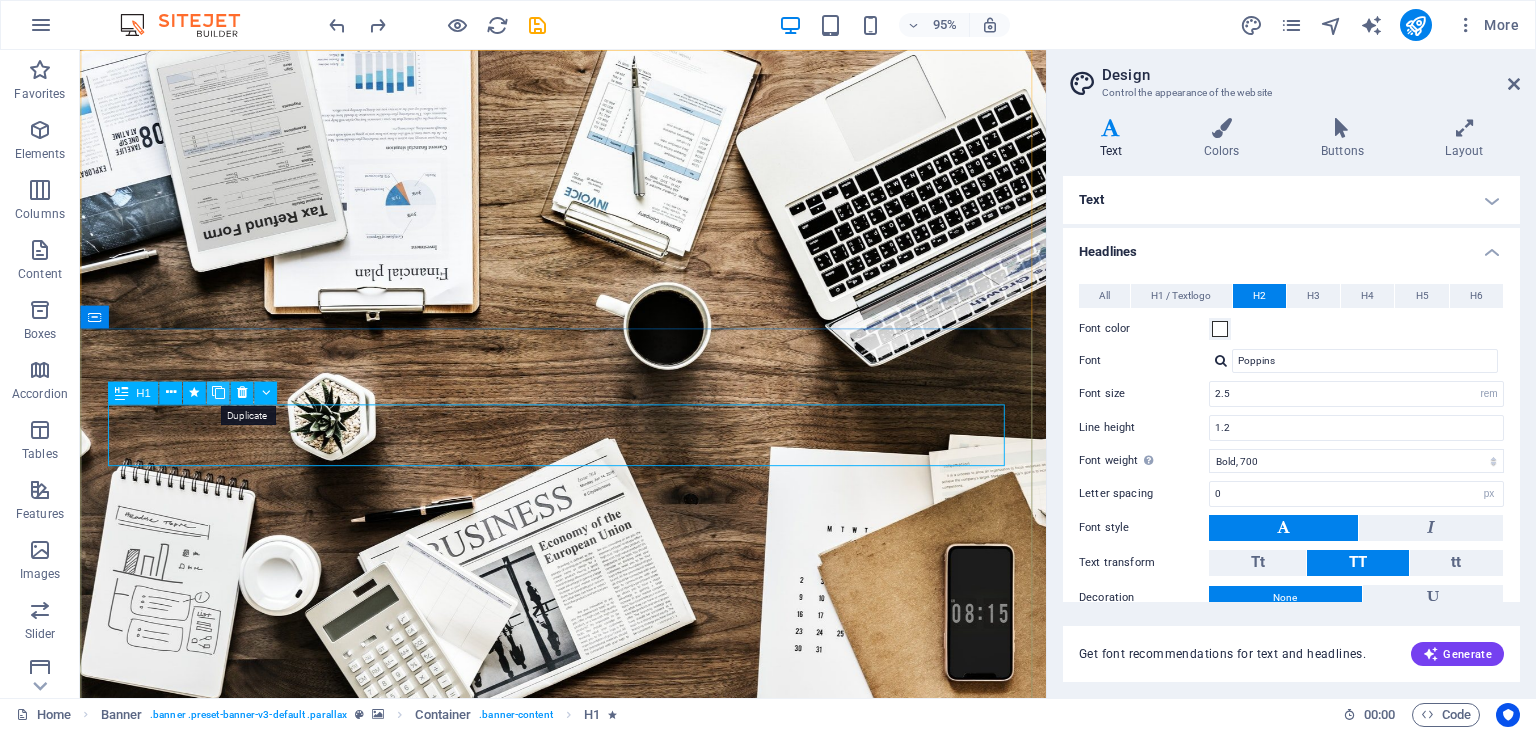 click at bounding box center (217, 393) 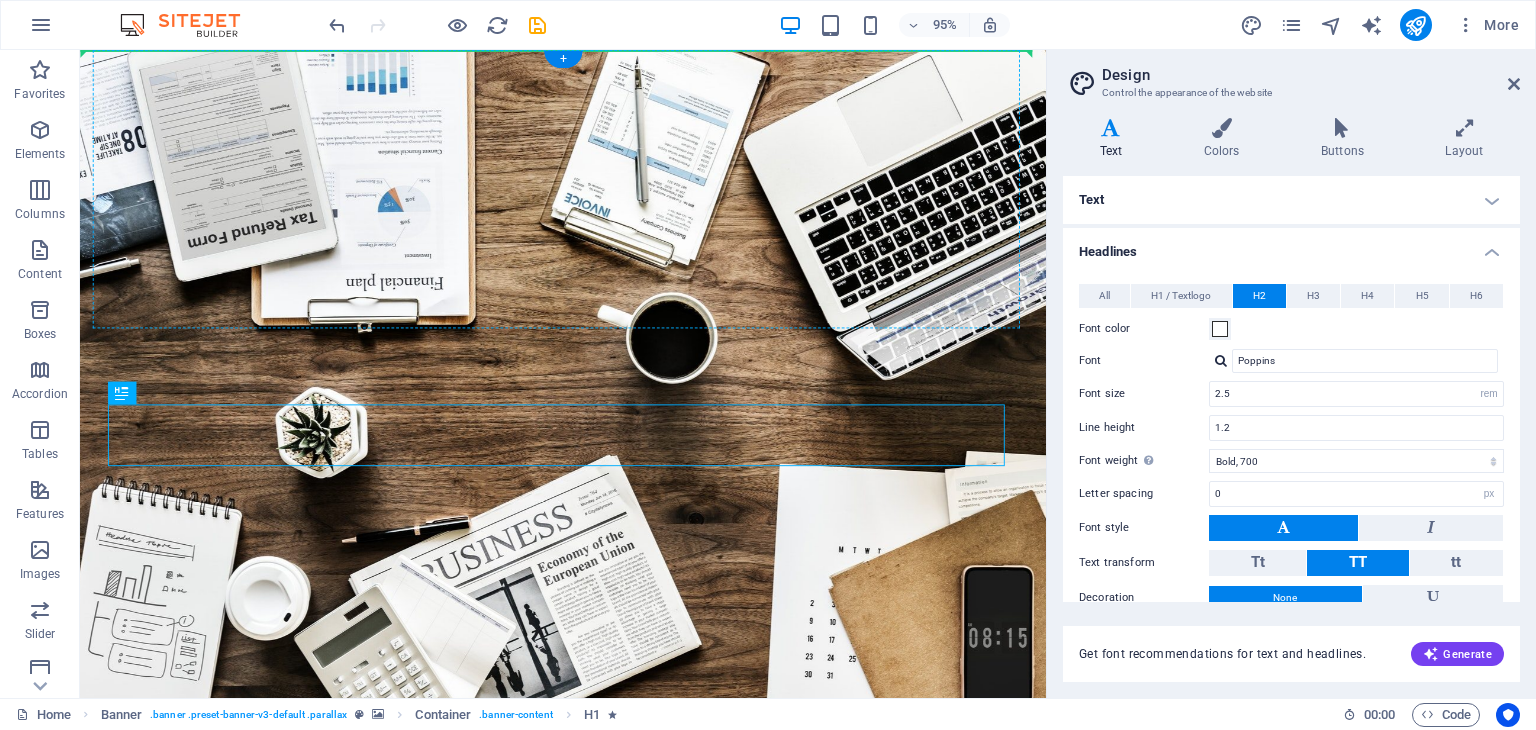 drag, startPoint x: 263, startPoint y: 452, endPoint x: 249, endPoint y: 122, distance: 330.29684 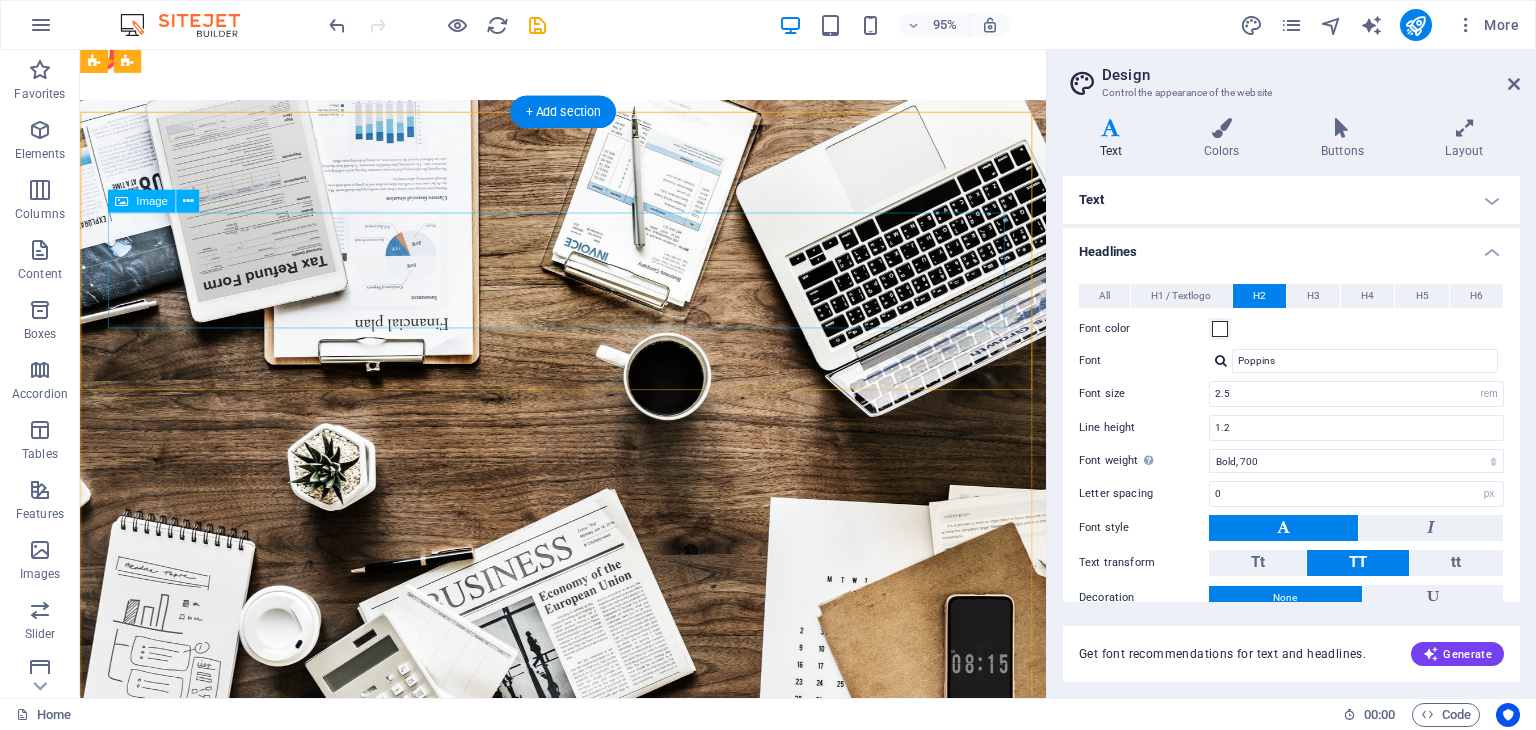 scroll, scrollTop: 0, scrollLeft: 0, axis: both 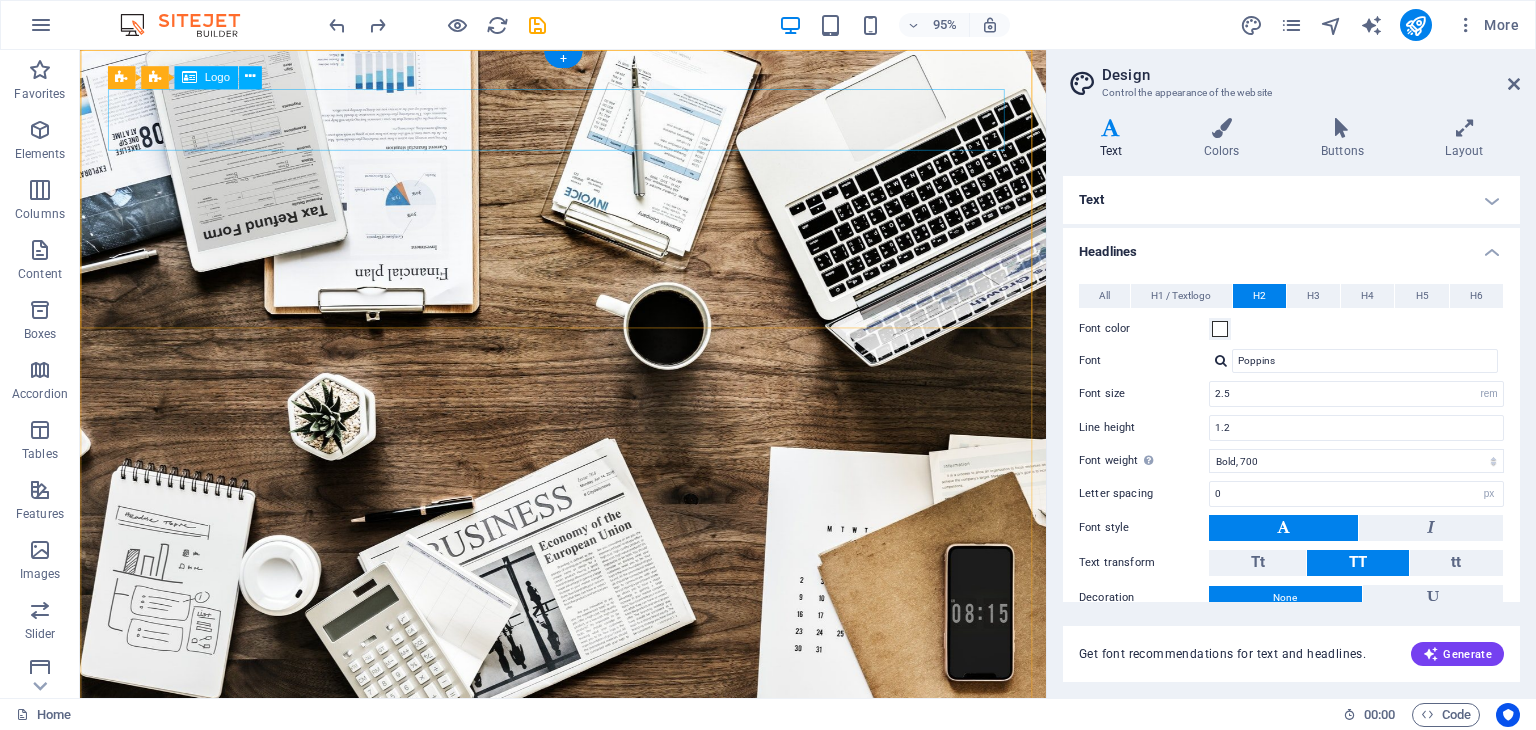 click on "W" at bounding box center (589, 861) 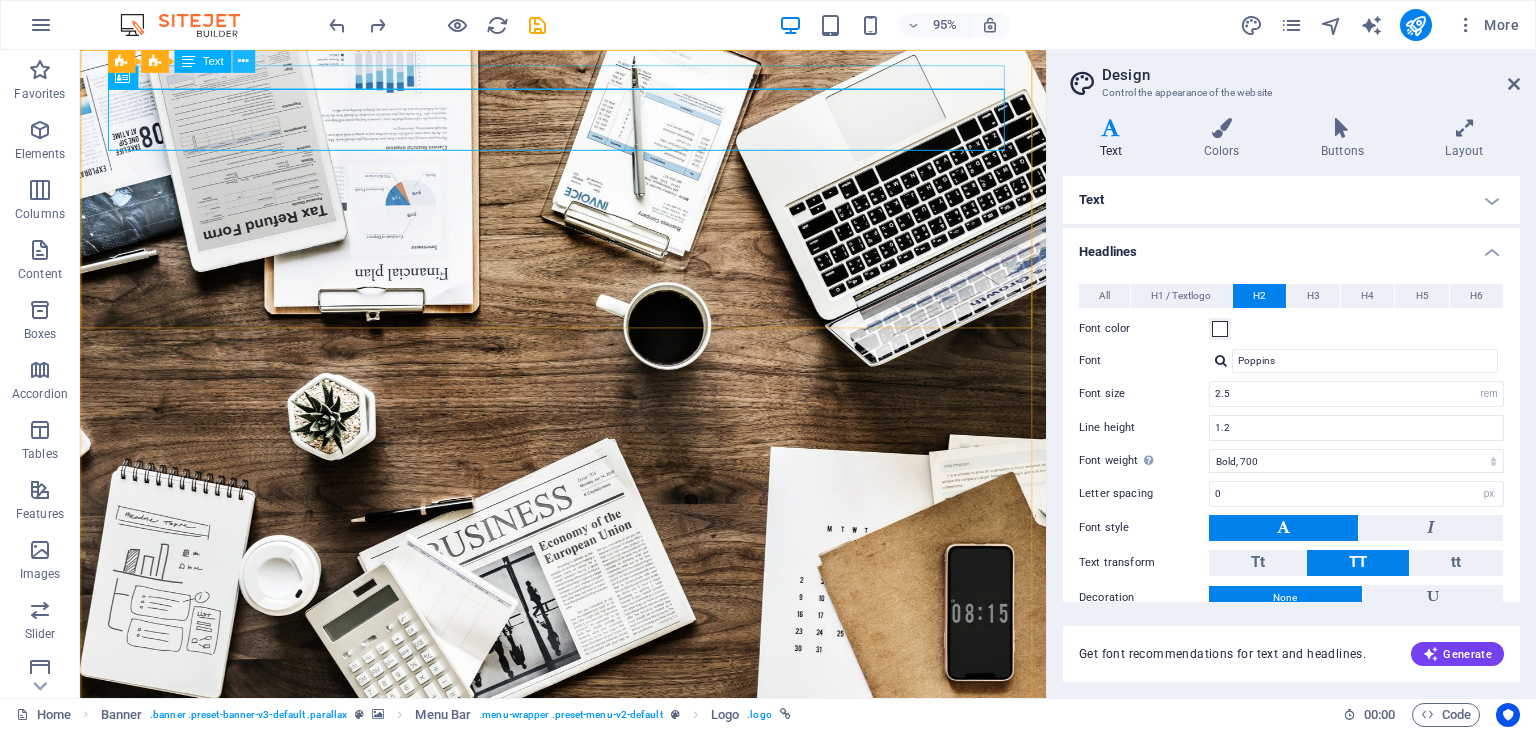 click at bounding box center (243, 61) 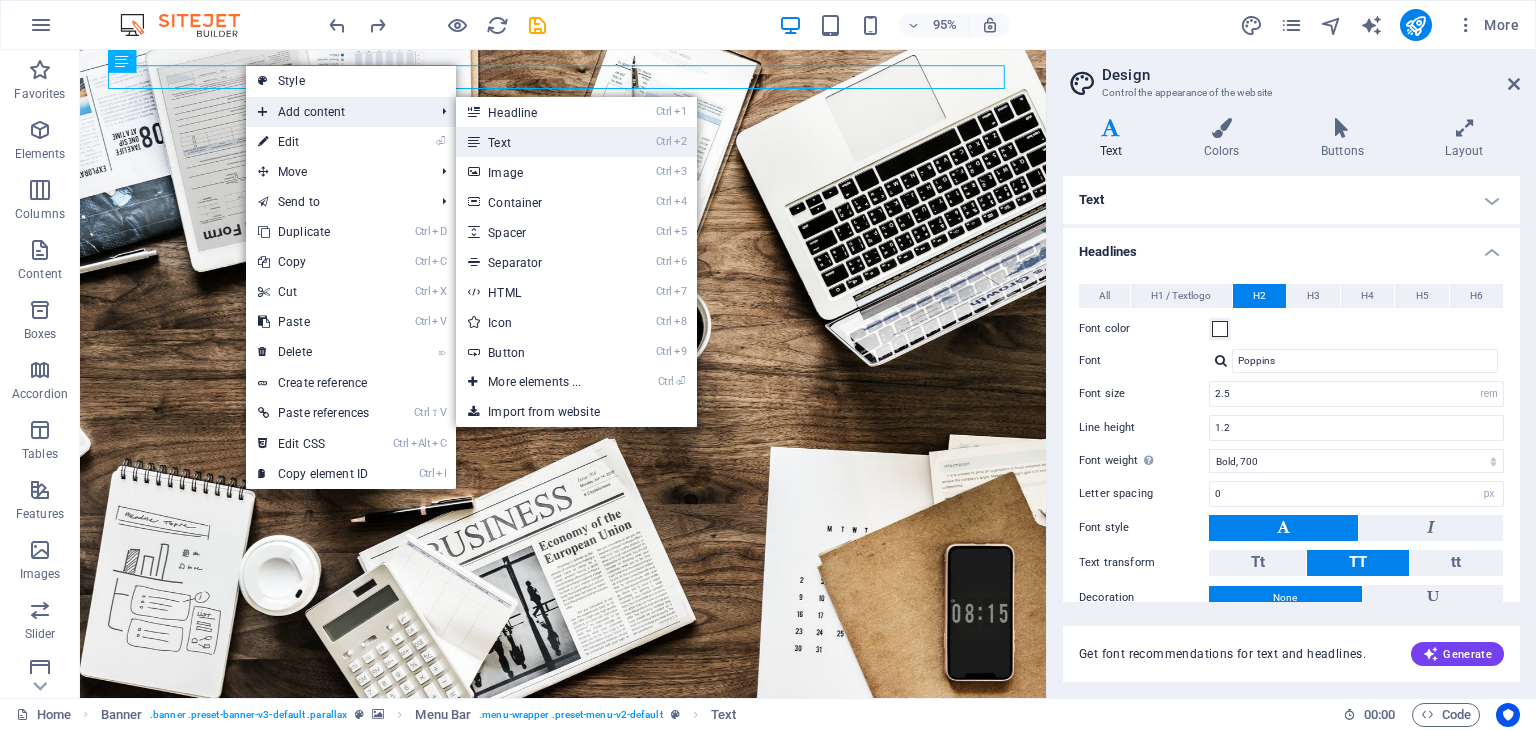 click on "Ctrl 2  Text" at bounding box center [538, 142] 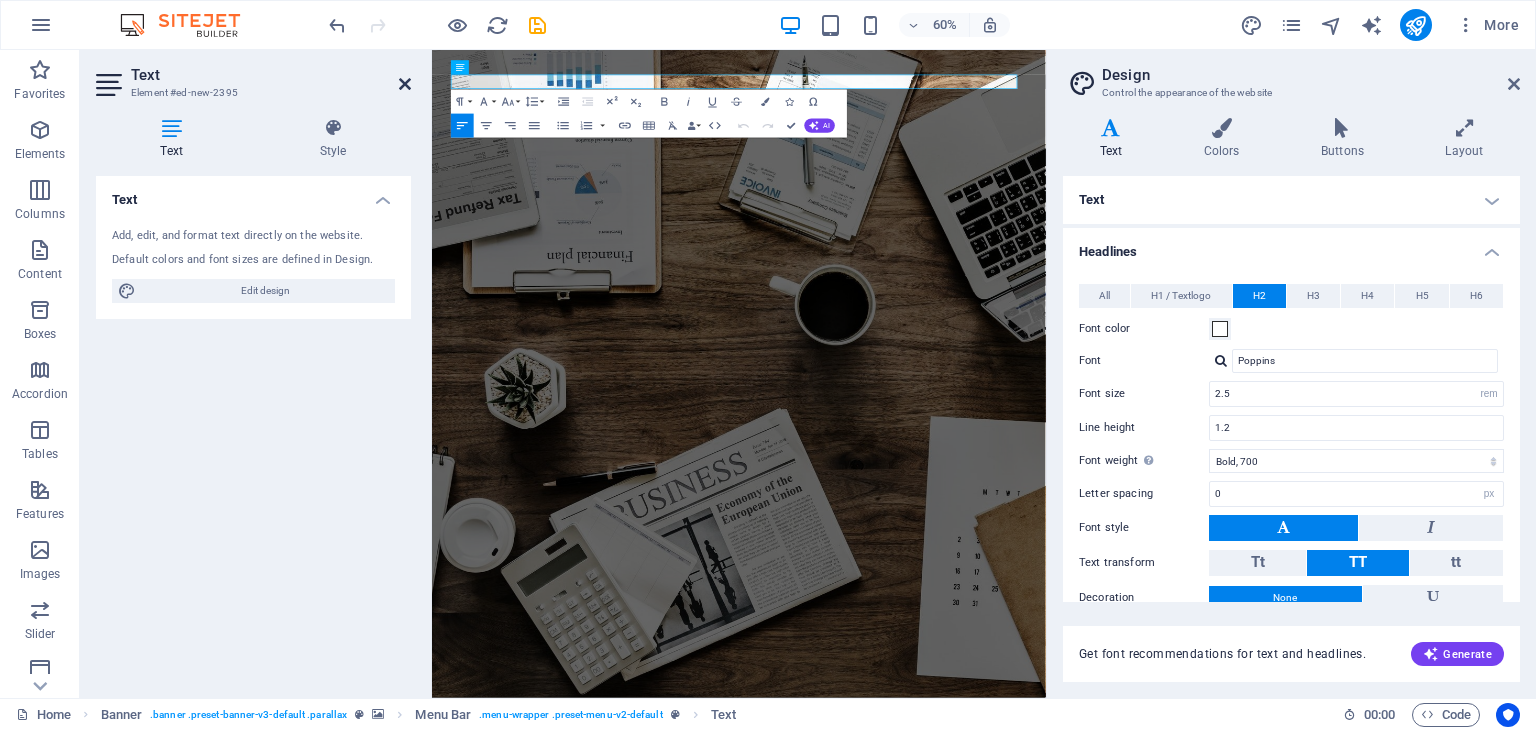 click at bounding box center [405, 84] 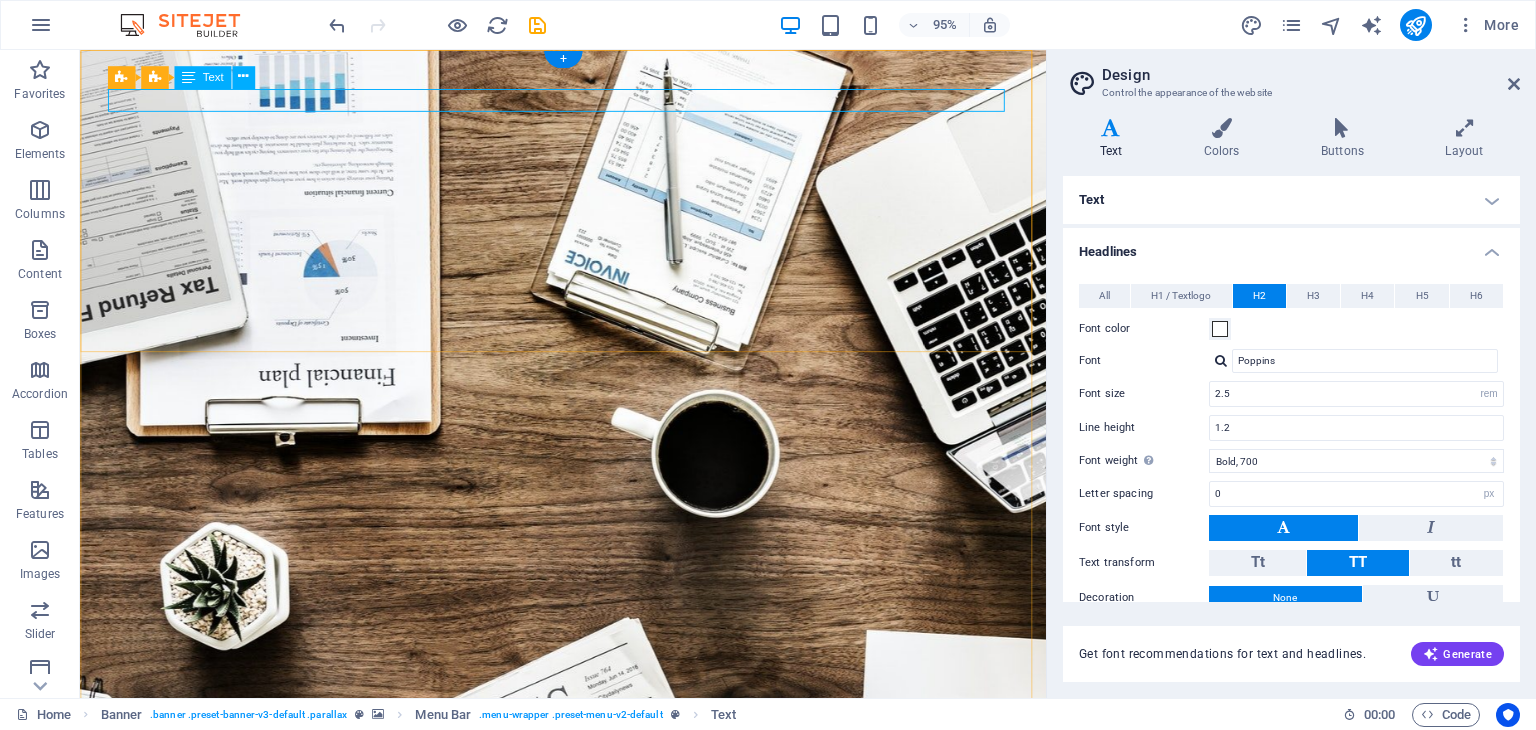 click on "New text element" at bounding box center (589, 1182) 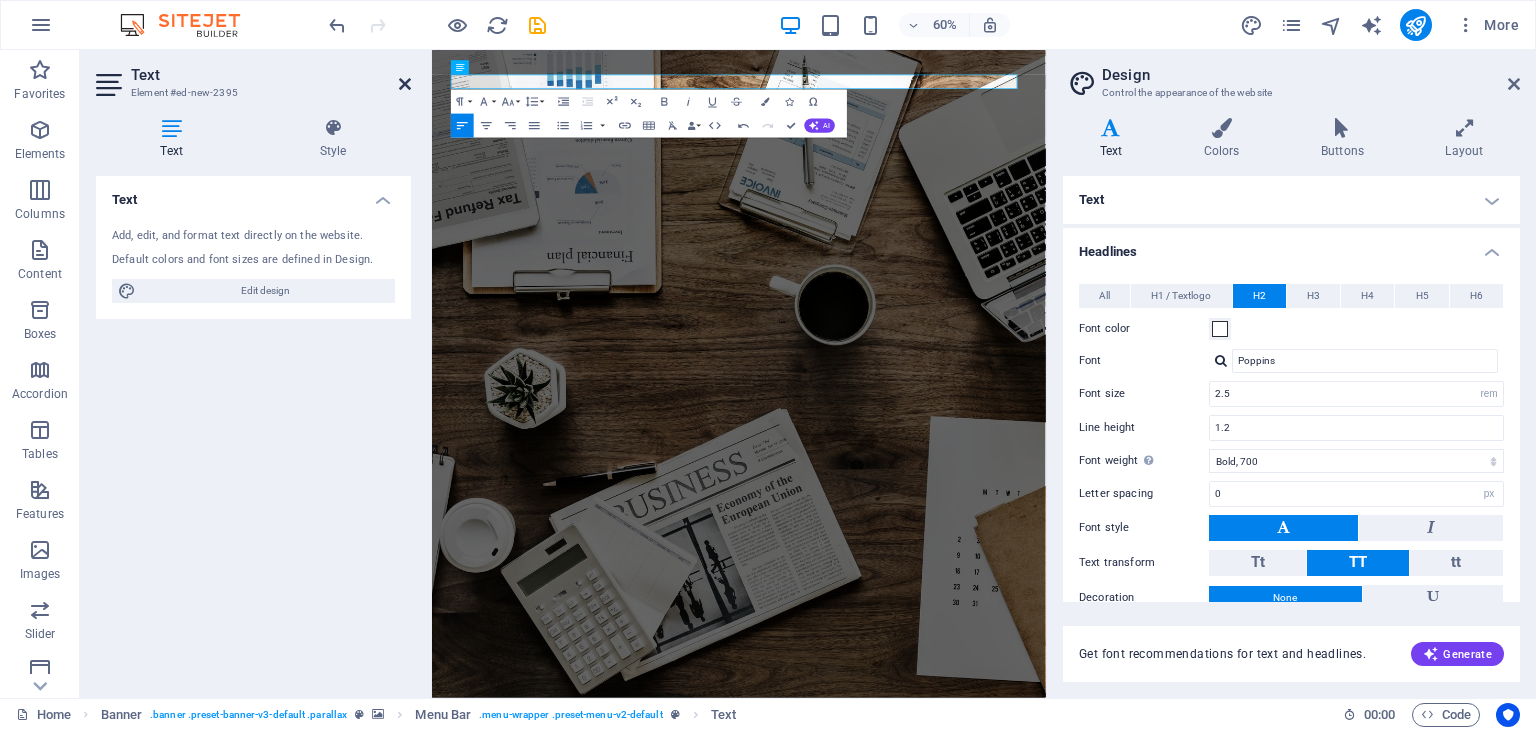 click at bounding box center [405, 84] 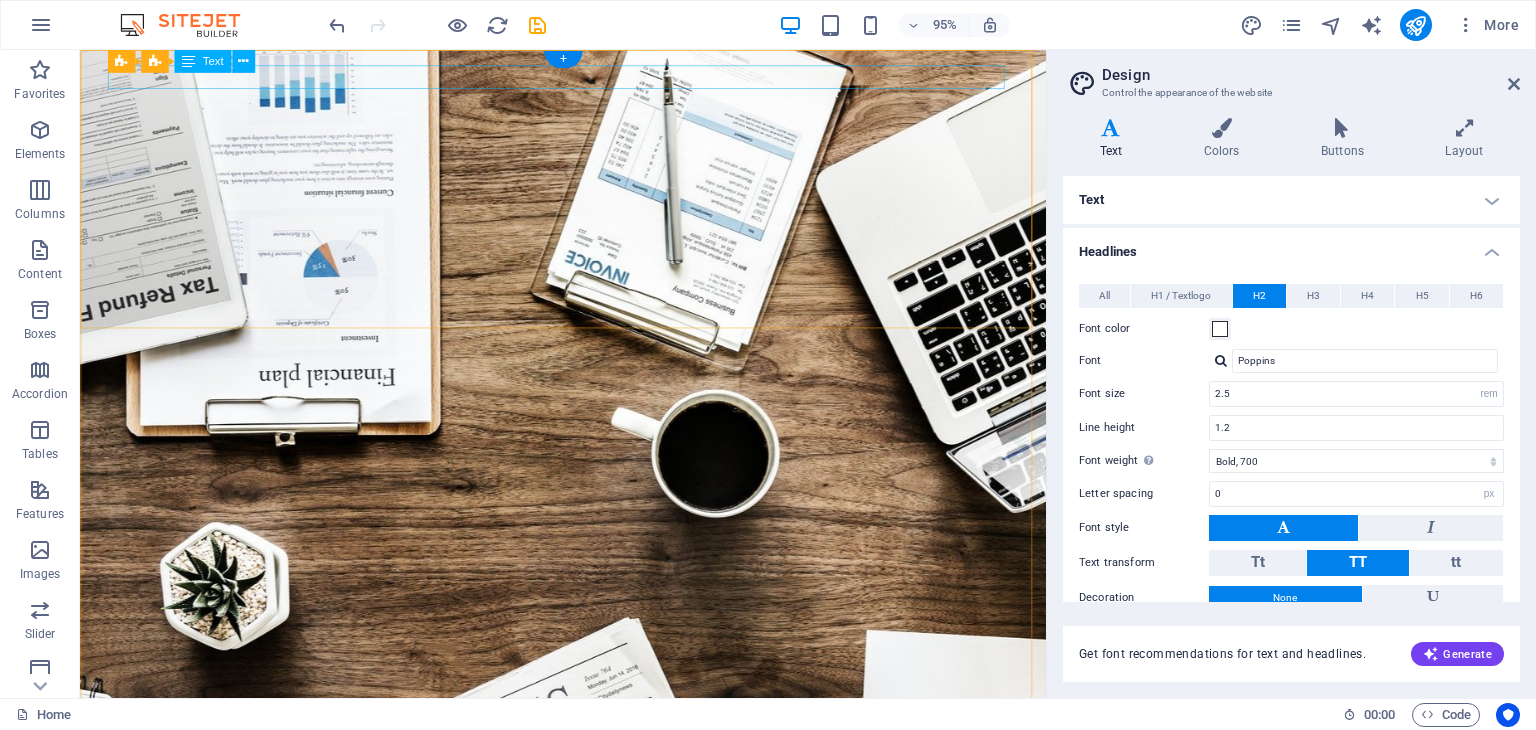 click on "Welcome to Revenue Maxima" at bounding box center [589, 1157] 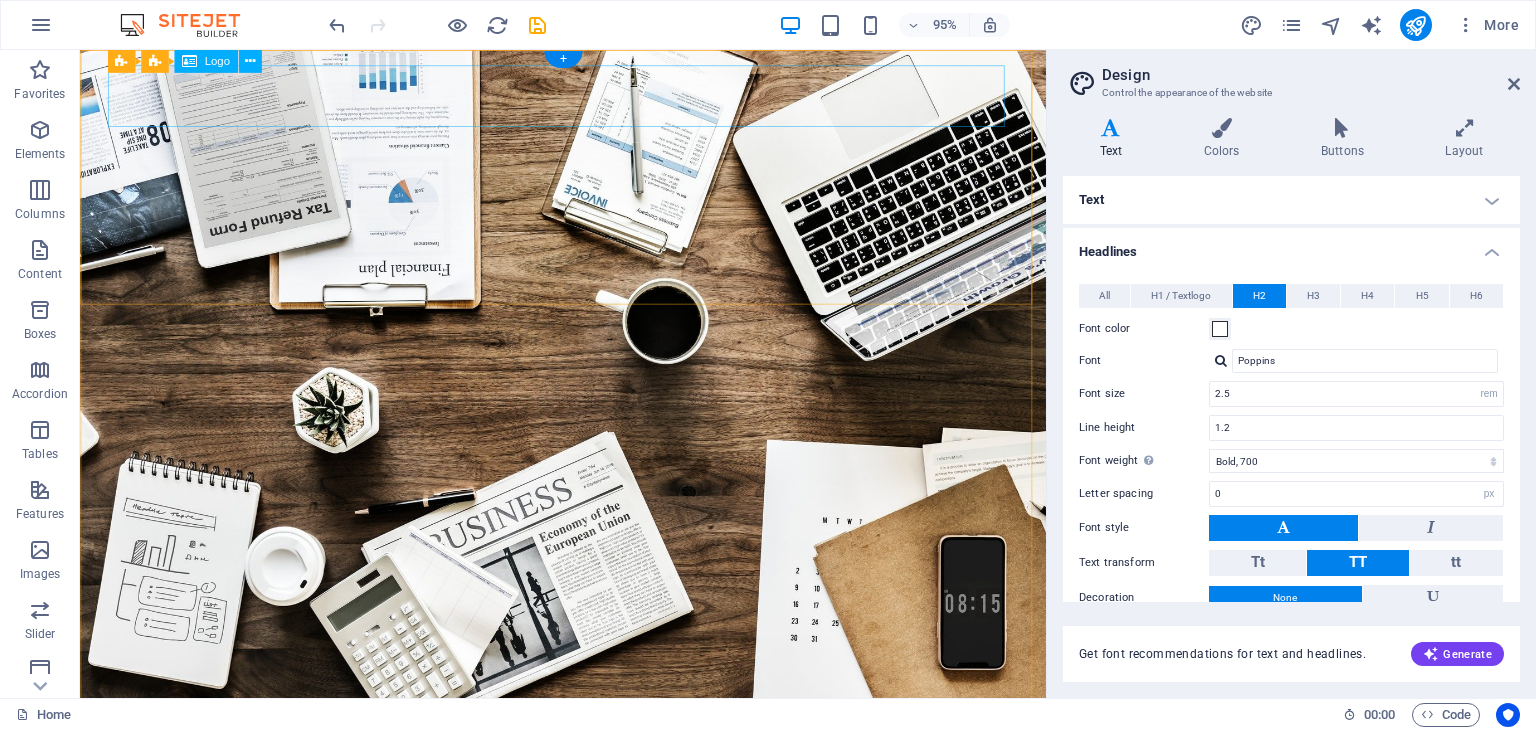 click on "W" at bounding box center [589, 823] 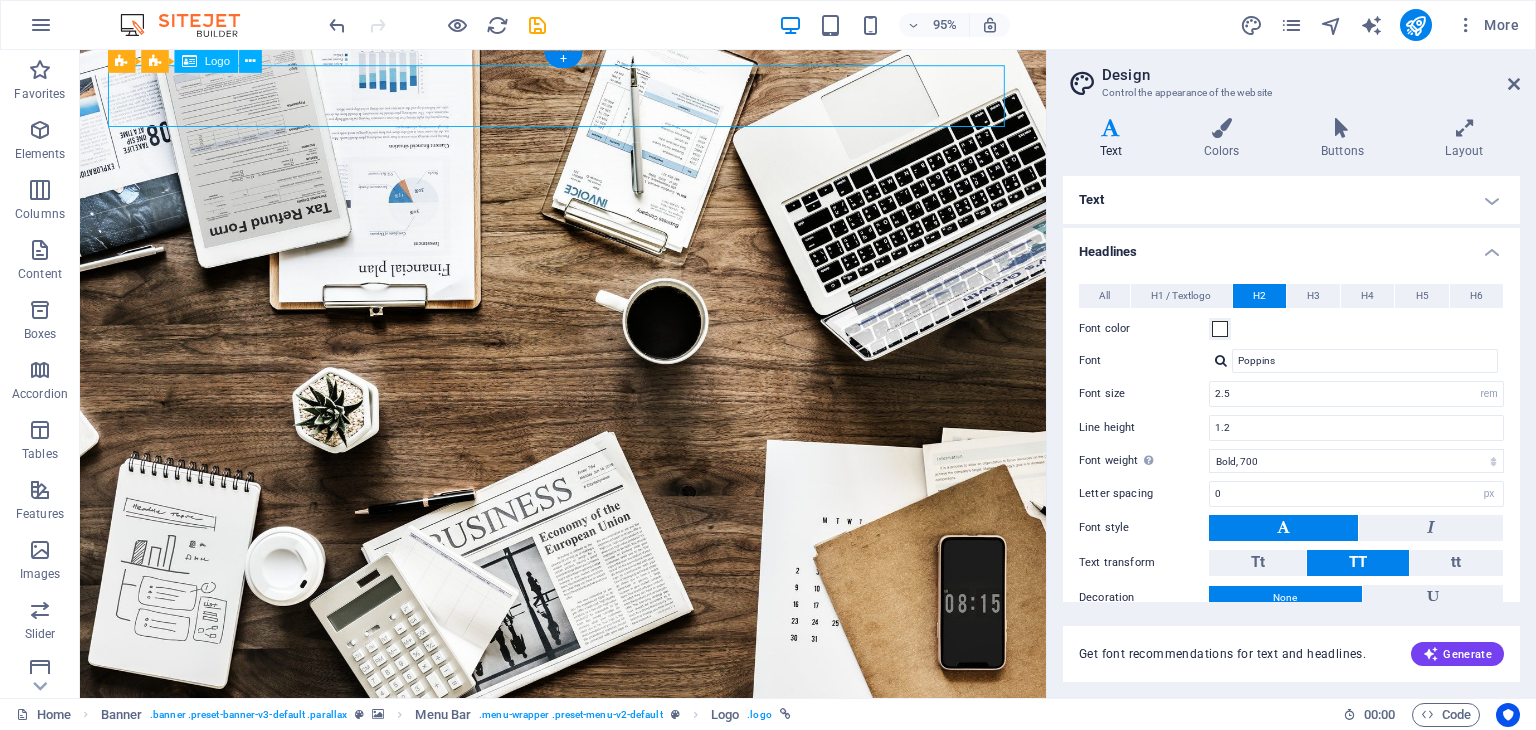 click on "W" at bounding box center (589, 823) 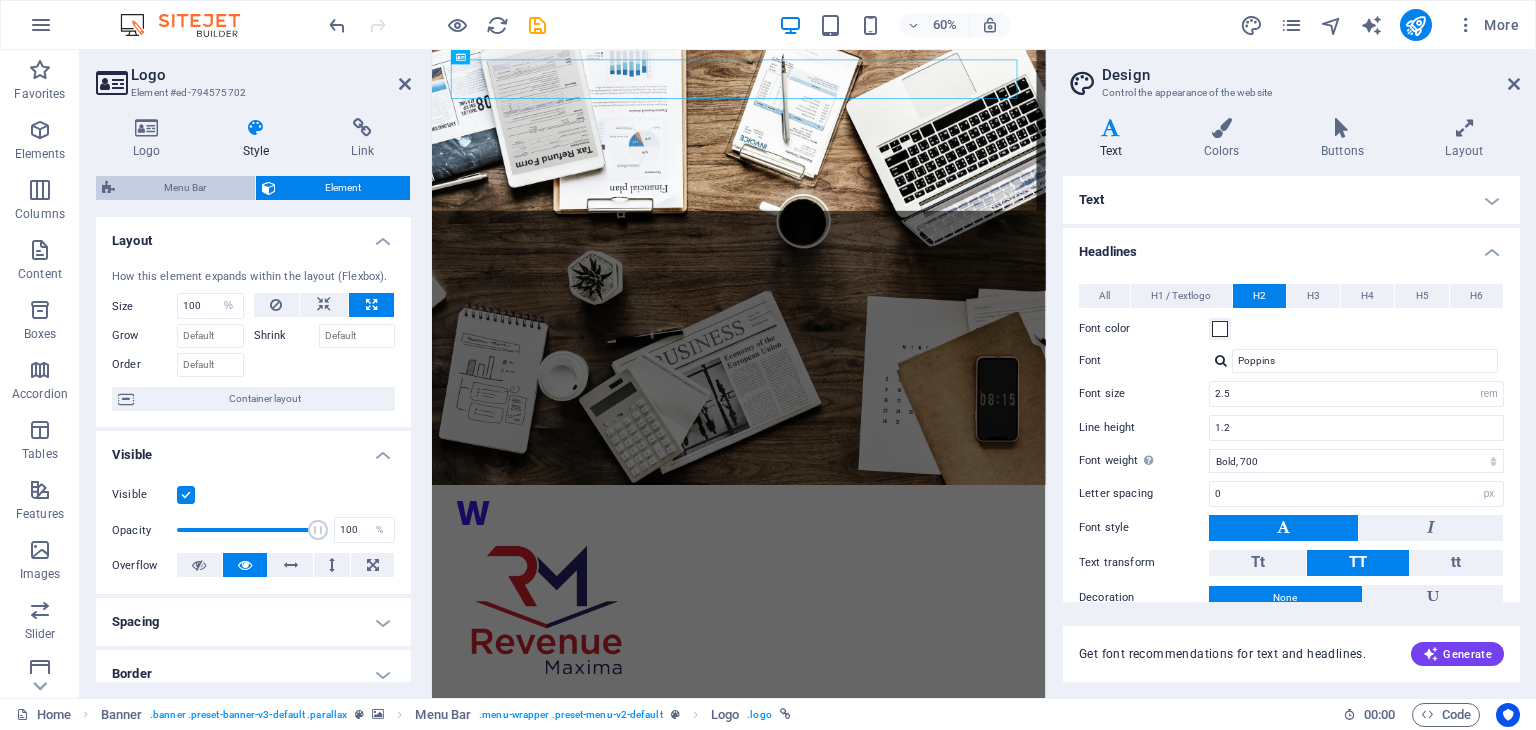 click on "Menu Bar" at bounding box center (185, 188) 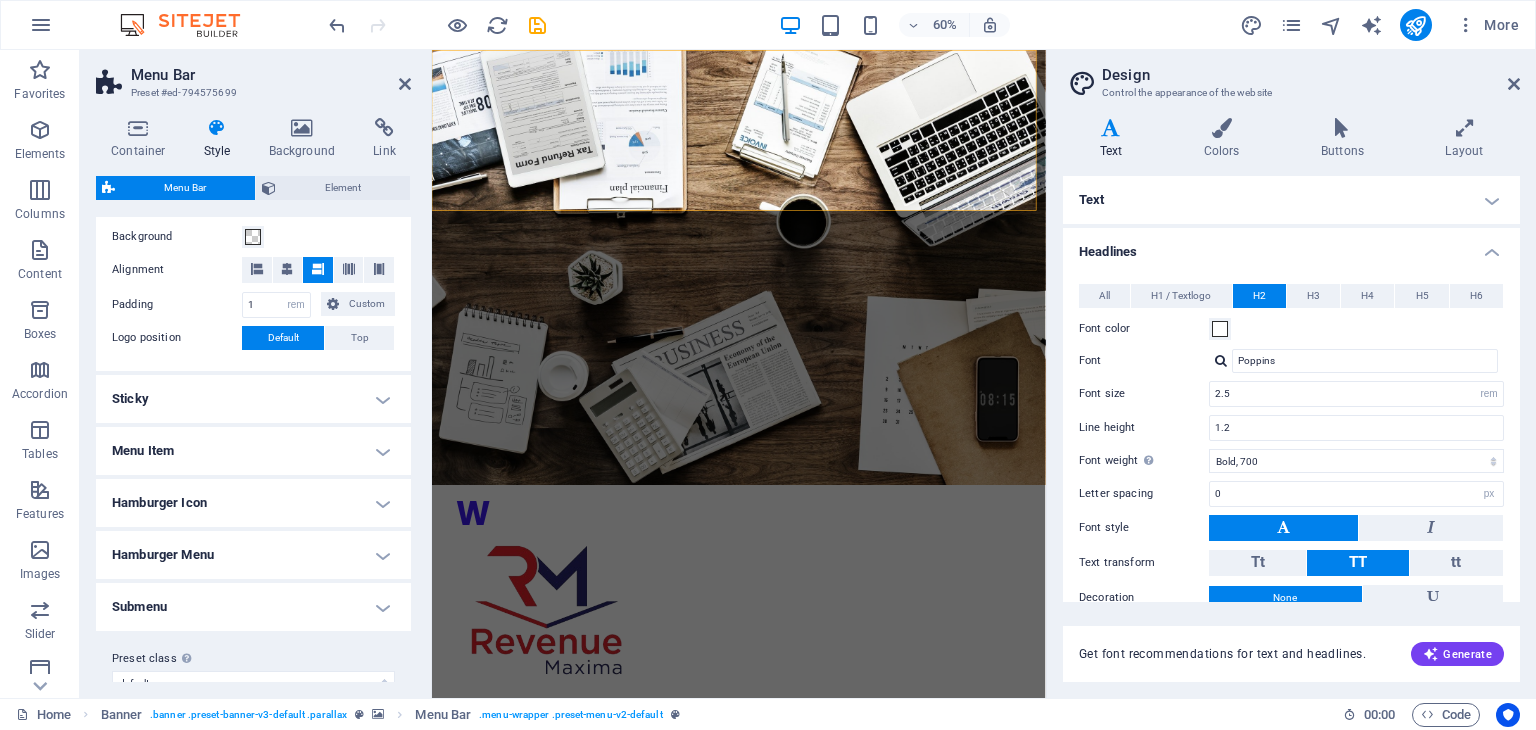 scroll, scrollTop: 700, scrollLeft: 0, axis: vertical 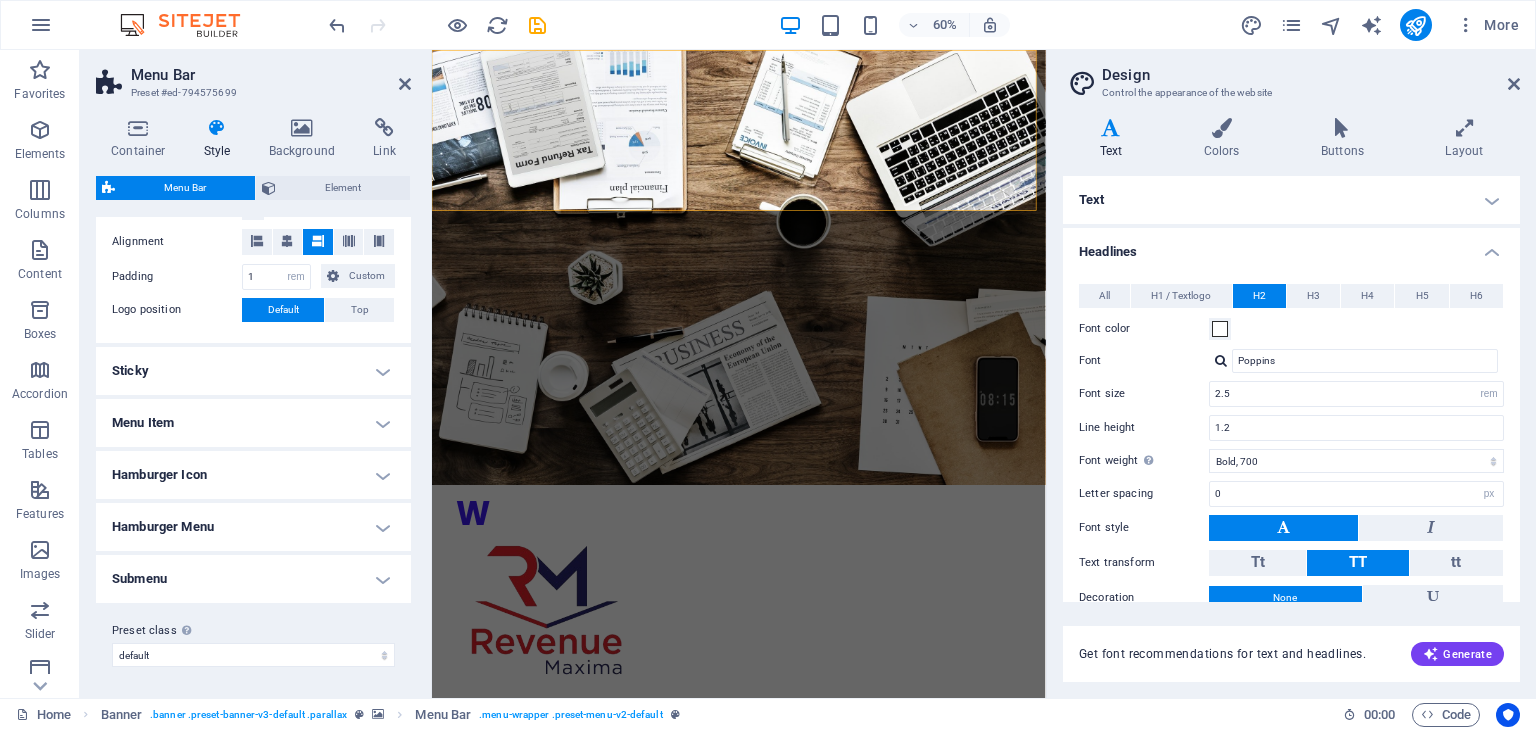 click on "Sticky" at bounding box center (253, 371) 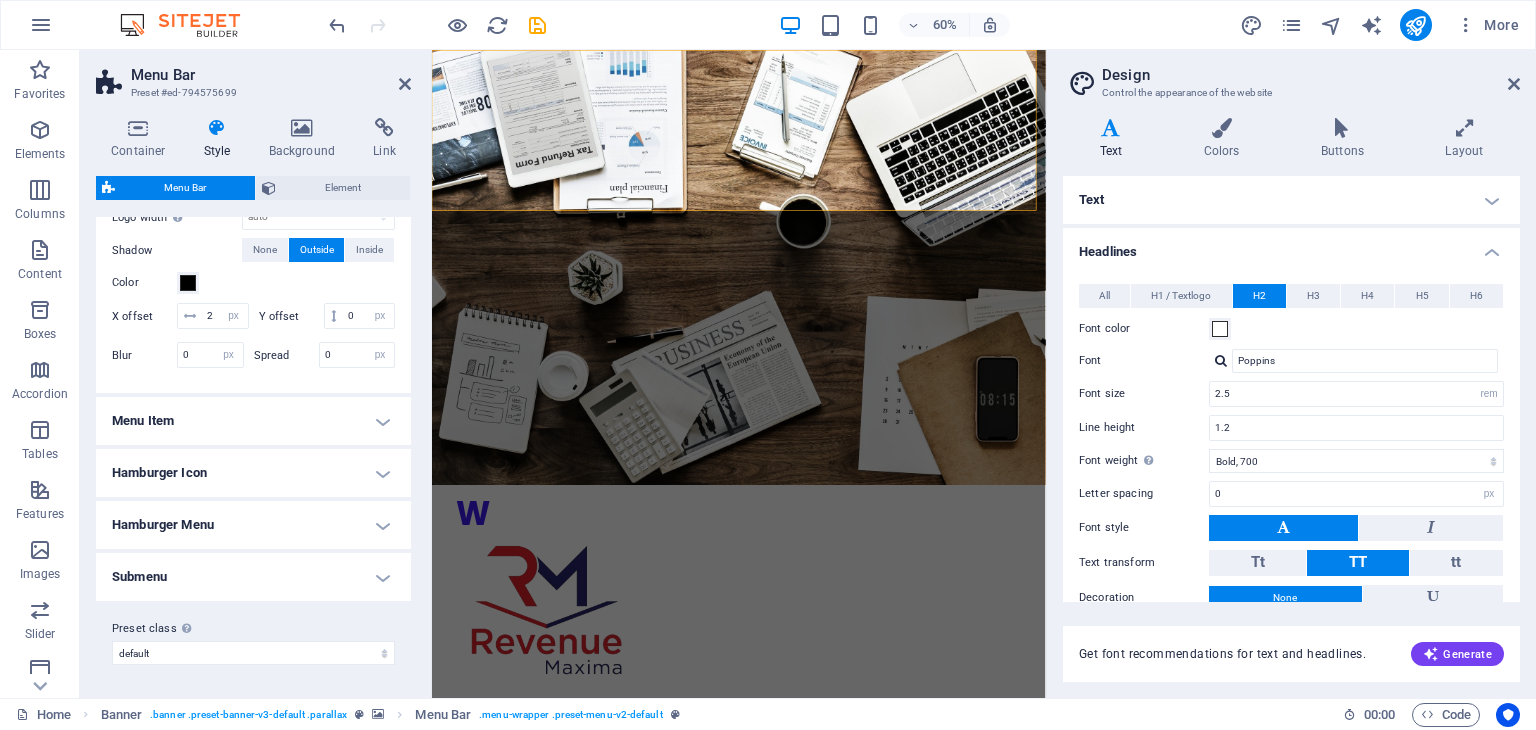 scroll, scrollTop: 1042, scrollLeft: 0, axis: vertical 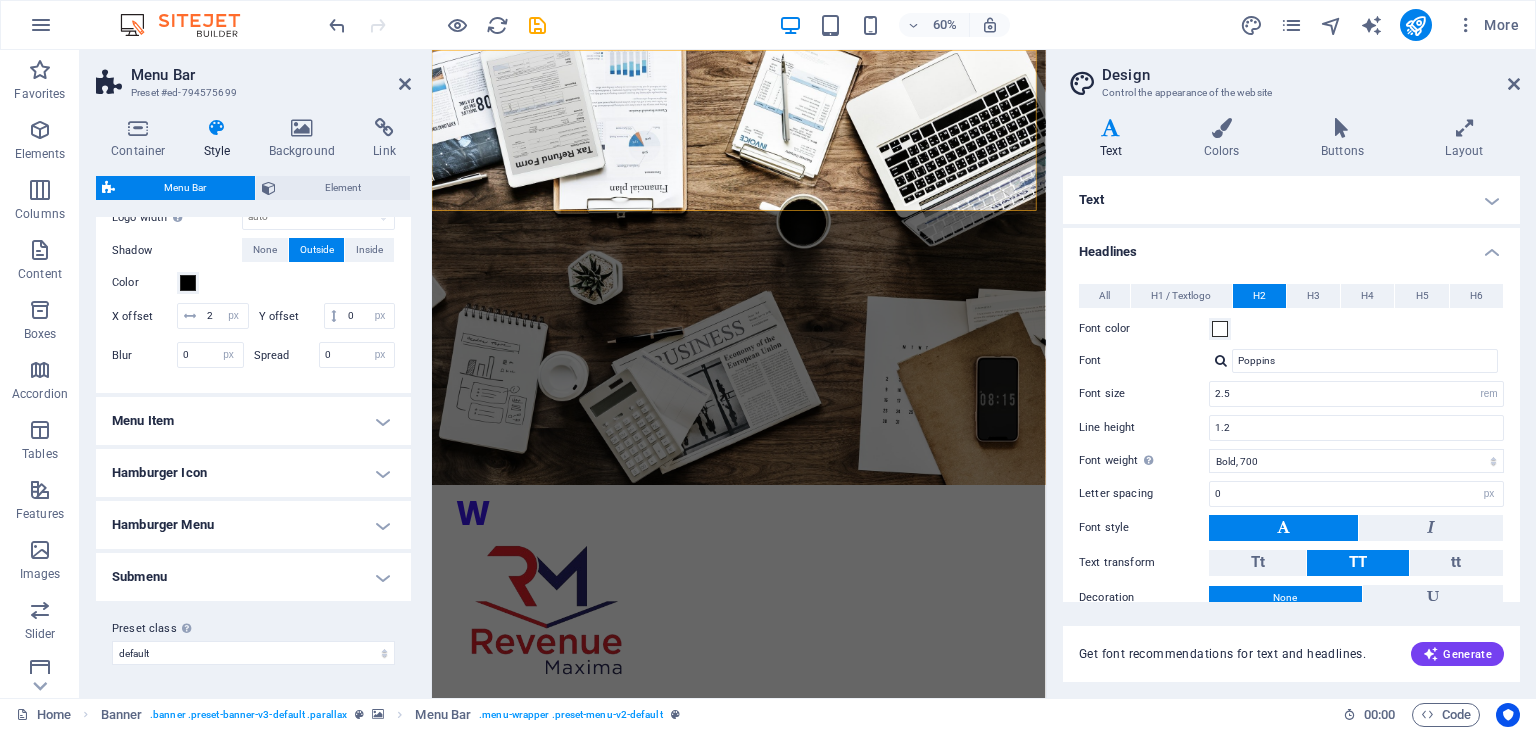 click on "Menu Item" at bounding box center [253, 421] 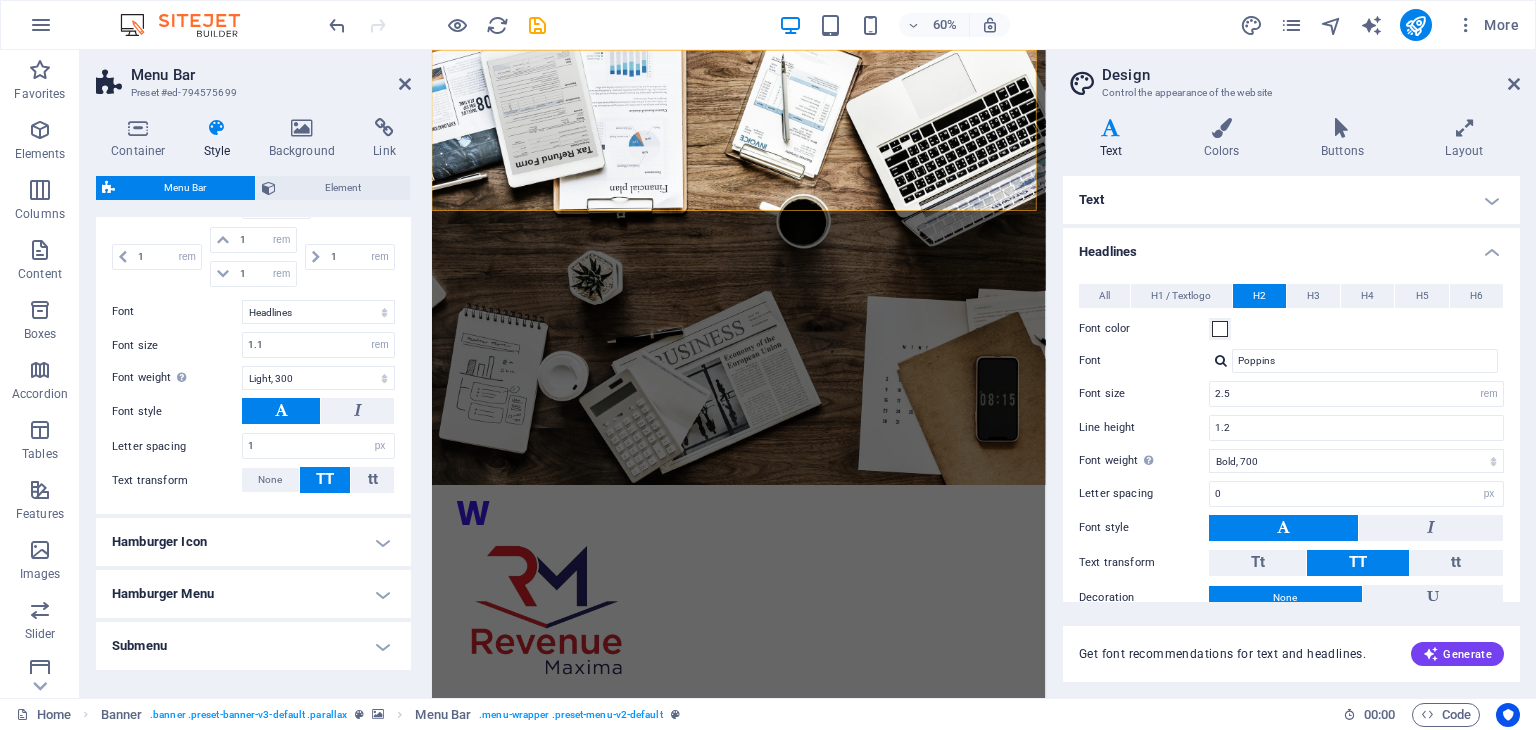 scroll, scrollTop: 1630, scrollLeft: 0, axis: vertical 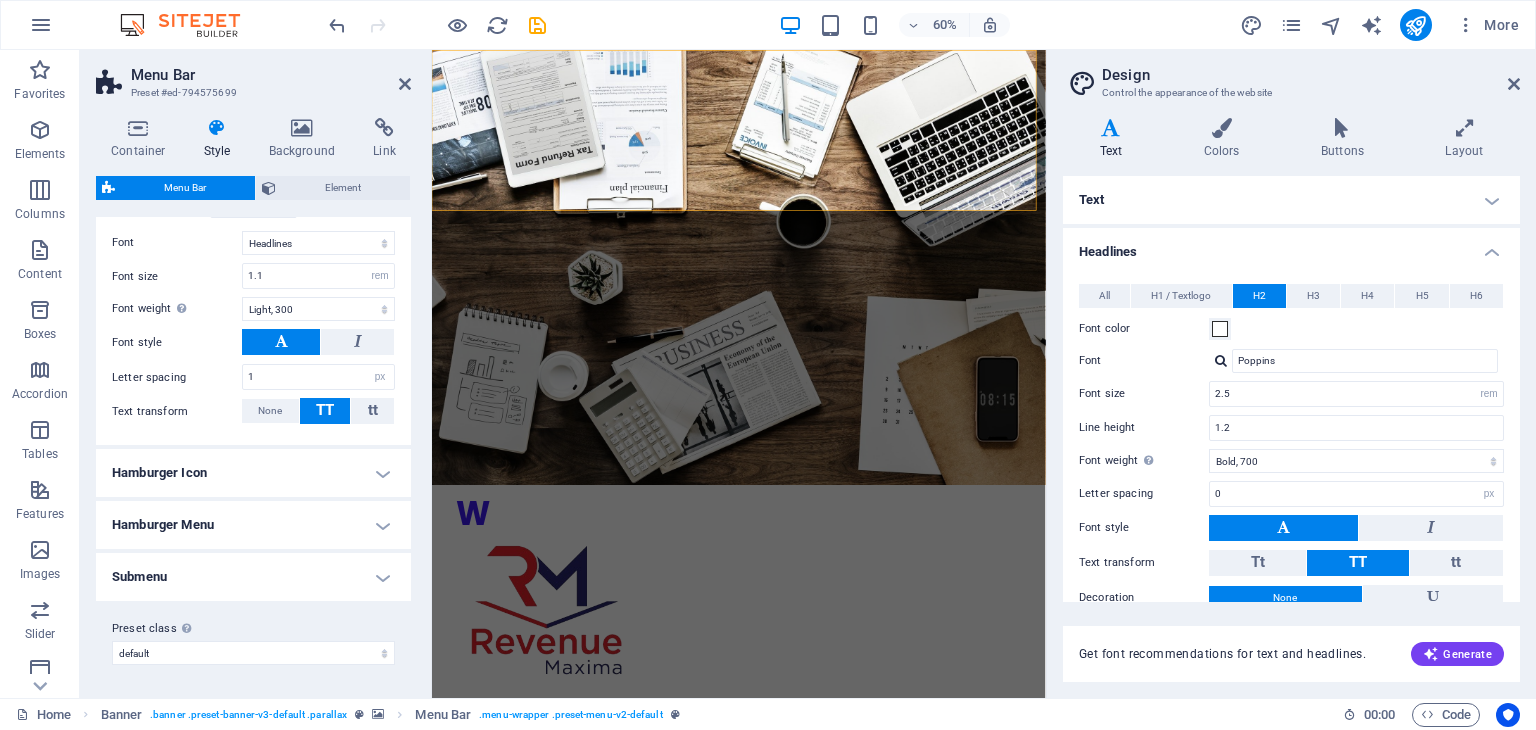 click on "Submenu" at bounding box center [253, 577] 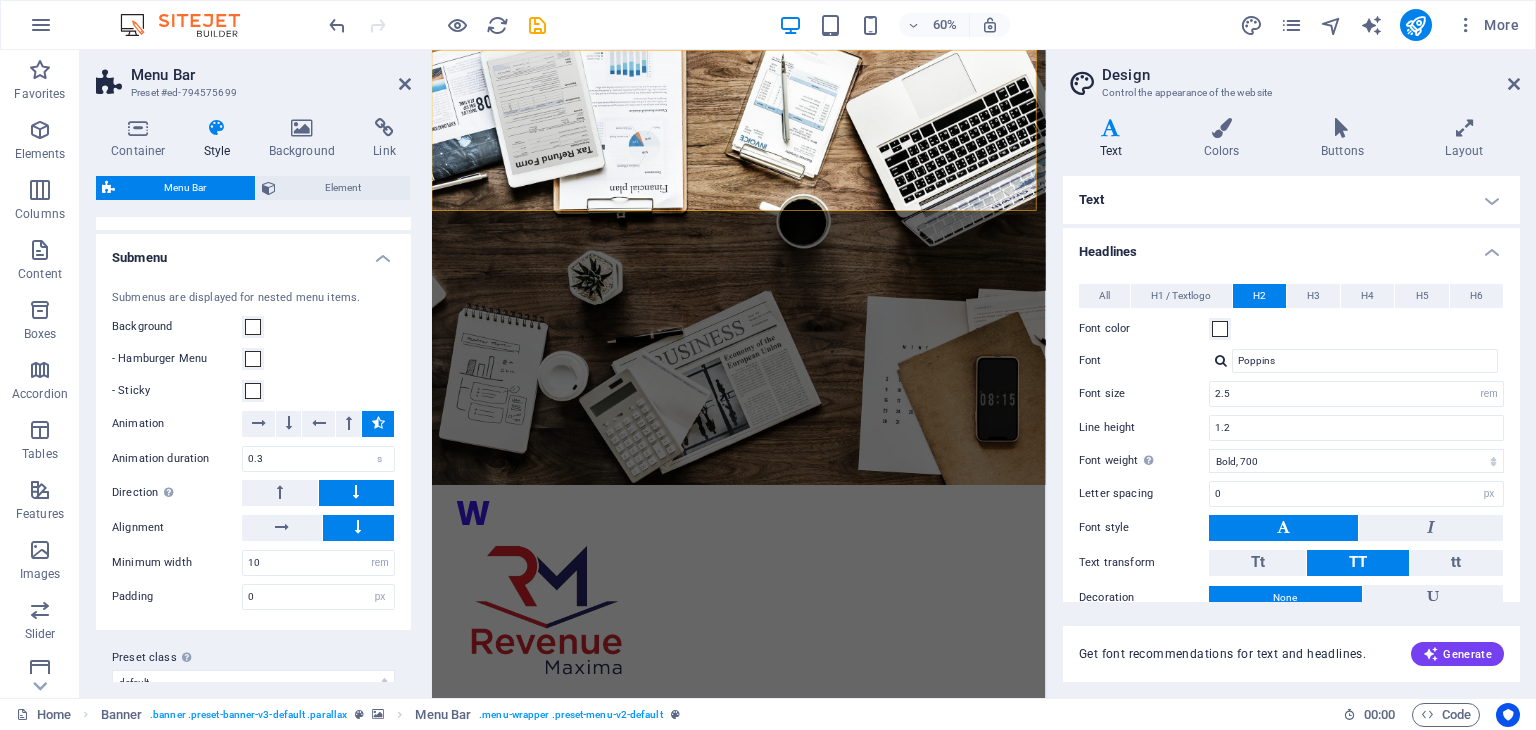 scroll, scrollTop: 1975, scrollLeft: 0, axis: vertical 